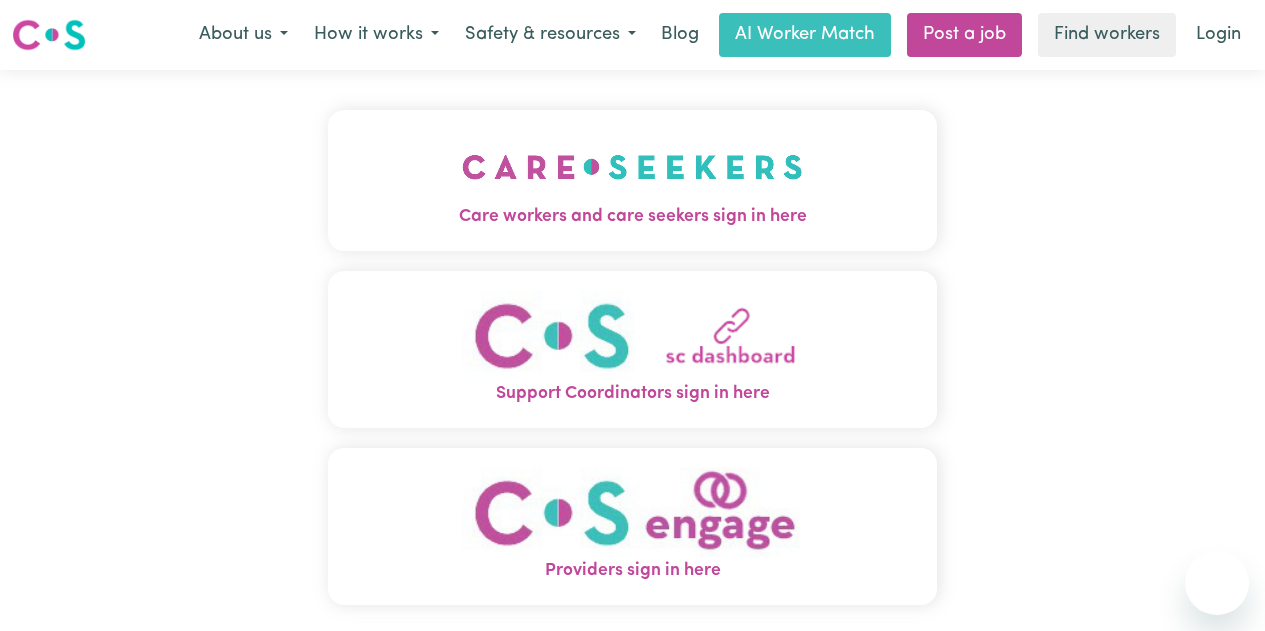 scroll, scrollTop: 0, scrollLeft: 0, axis: both 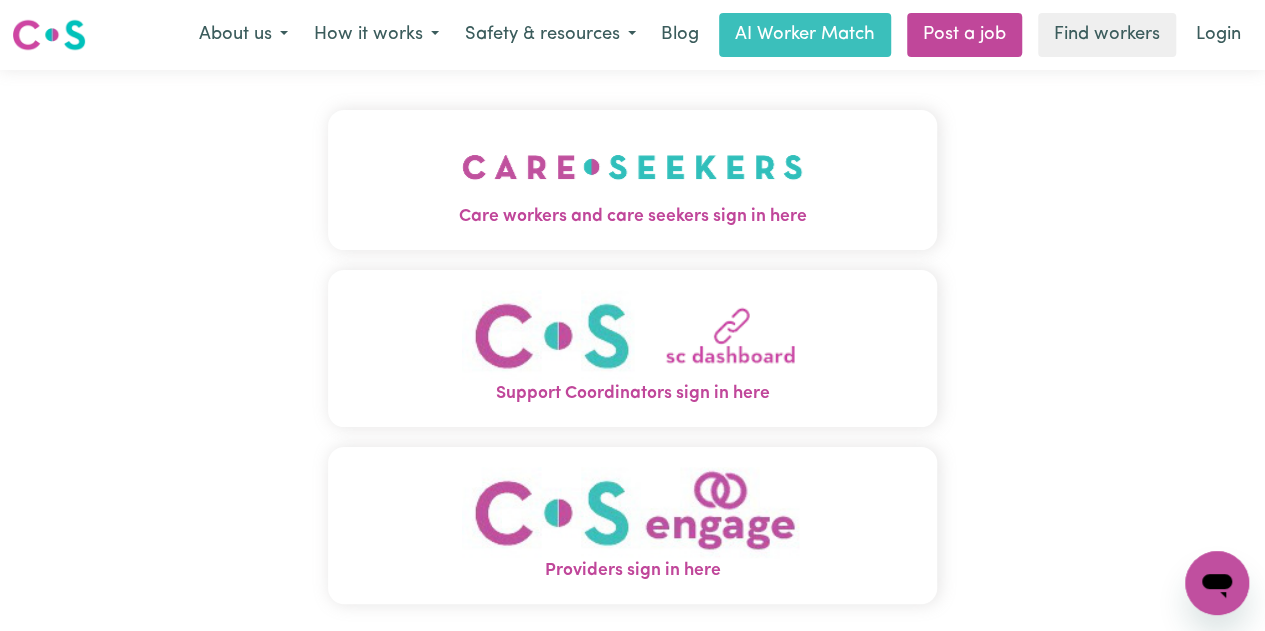 click at bounding box center (632, 167) 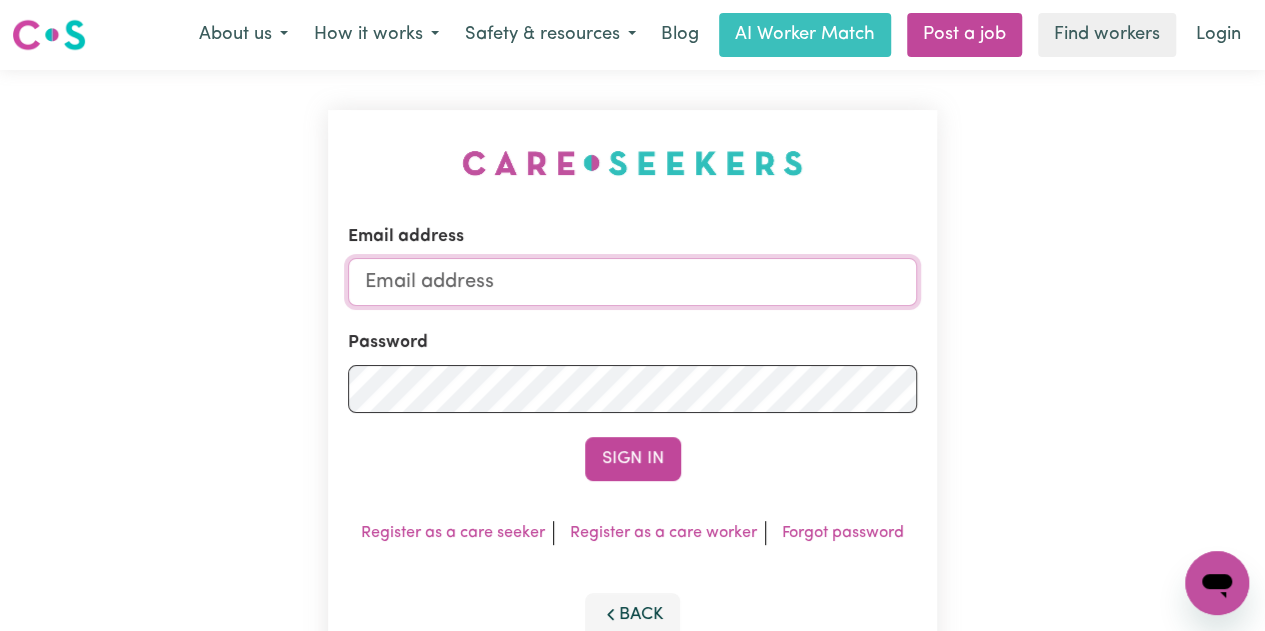 click on "Email address" at bounding box center (632, 282) 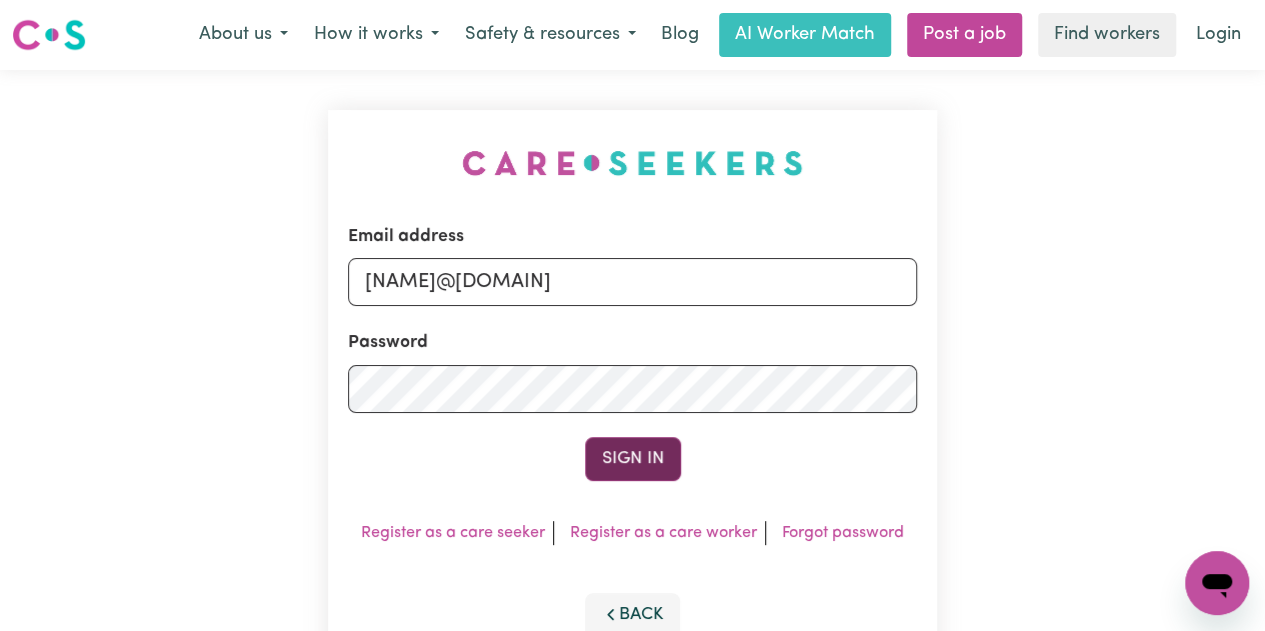 click on "Sign In" at bounding box center [633, 459] 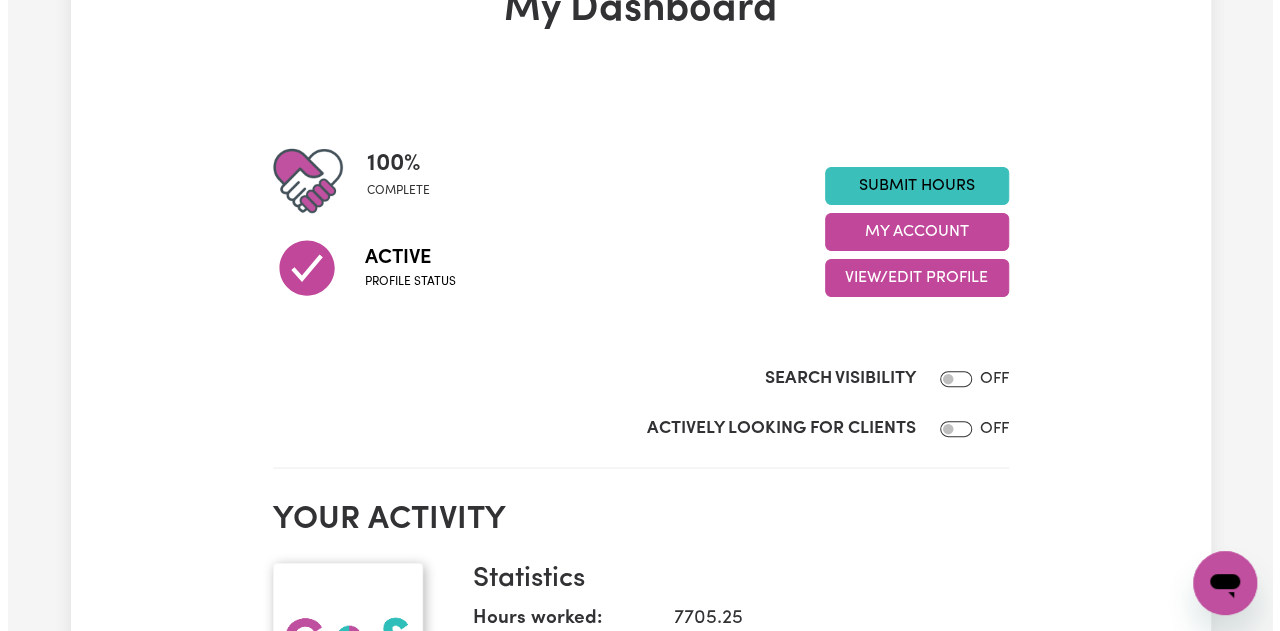 scroll, scrollTop: 300, scrollLeft: 0, axis: vertical 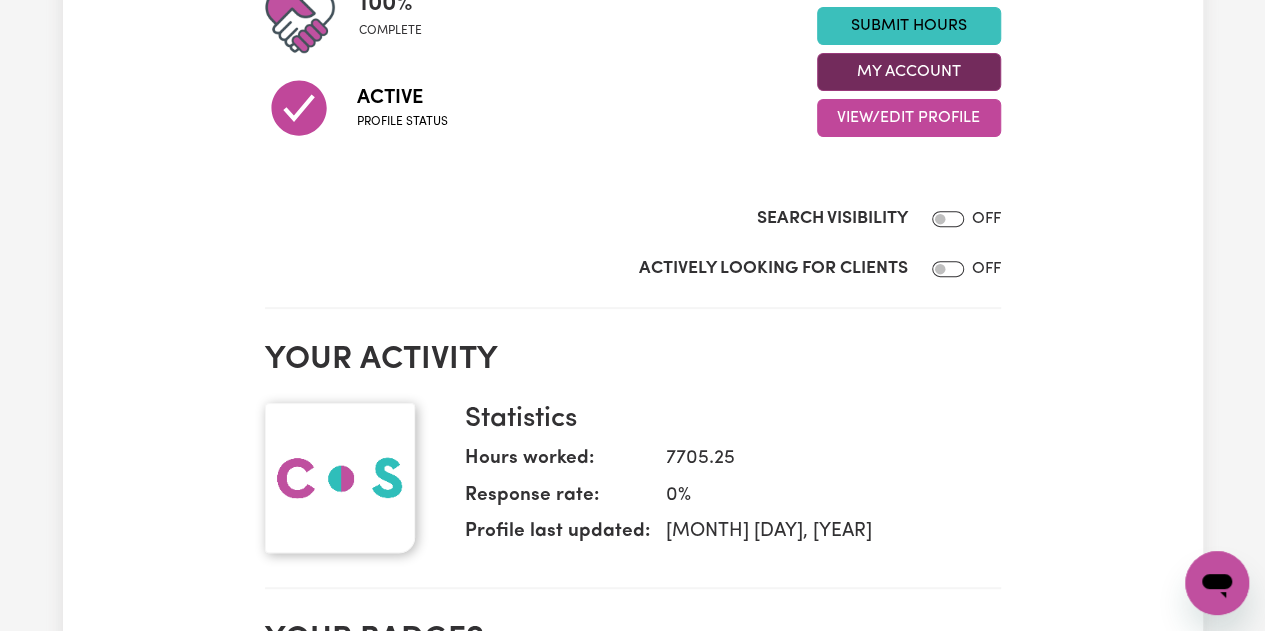 click on "My Account" at bounding box center (909, 72) 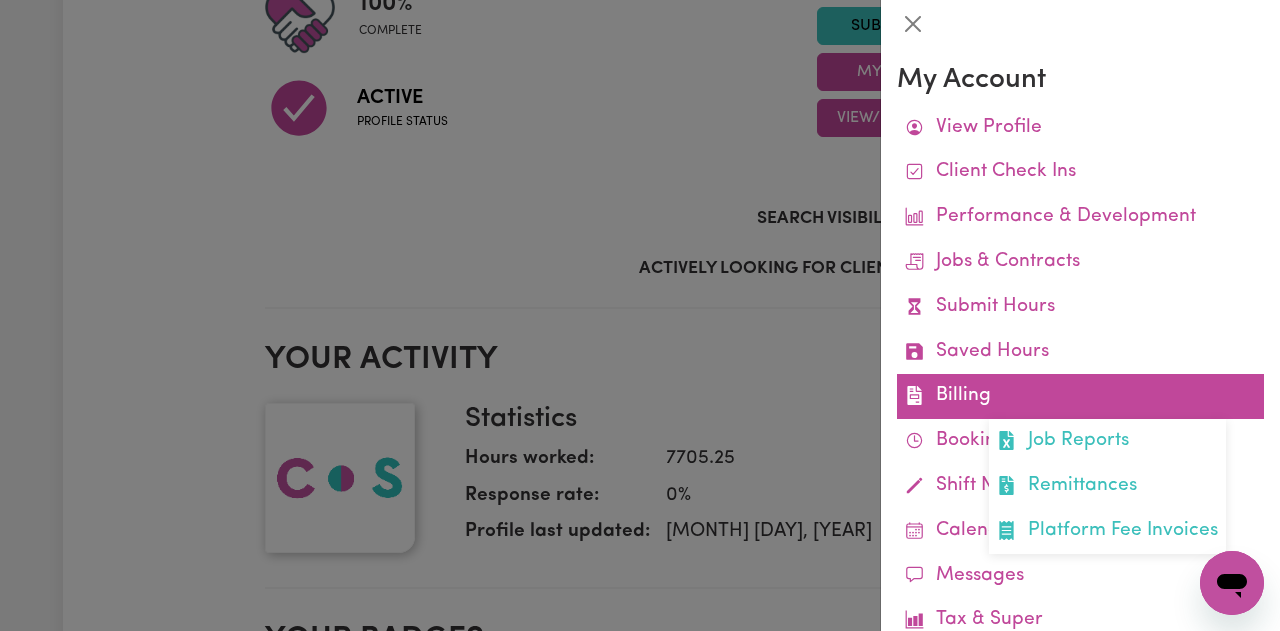 click on "Billing Job Reports Remittances Platform Fee Invoices" at bounding box center [1080, 396] 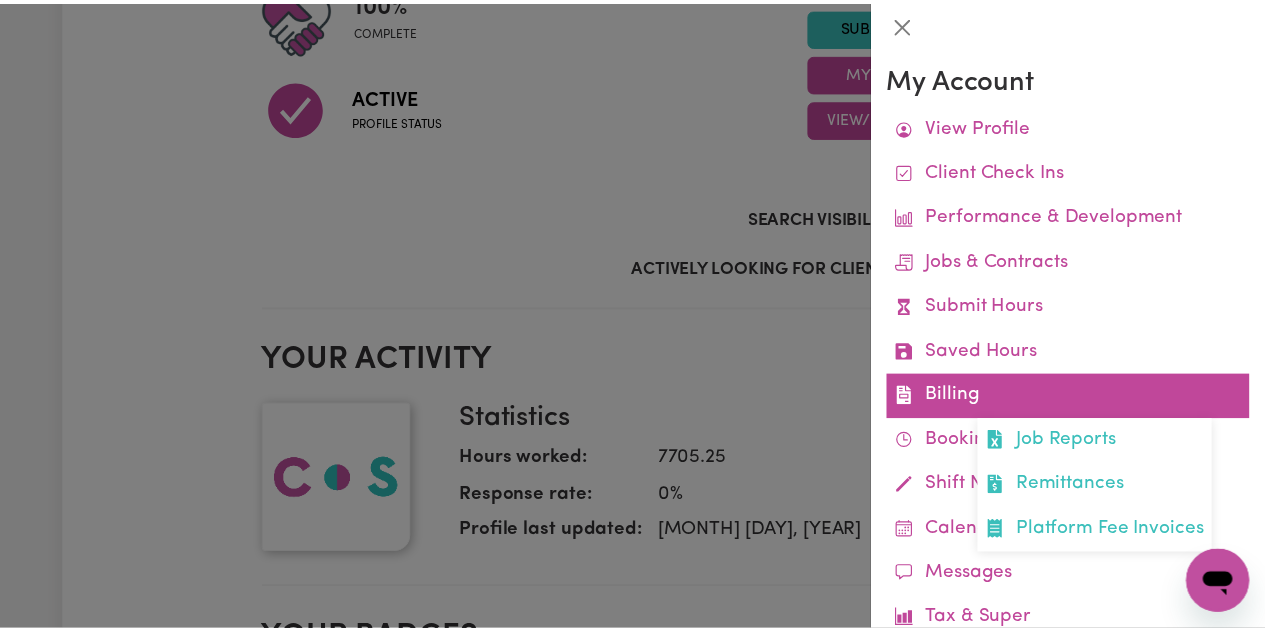scroll, scrollTop: 0, scrollLeft: 0, axis: both 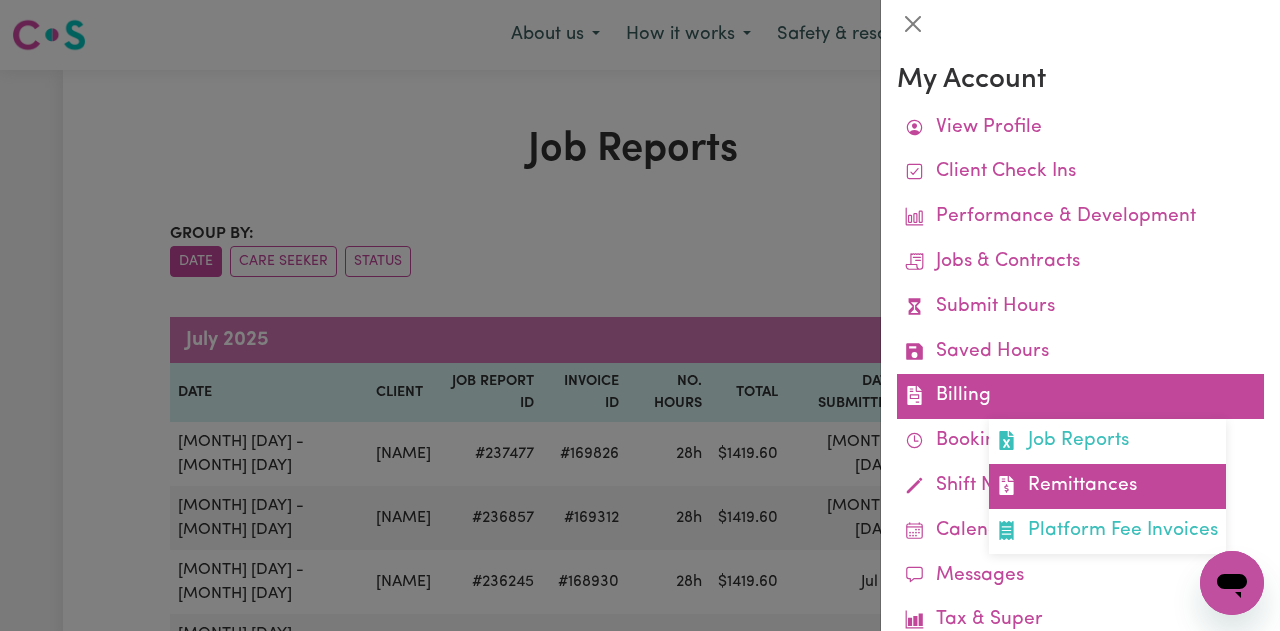 click on "Remittances" at bounding box center [1107, 486] 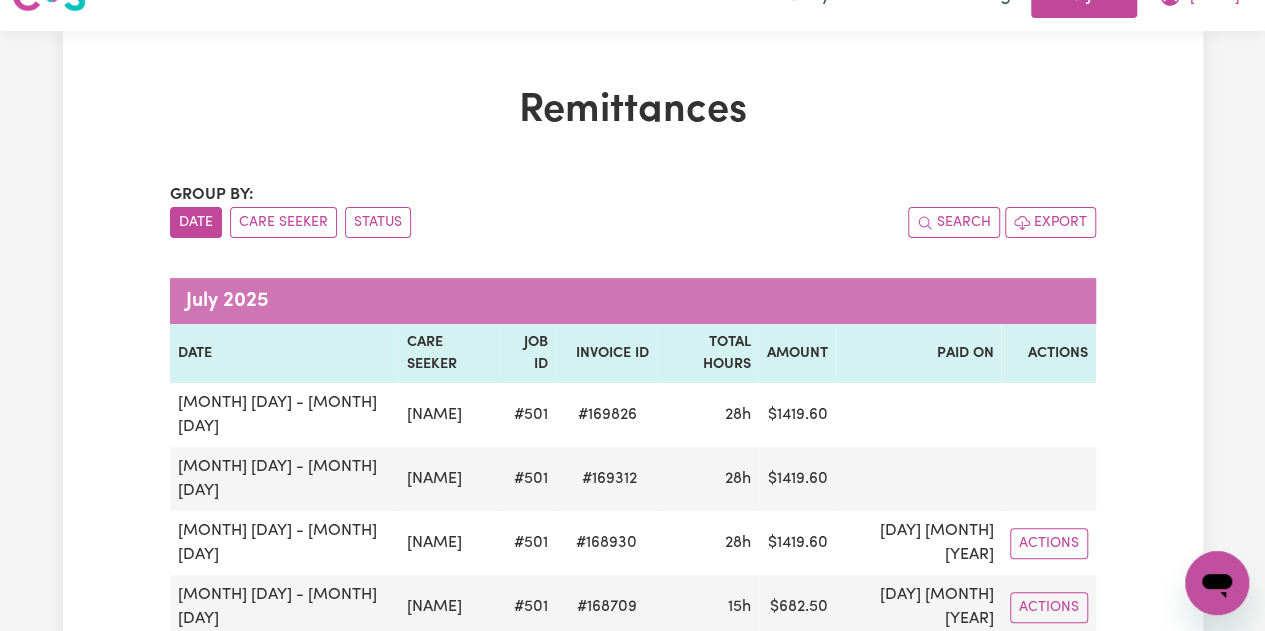 scroll, scrollTop: 0, scrollLeft: 0, axis: both 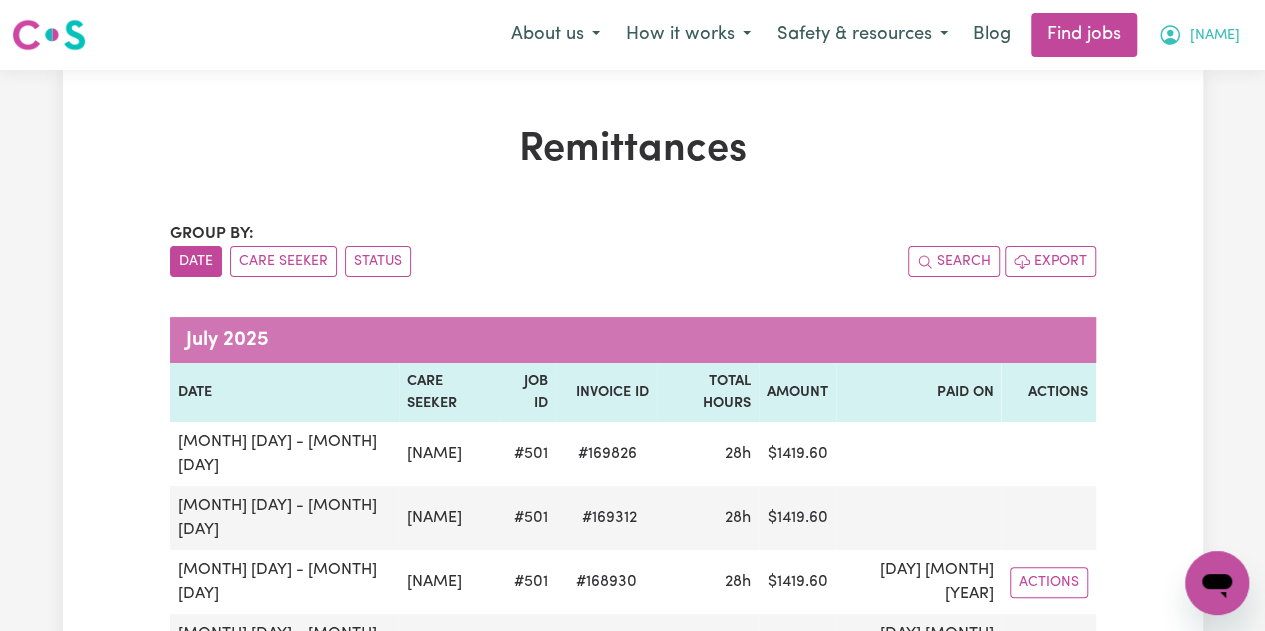 click on "[NAME]" at bounding box center [1215, 36] 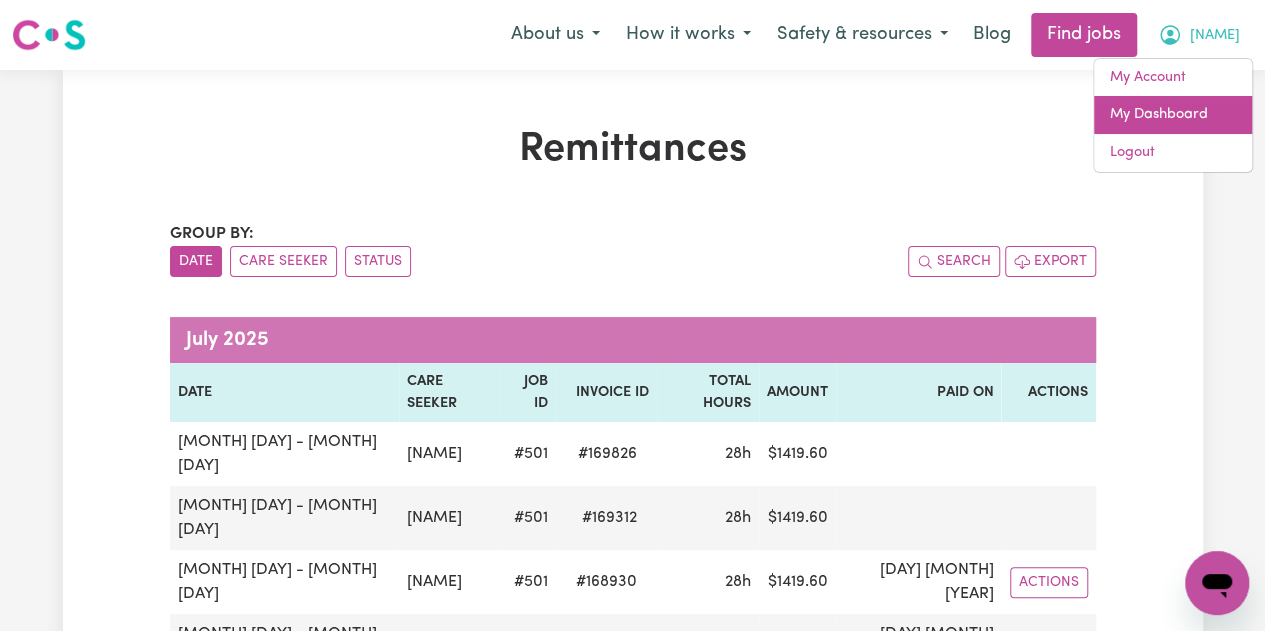 click on "My Dashboard" at bounding box center [1173, 115] 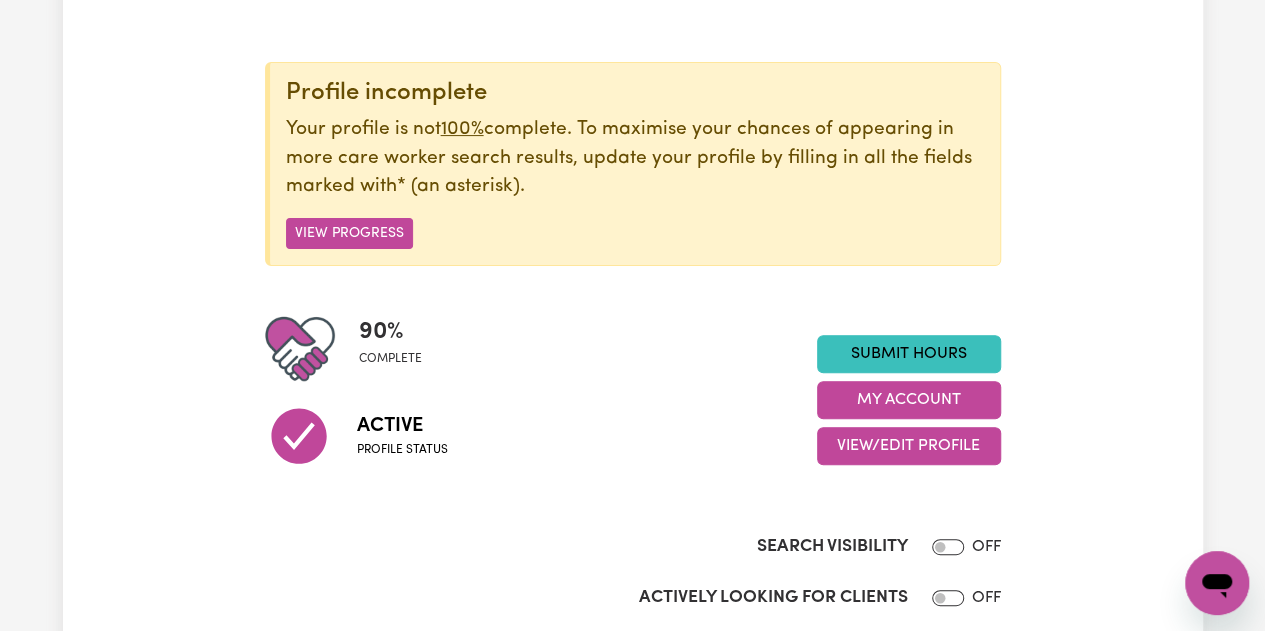 scroll, scrollTop: 224, scrollLeft: 0, axis: vertical 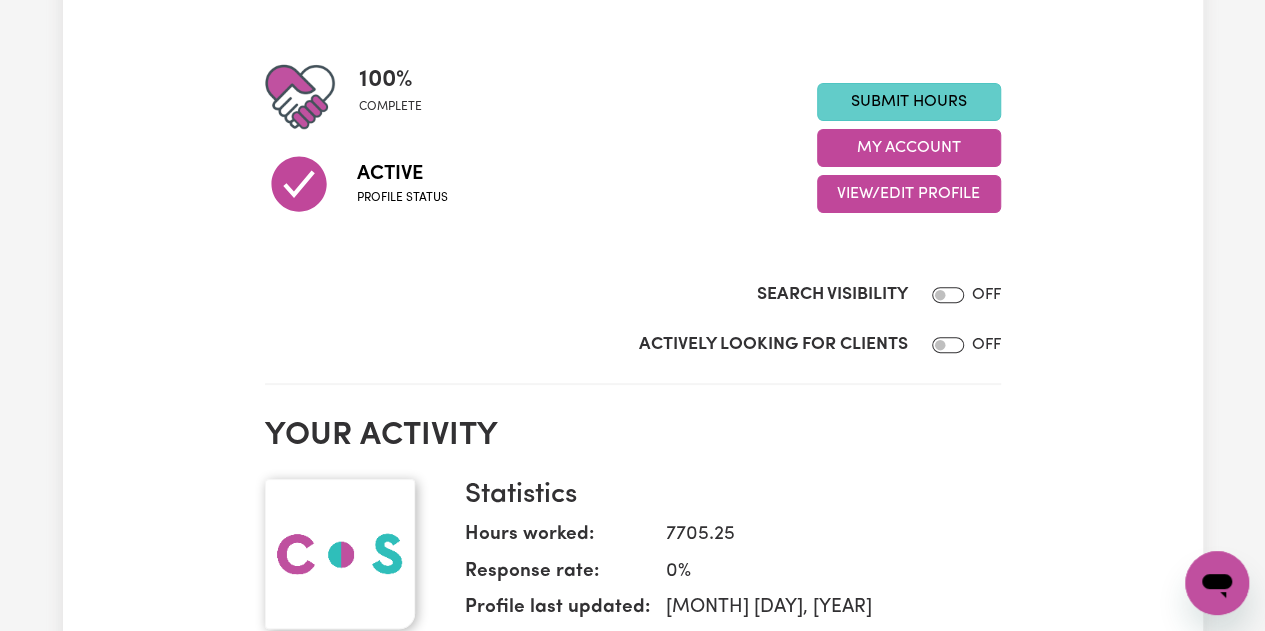 click on "Submit Hours" at bounding box center [909, 102] 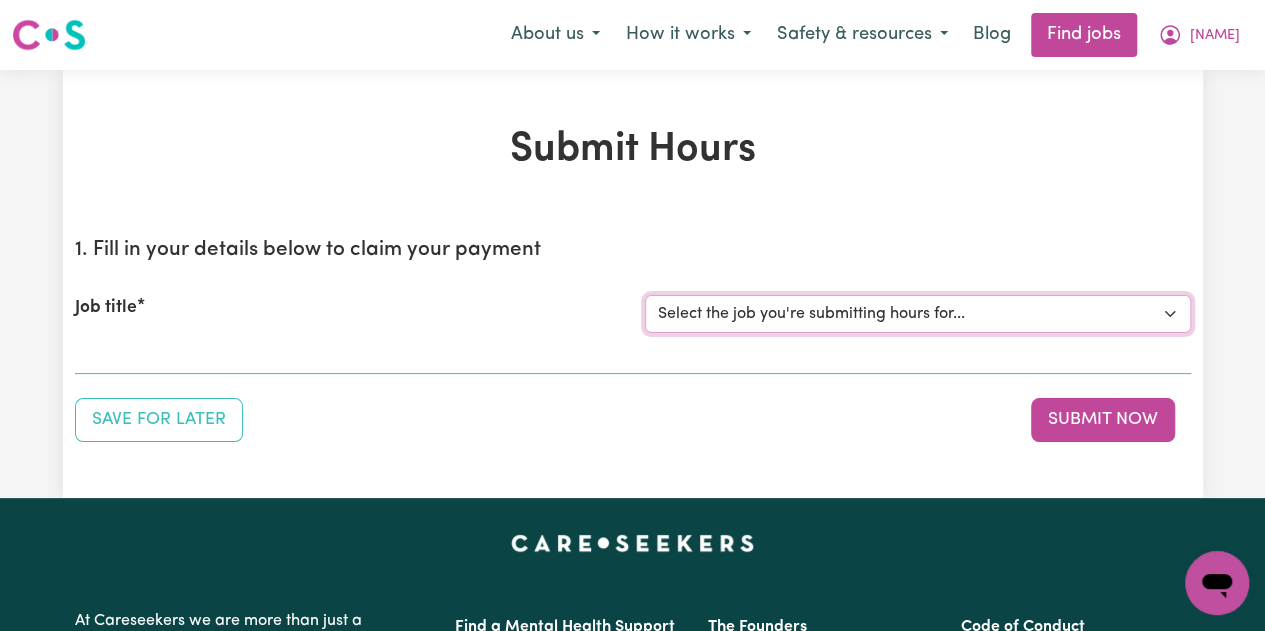 click on "Select the job you're submitting hours for... [My Trinh] Vietnamese/Other Asian decent female carers required for domestic assistance" at bounding box center [918, 314] 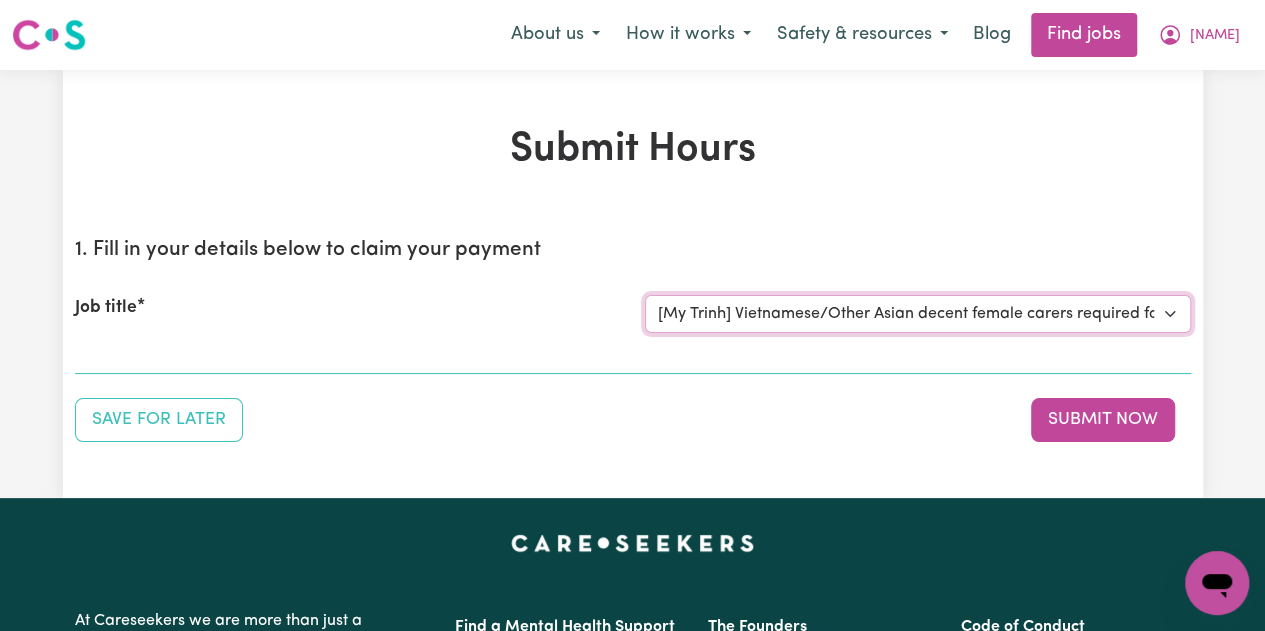 click on "Select the job you're submitting hours for... [My Trinh] Vietnamese/Other Asian decent female carers required for domestic assistance" at bounding box center [918, 314] 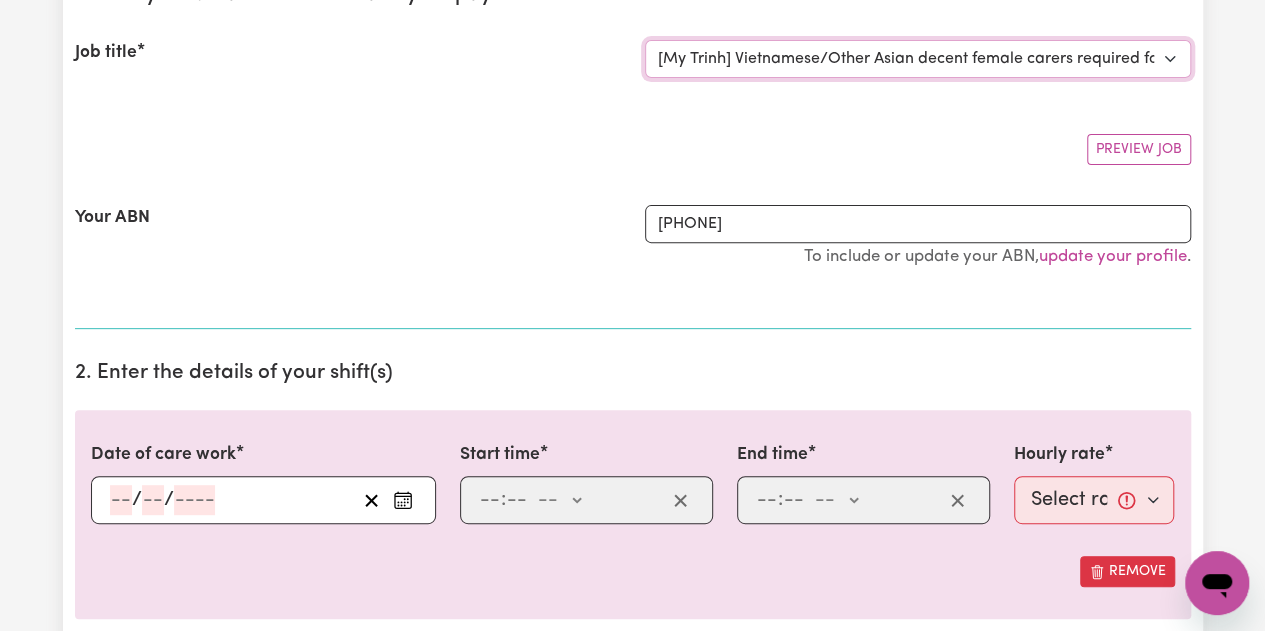scroll, scrollTop: 300, scrollLeft: 0, axis: vertical 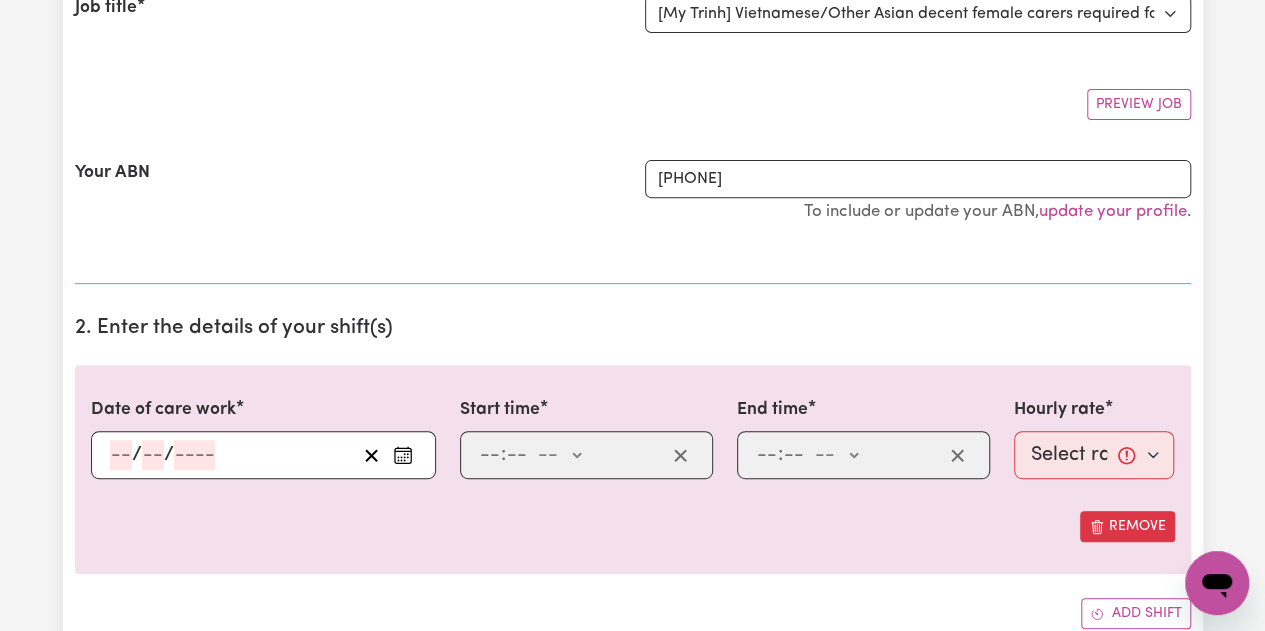 click 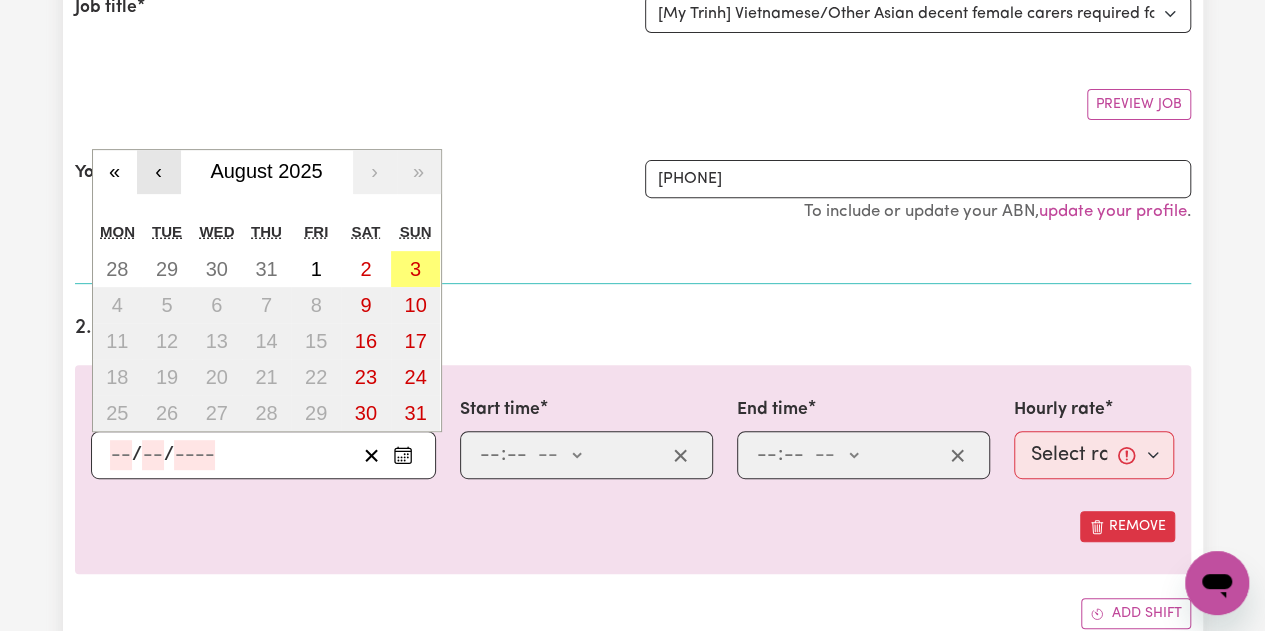 click on "‹" at bounding box center [159, 172] 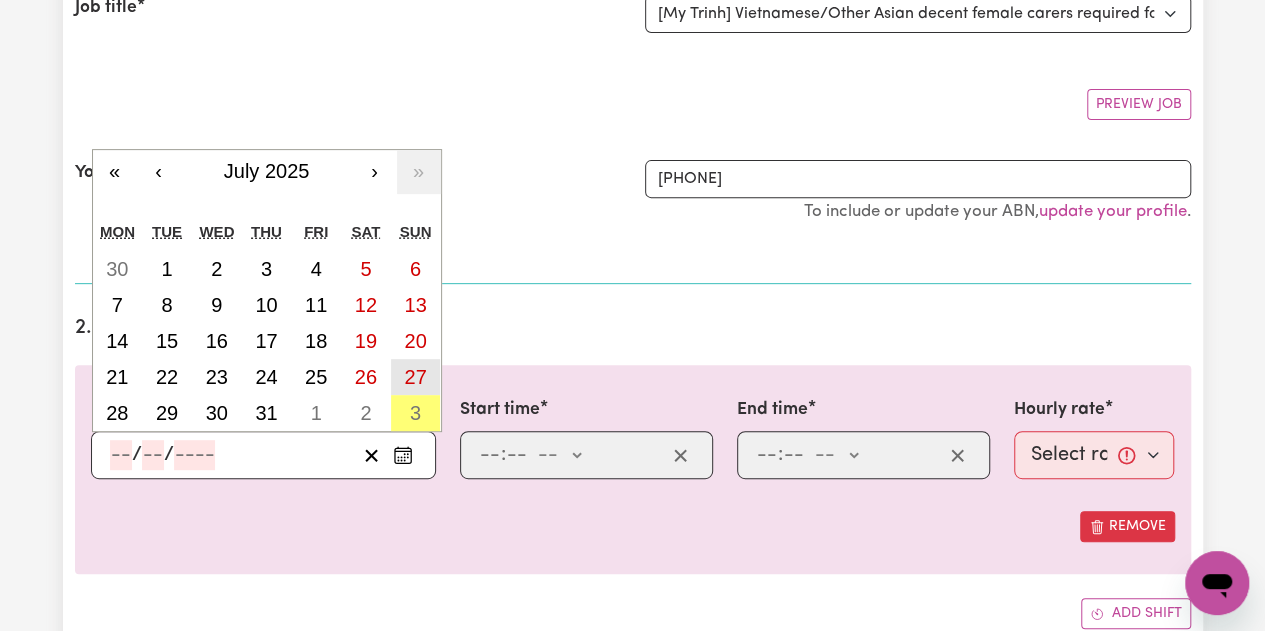 click on "27" at bounding box center [415, 377] 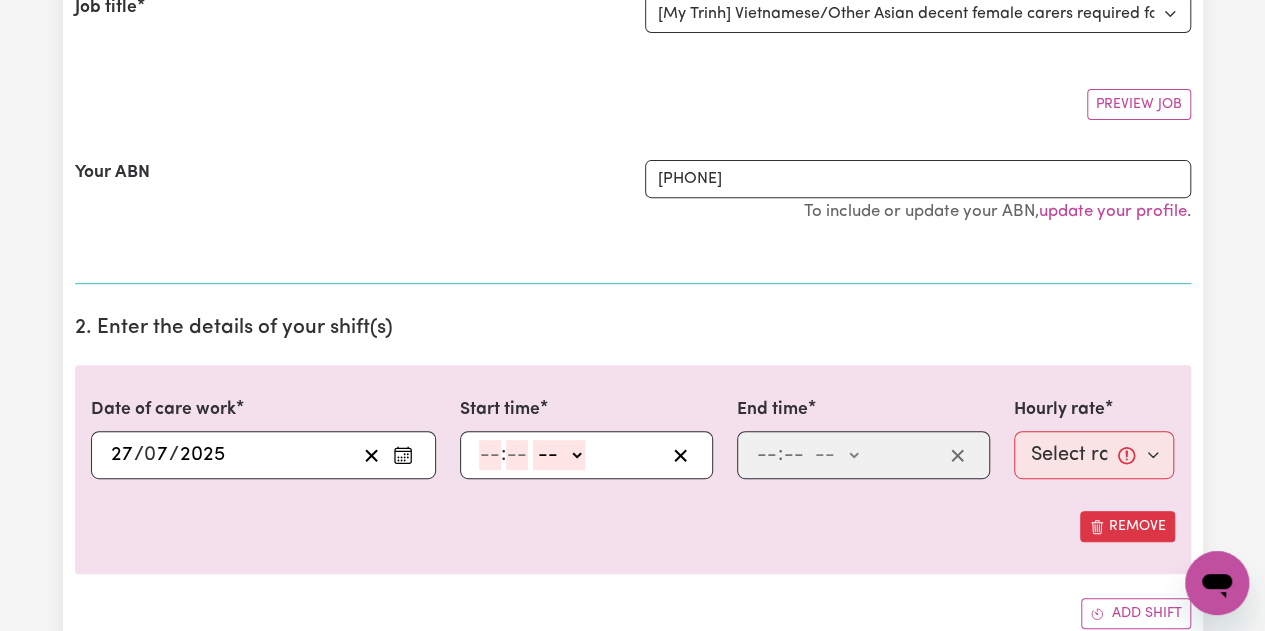 click 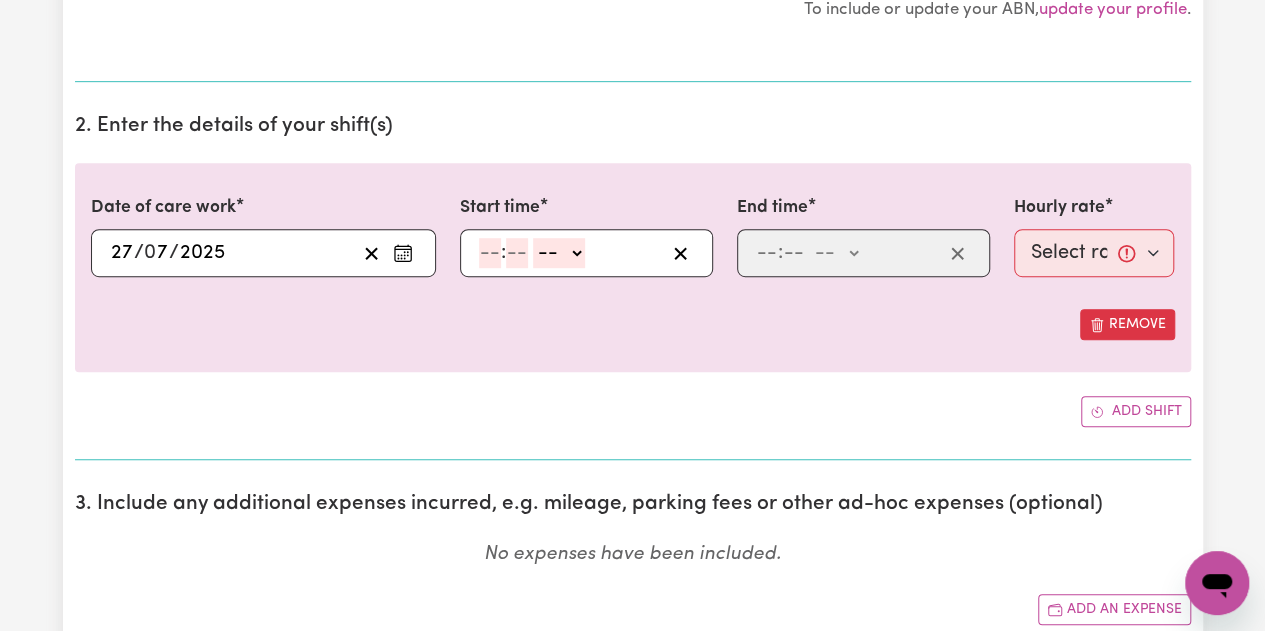 scroll, scrollTop: 600, scrollLeft: 0, axis: vertical 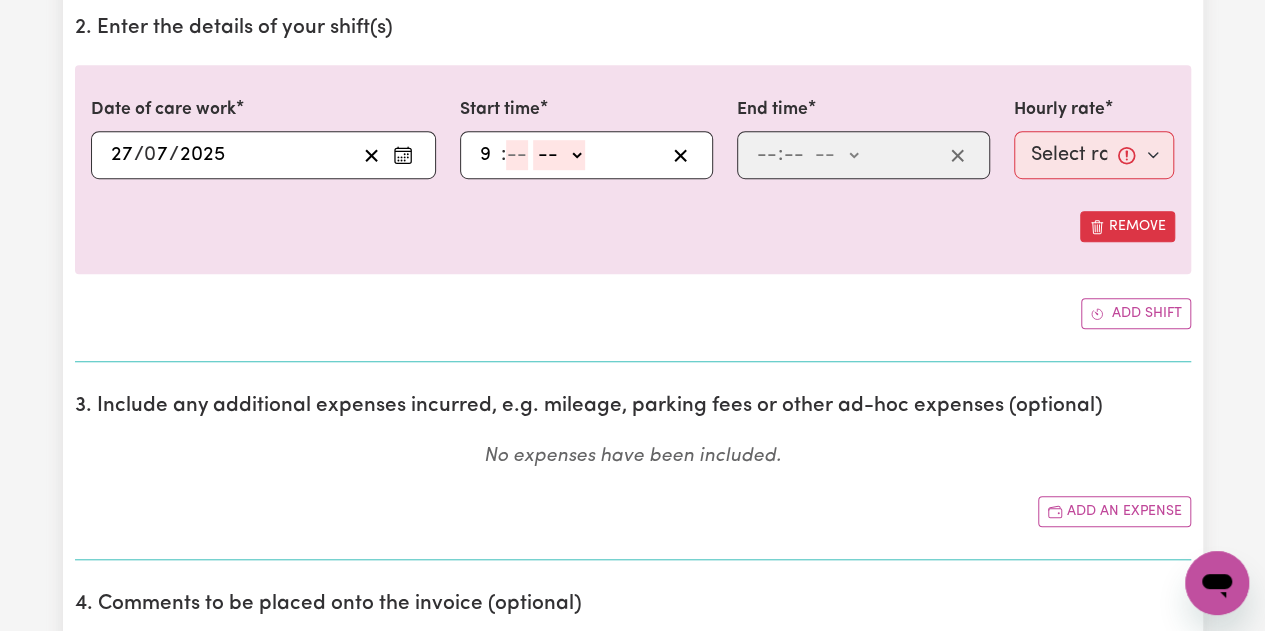 type on "9" 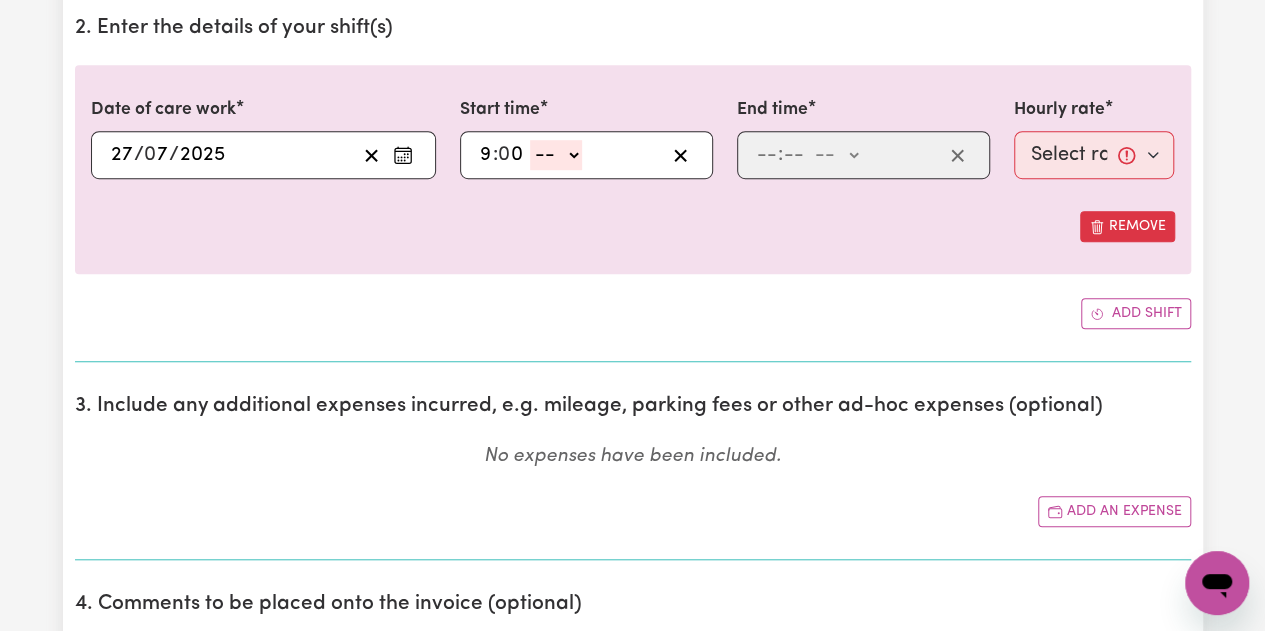 type on "0" 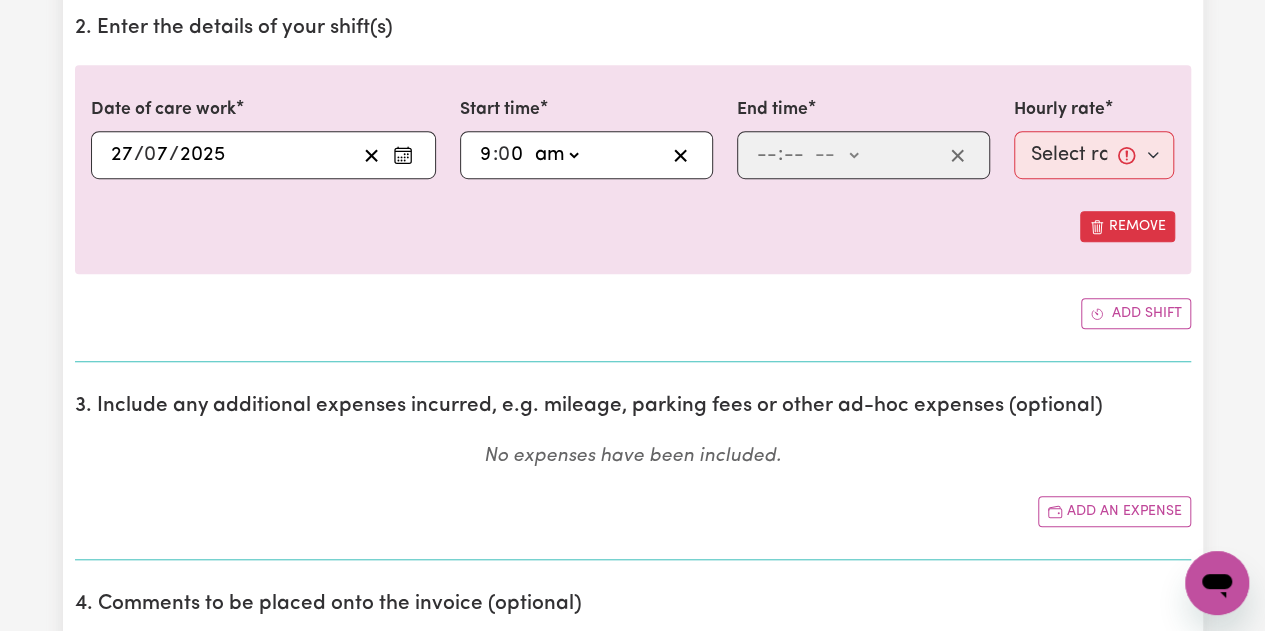 click on "-- am pm" 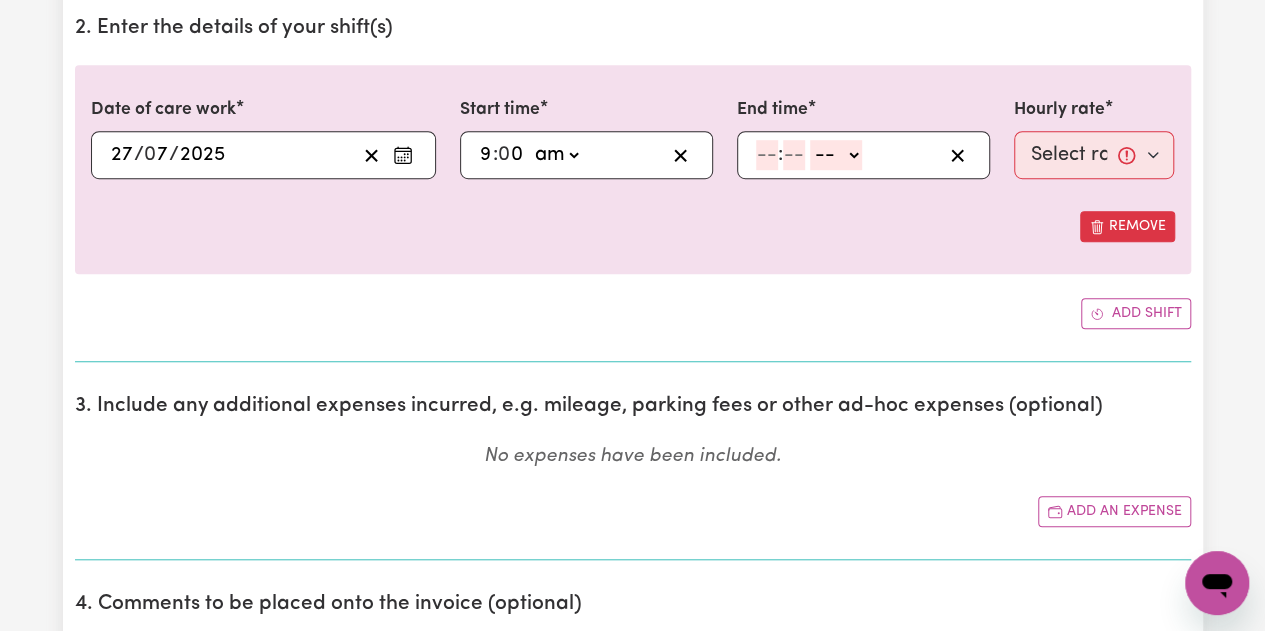 drag, startPoint x: 758, startPoint y: 157, endPoint x: 759, endPoint y: 191, distance: 34.0147 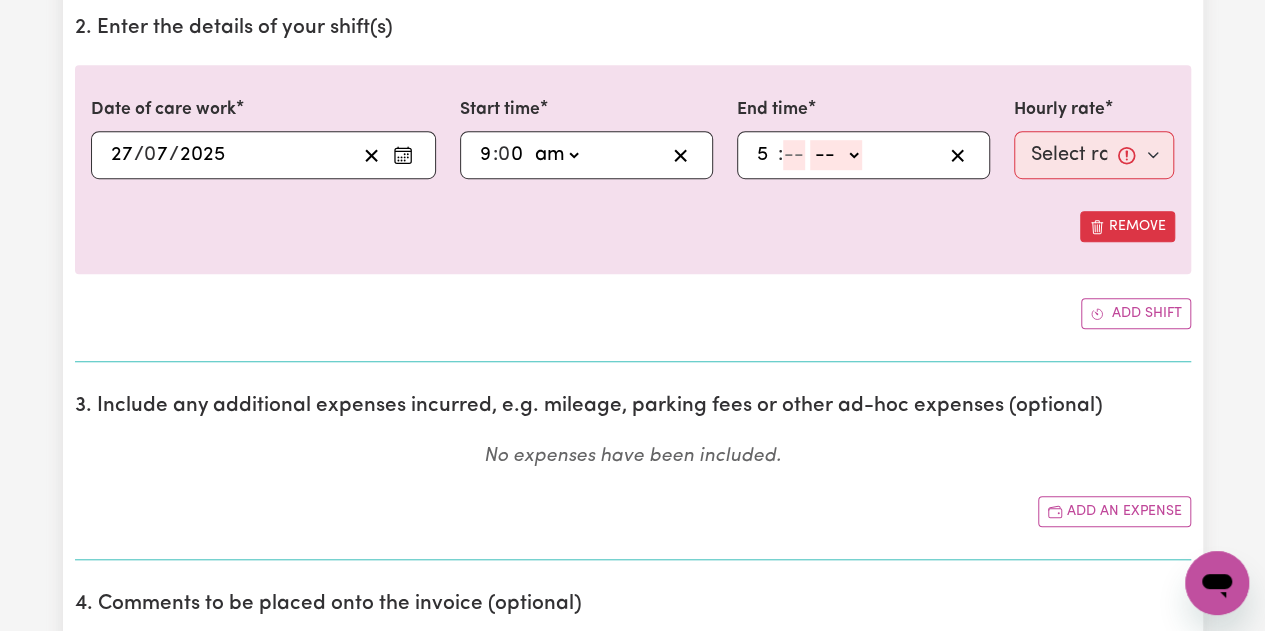 type on "5" 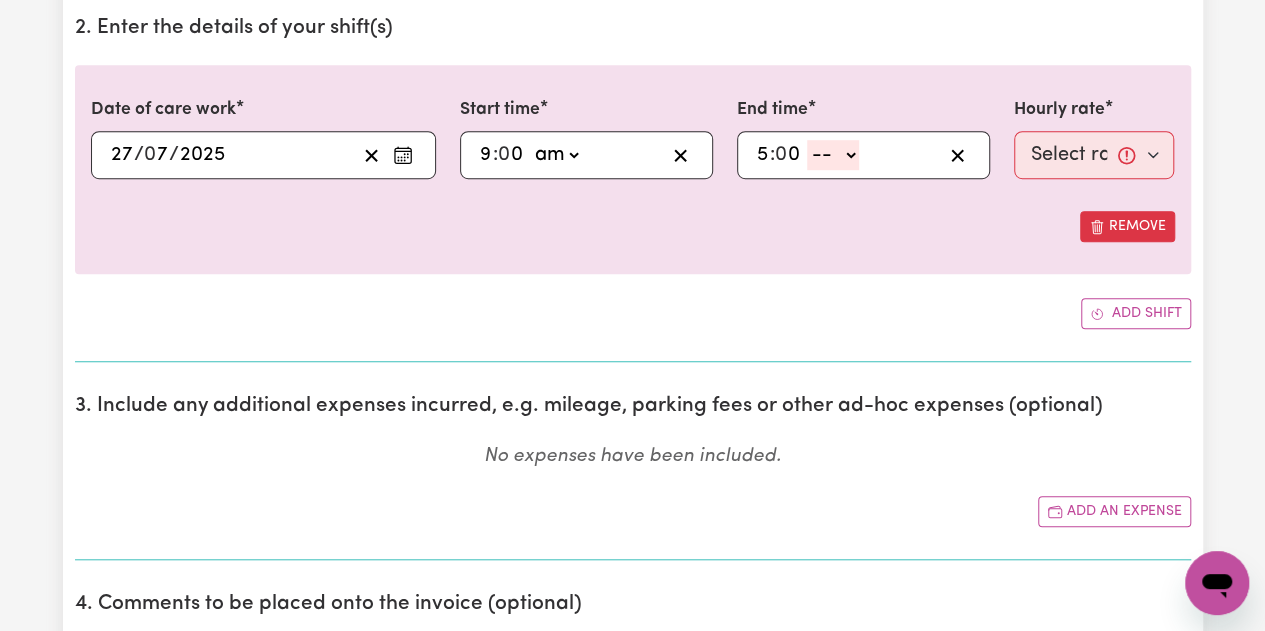 type on "0" 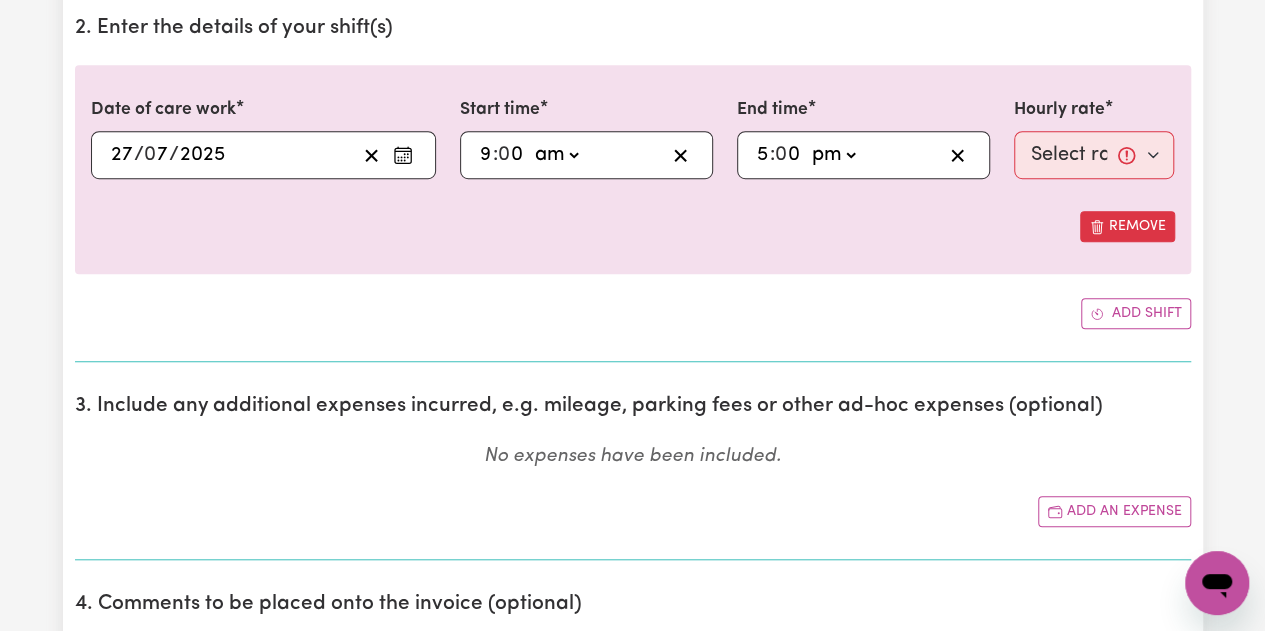 click on "-- am pm" 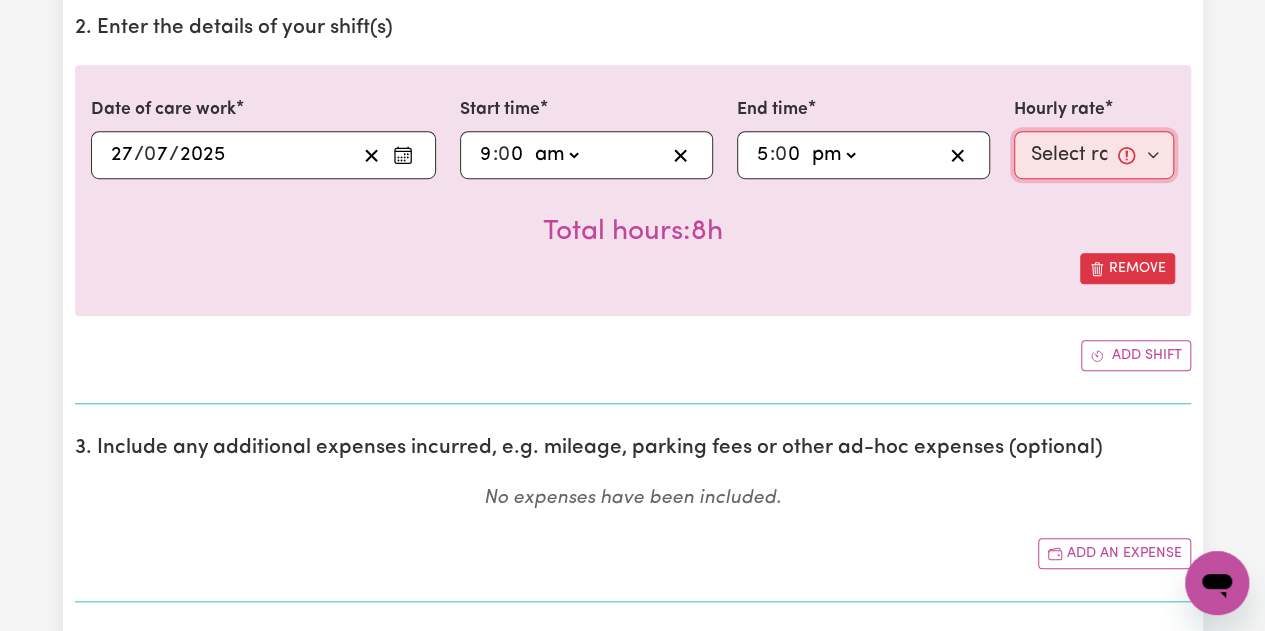 click on "Select rate... $50.00 (Weekday) $70.00 (Sunday)" at bounding box center [1094, 155] 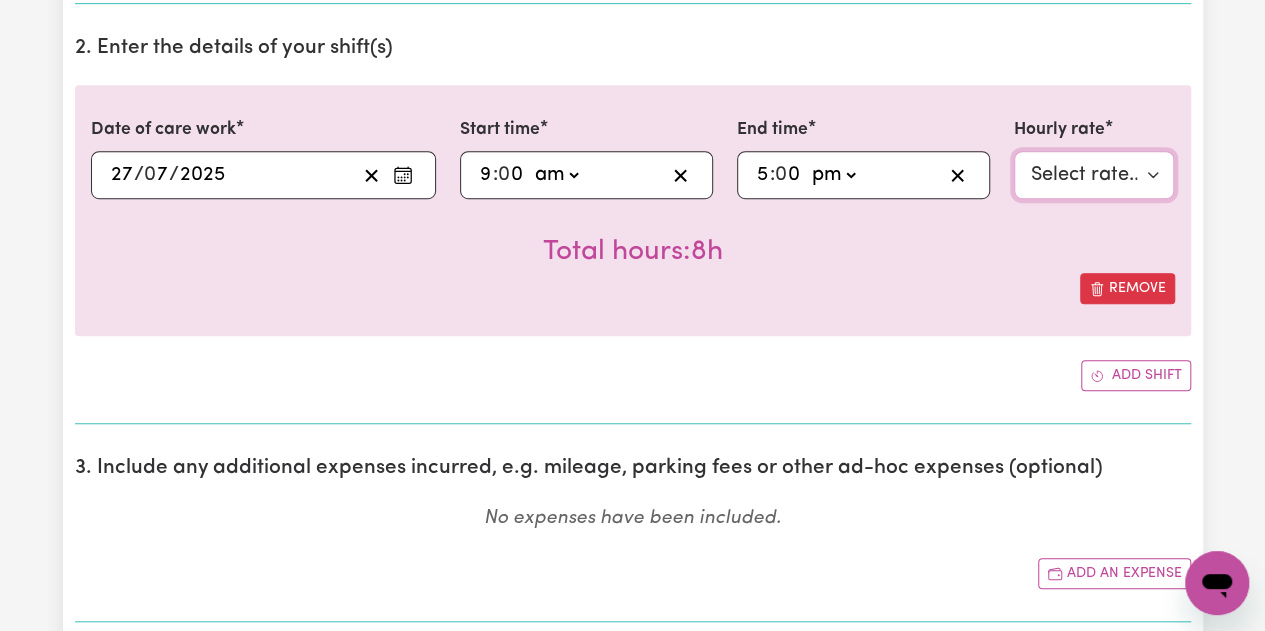 scroll, scrollTop: 500, scrollLeft: 0, axis: vertical 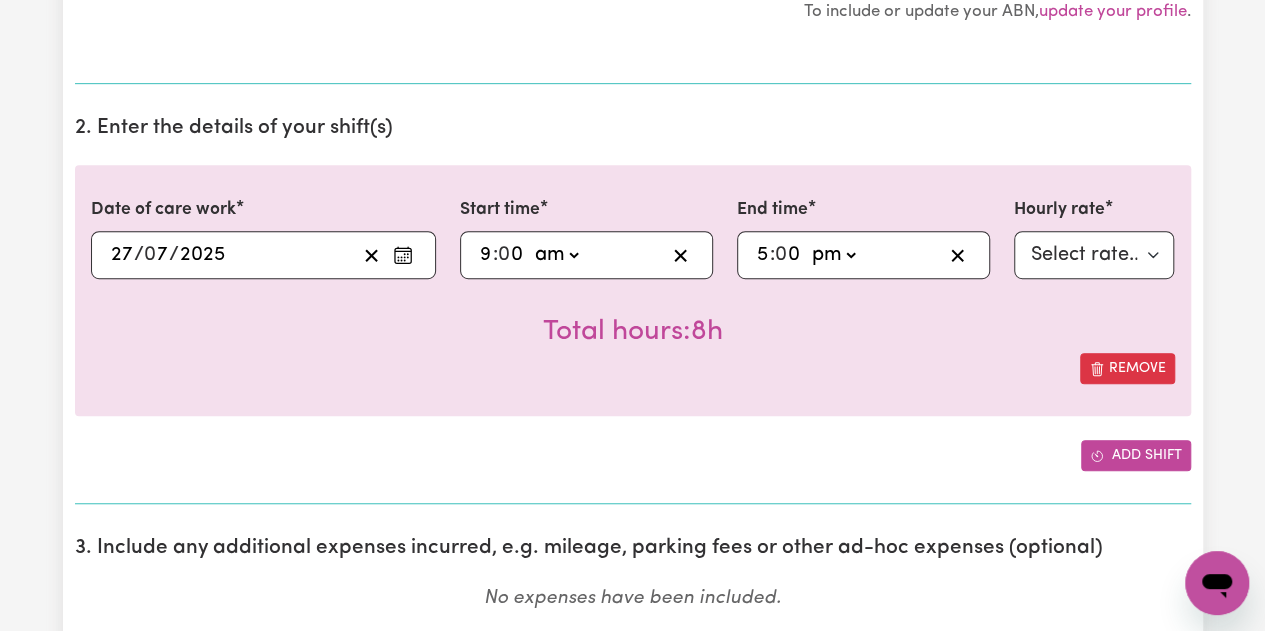 click on "Add shift" at bounding box center [1136, 455] 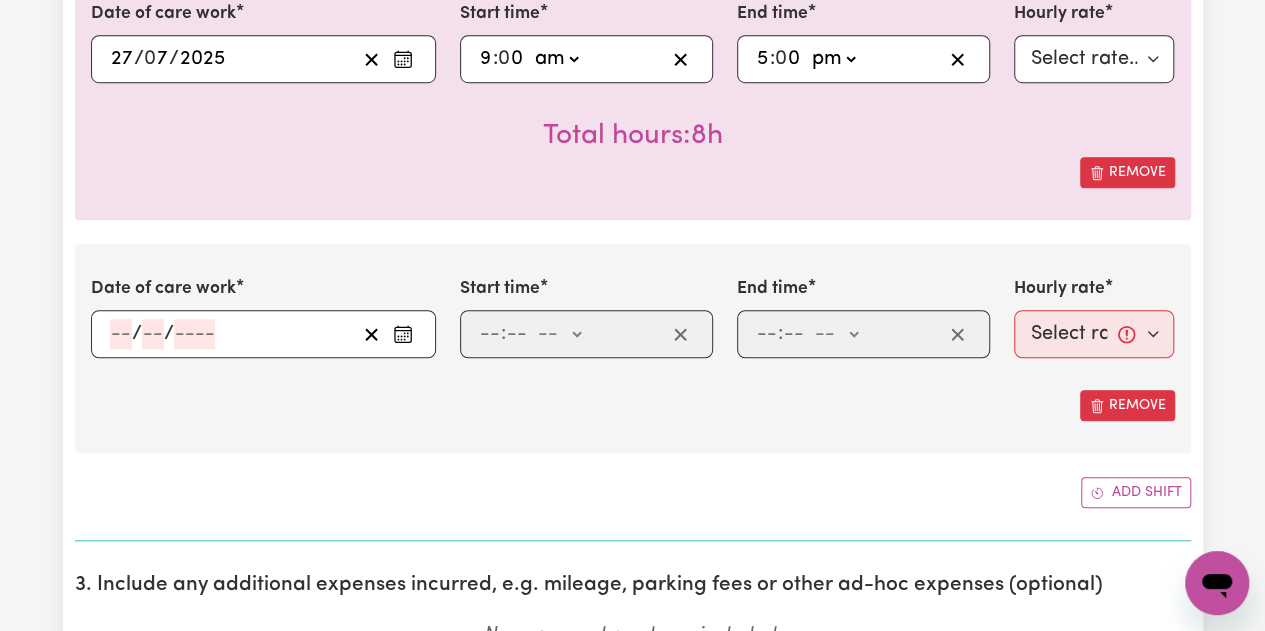 scroll, scrollTop: 700, scrollLeft: 0, axis: vertical 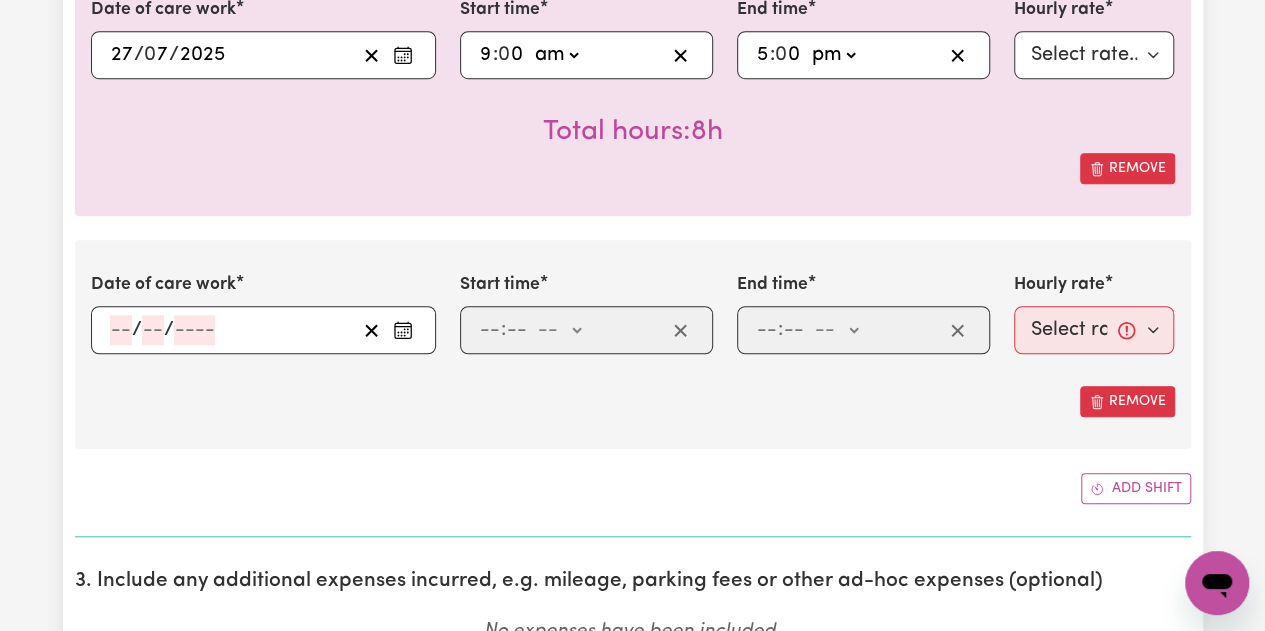 click 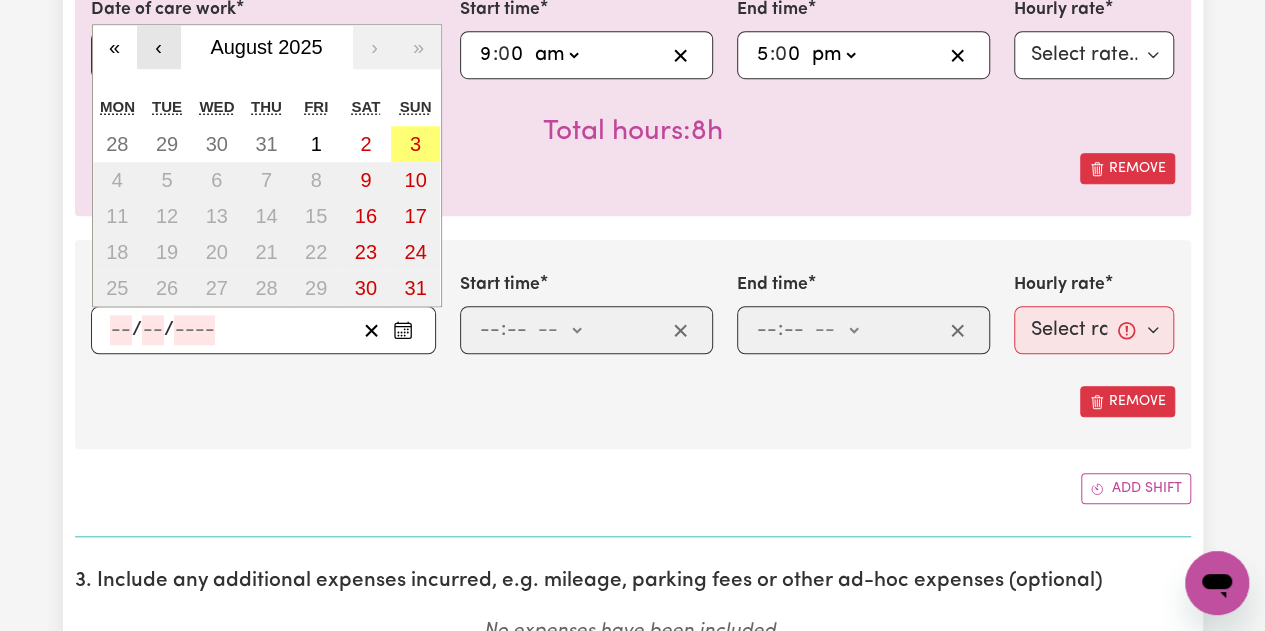 click on "‹" at bounding box center (159, 47) 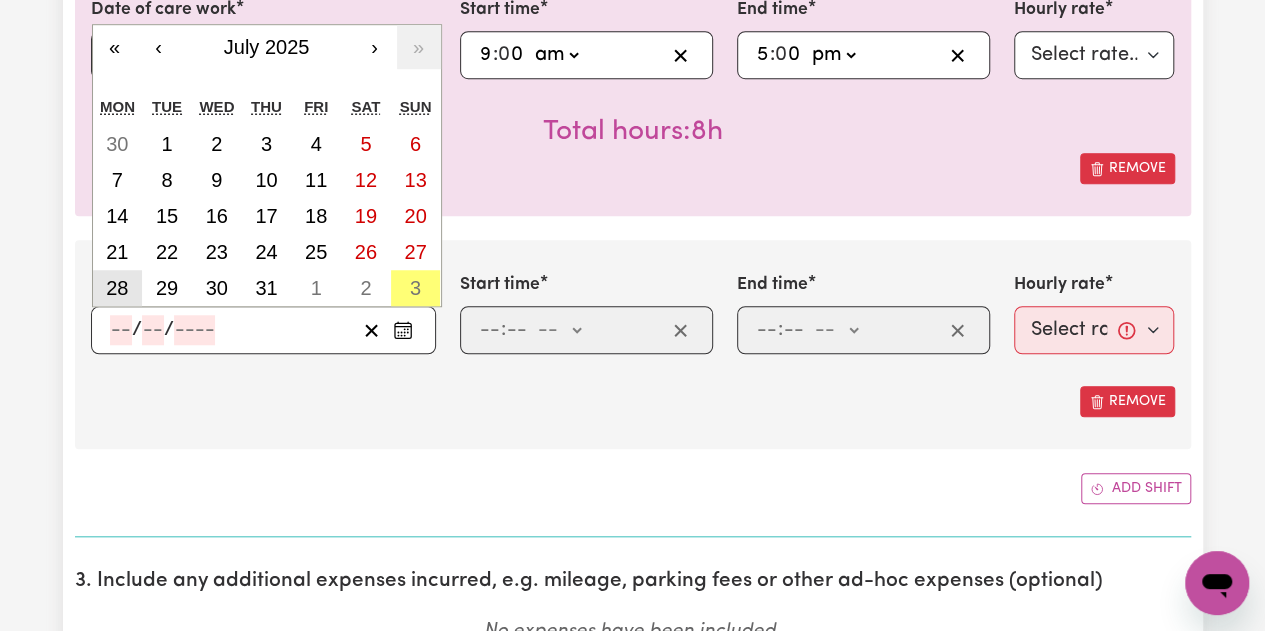 click on "28" at bounding box center [117, 288] 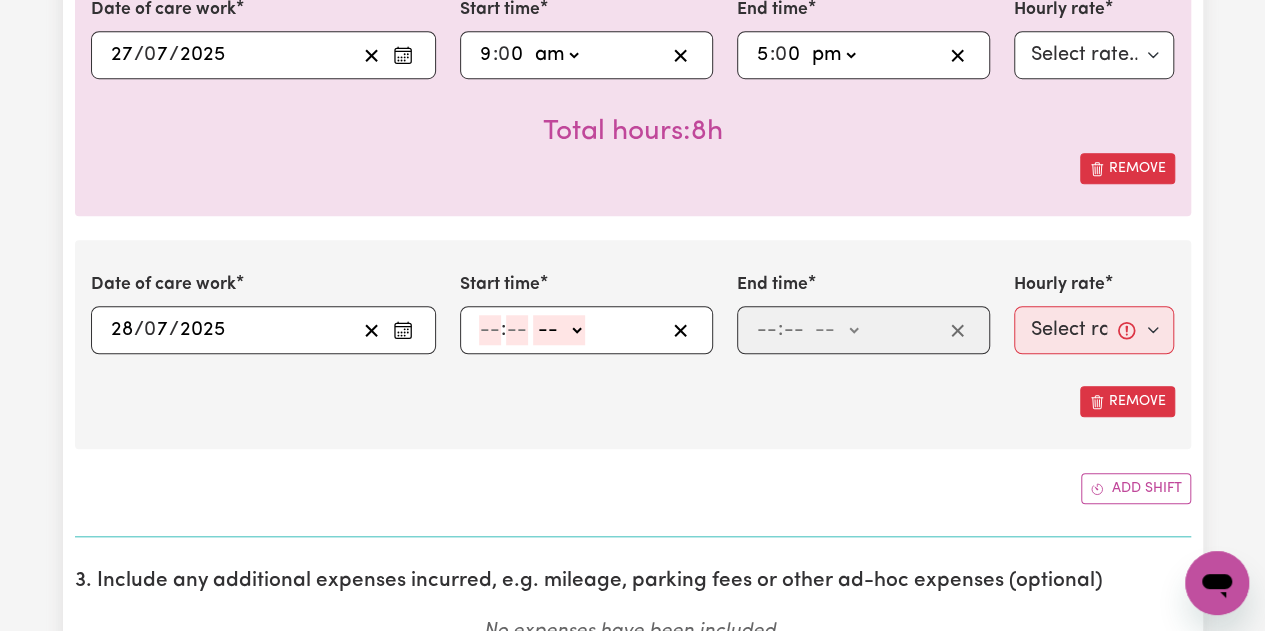 click 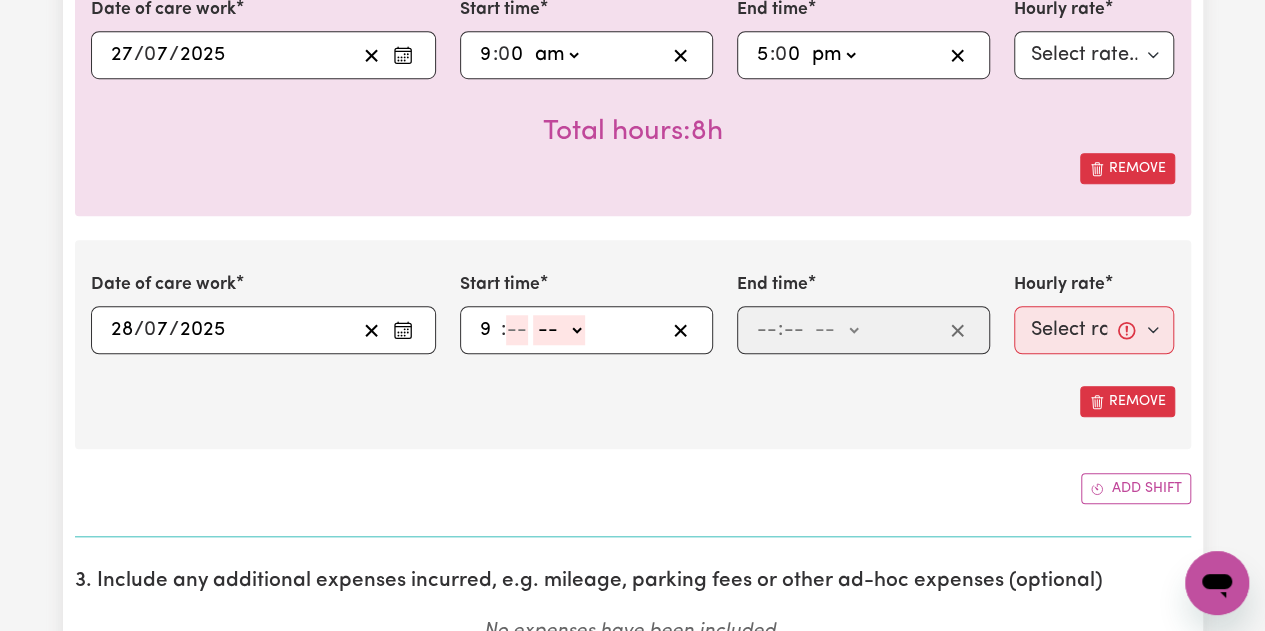type on "9" 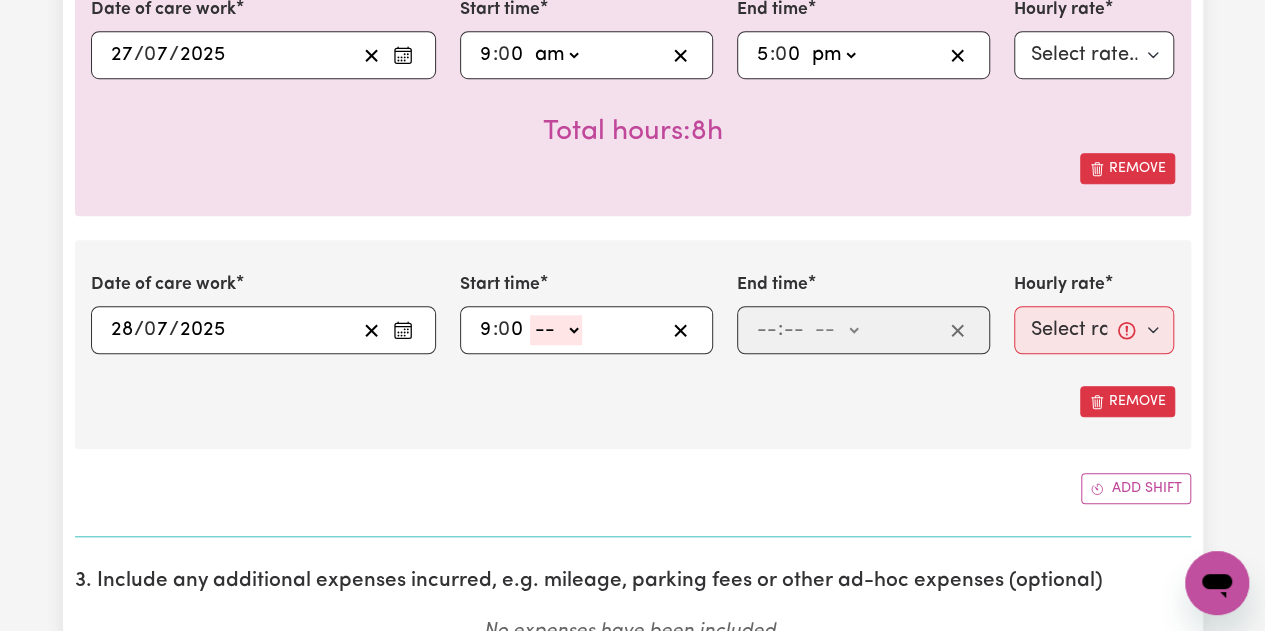 type on "0" 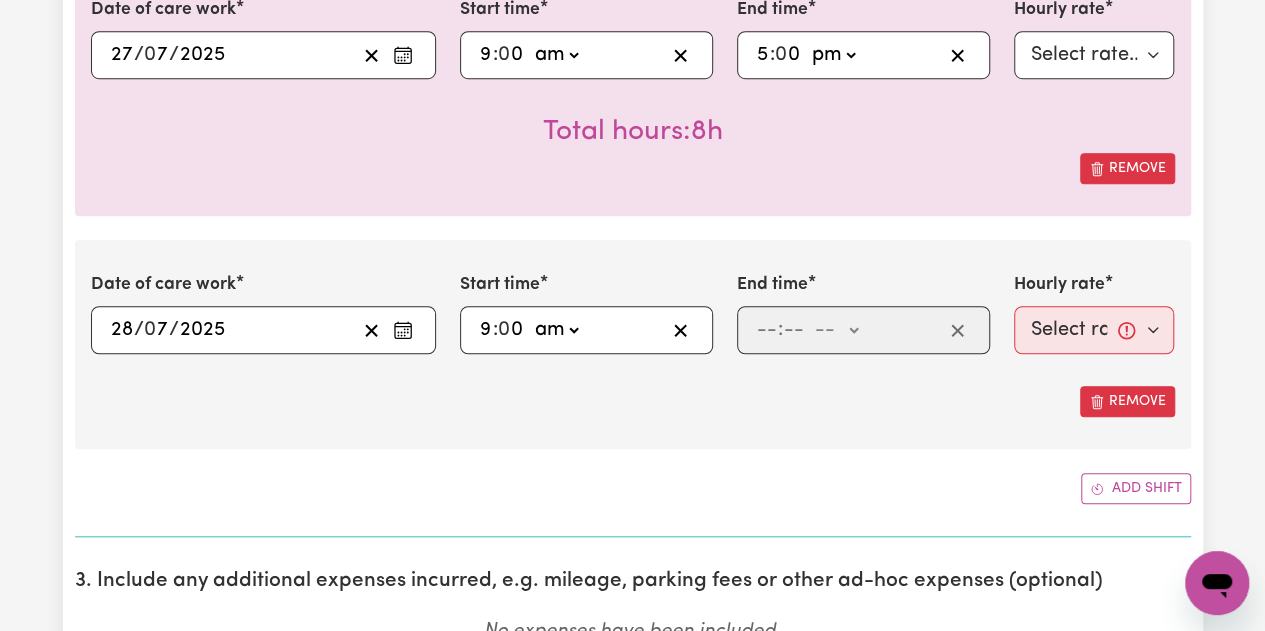 click on "-- am pm" 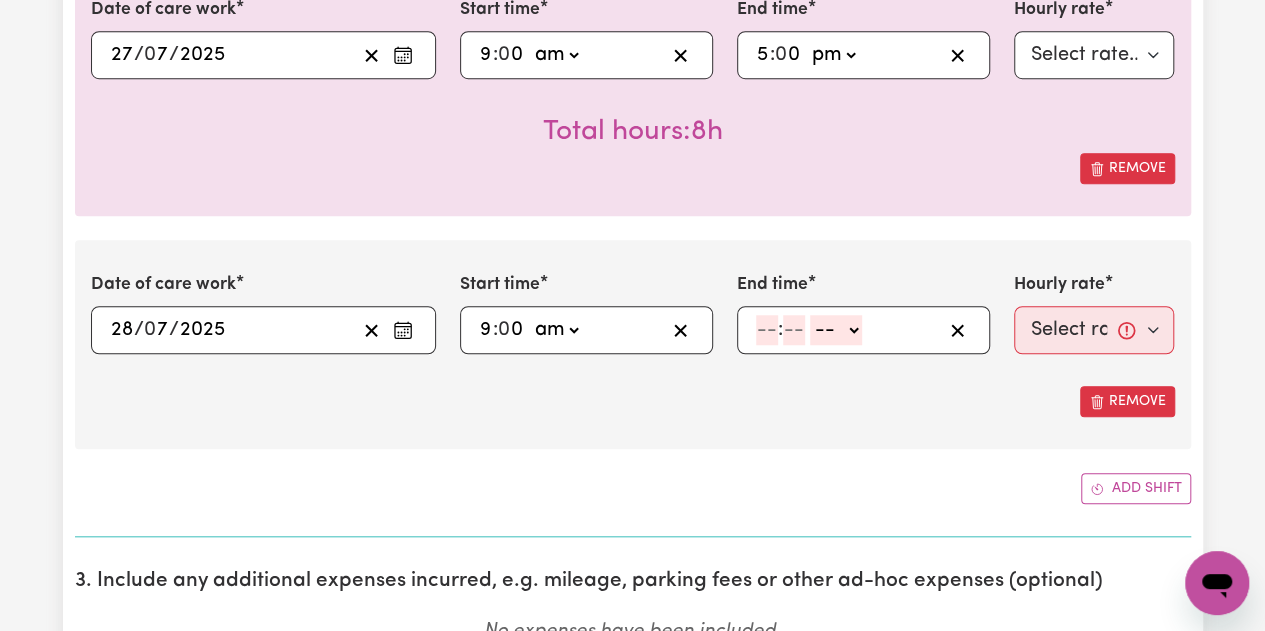 click 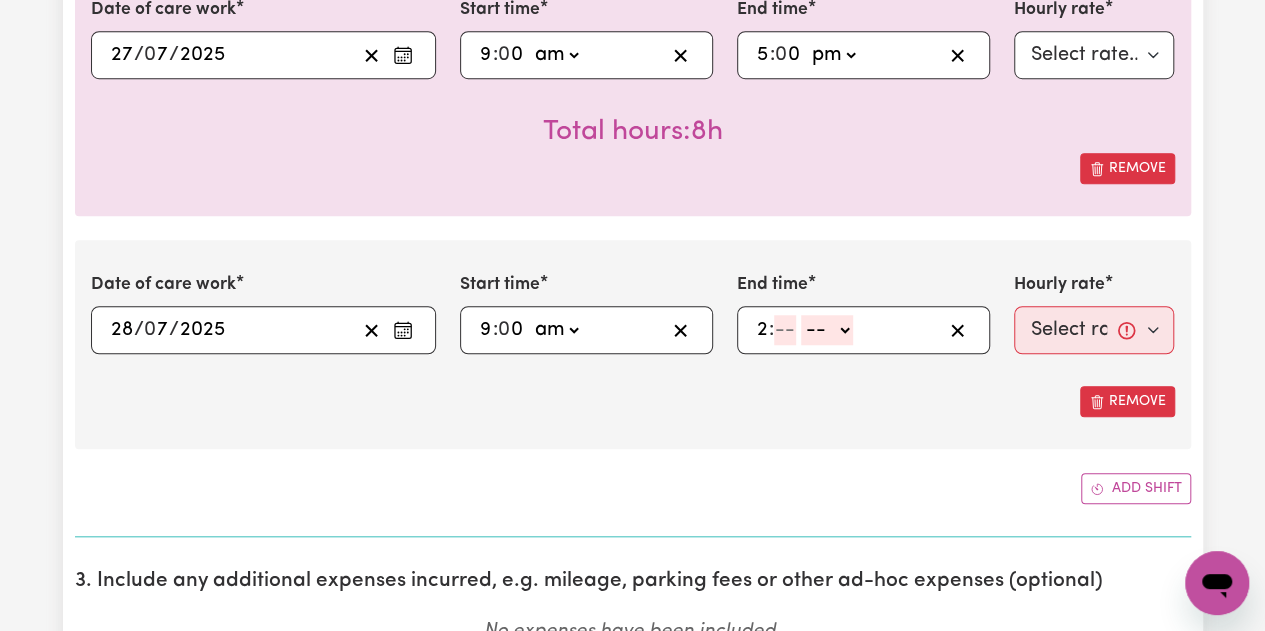 type on "2" 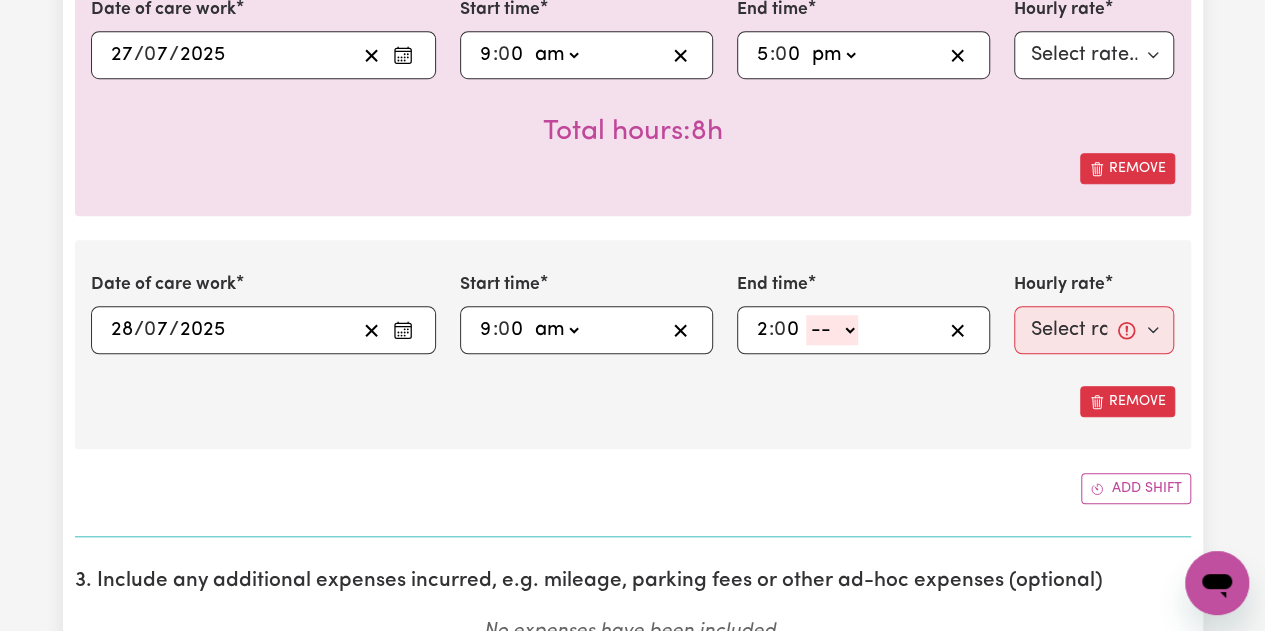 type on "0" 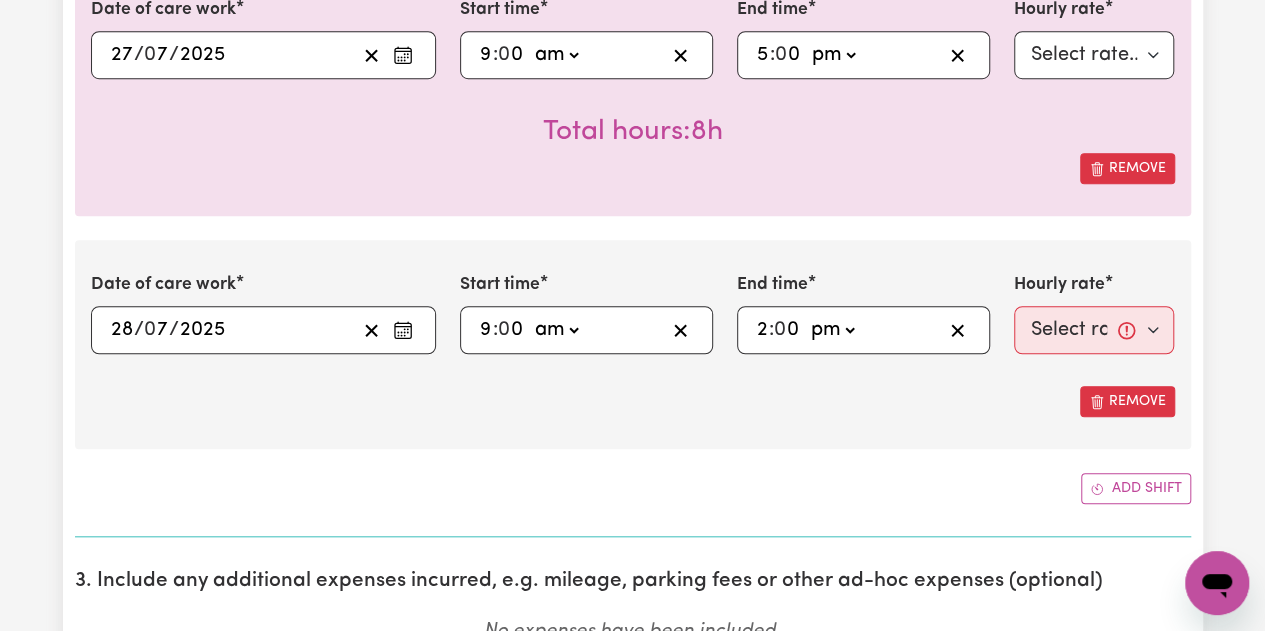 click on "-- am pm" 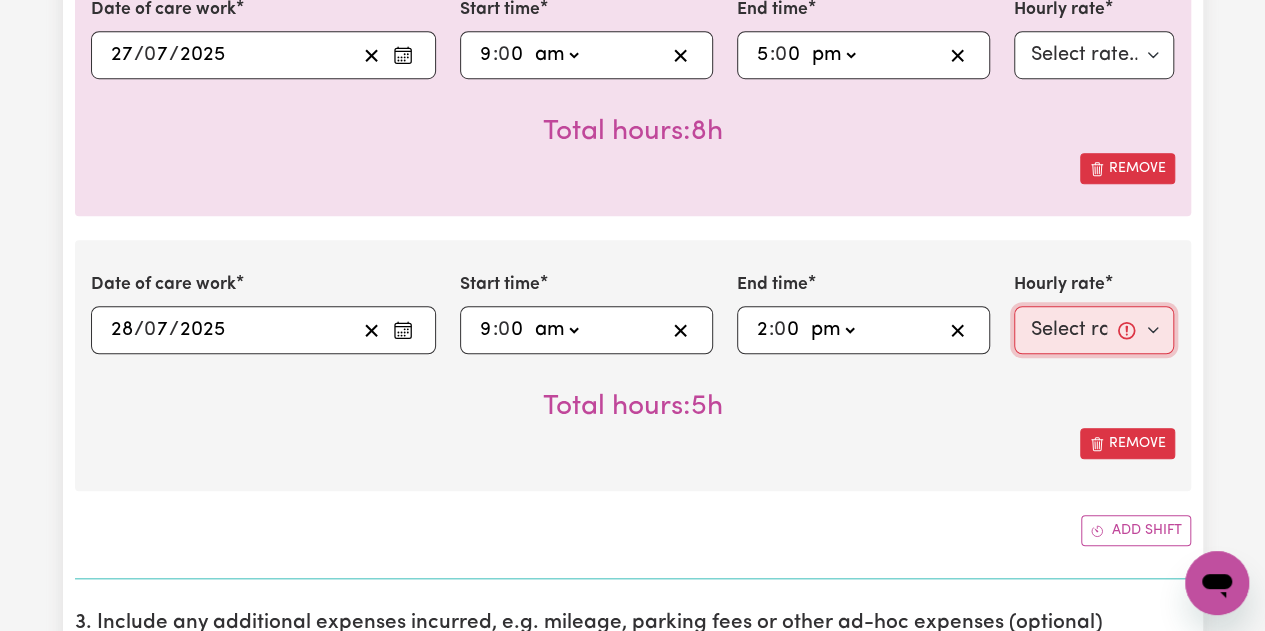 click on "Select rate... $50.00 (Weekday) $70.00 (Sunday)" at bounding box center (1094, 330) 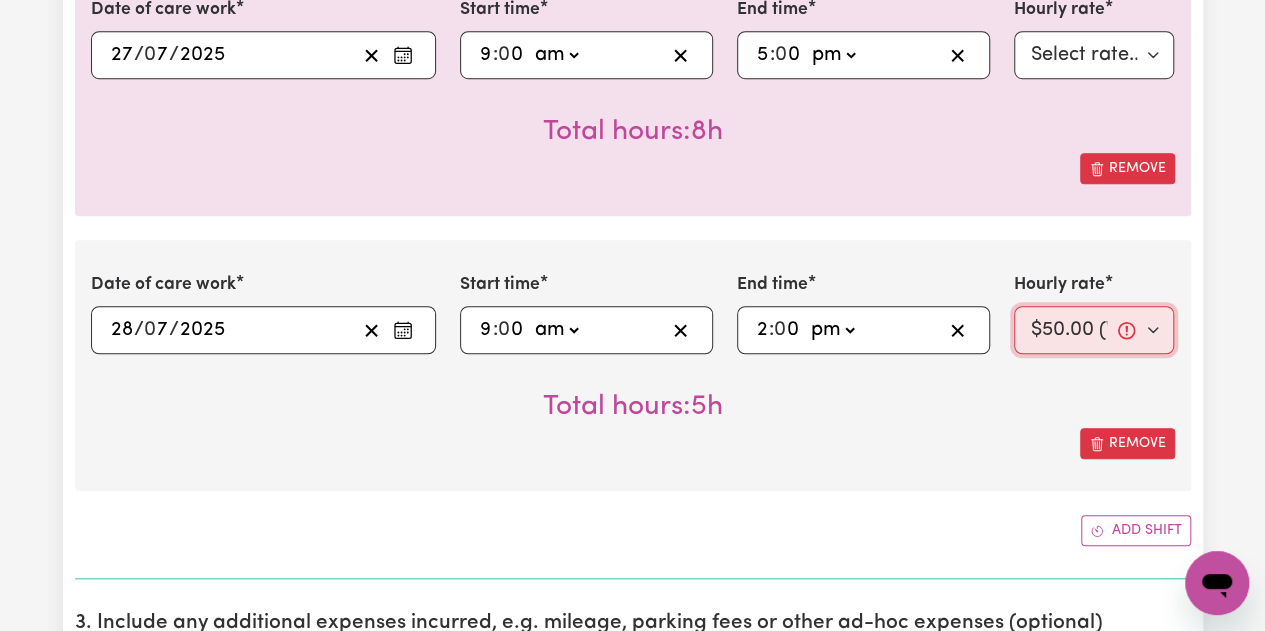 click on "Select rate... $50.00 (Weekday) $70.00 (Sunday)" at bounding box center (1094, 330) 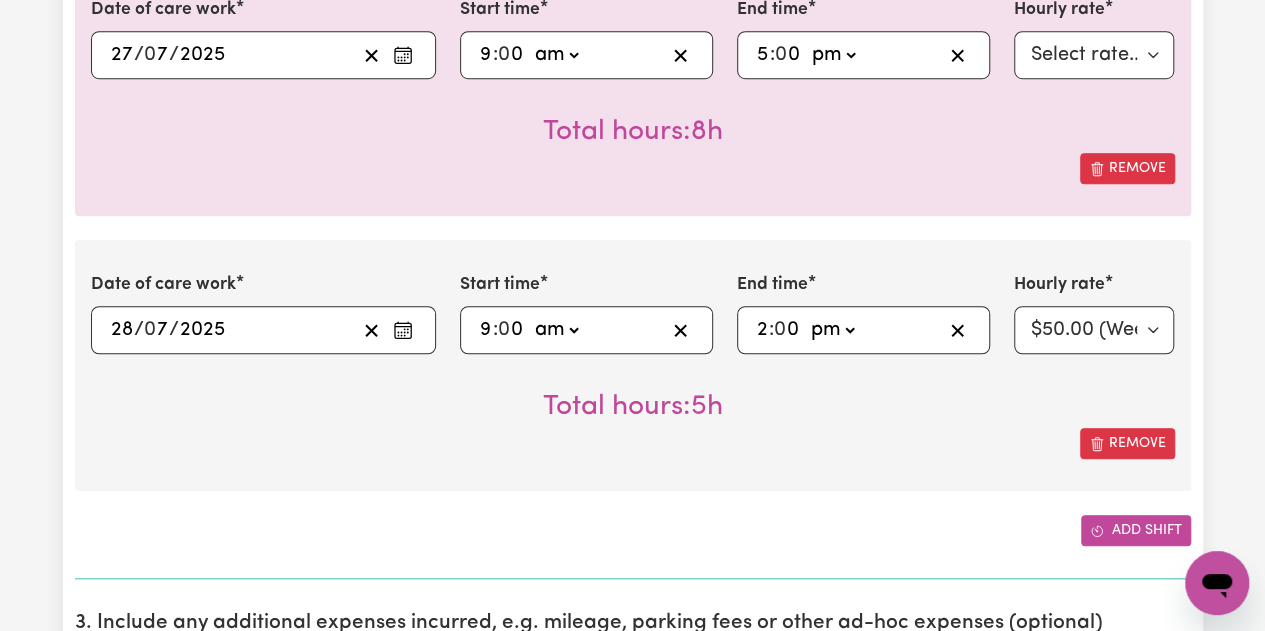 click on "Add shift" at bounding box center (1136, 530) 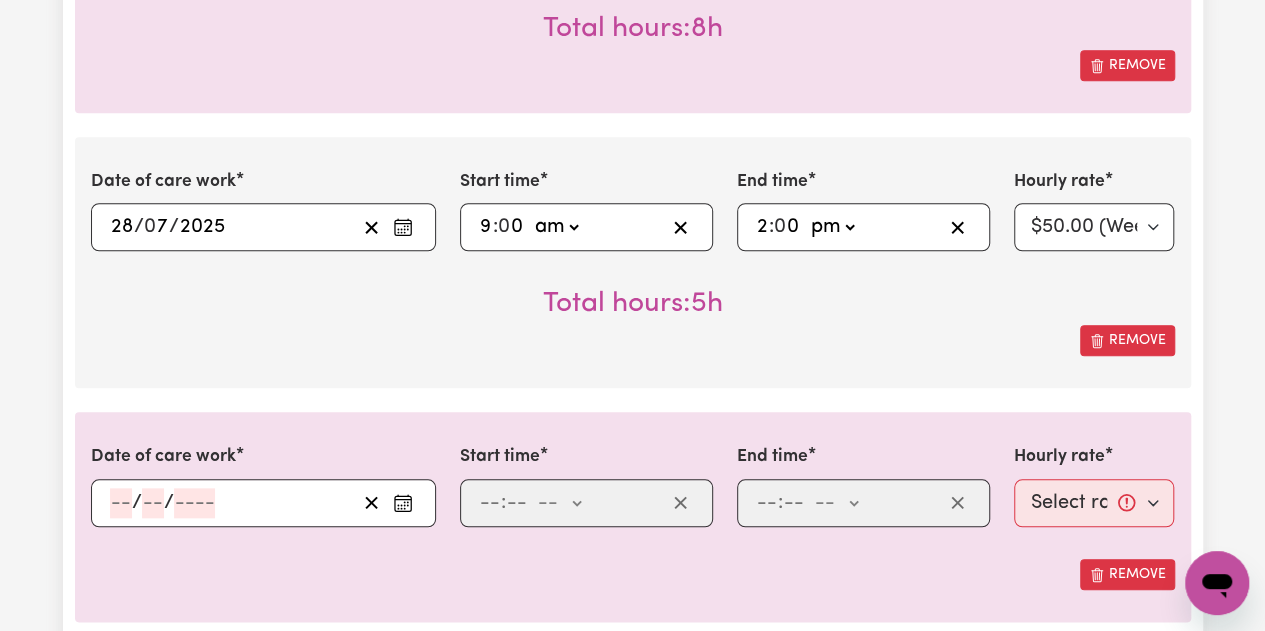 scroll, scrollTop: 900, scrollLeft: 0, axis: vertical 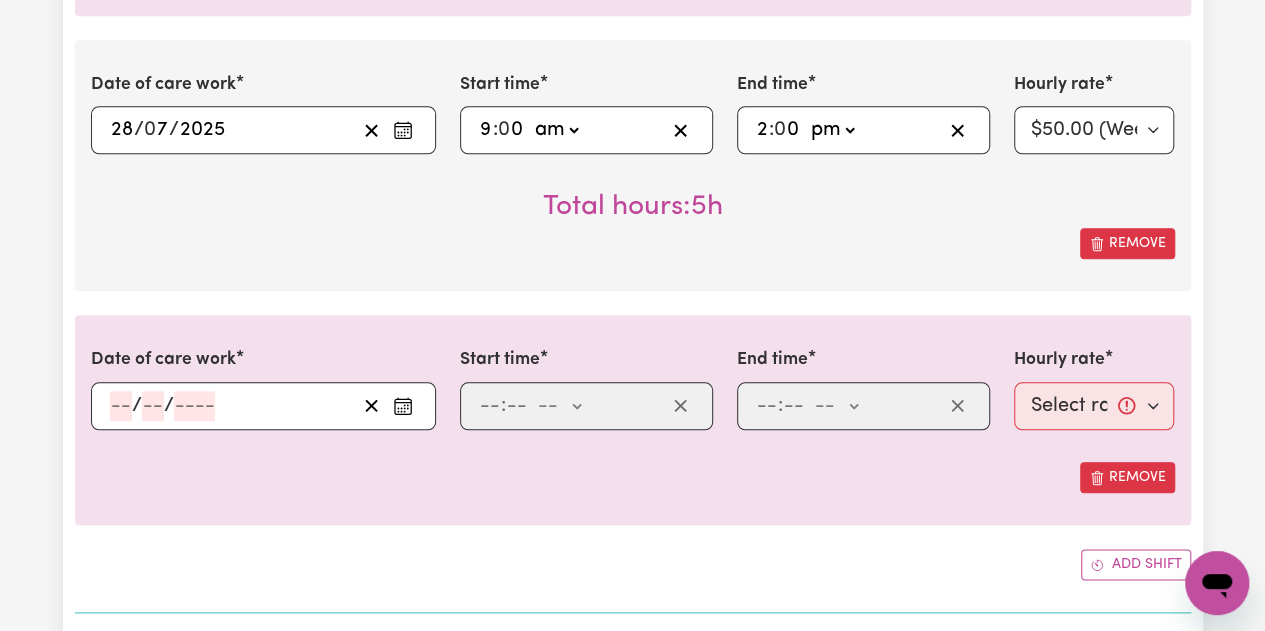 click 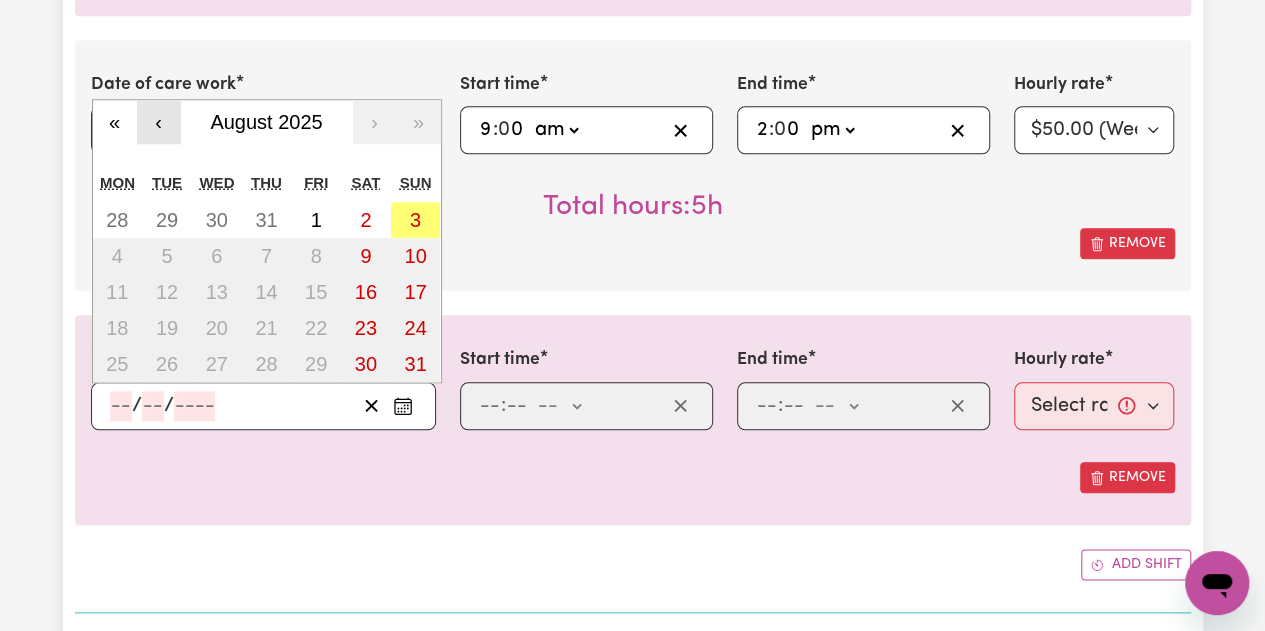 click on "‹" at bounding box center (159, 122) 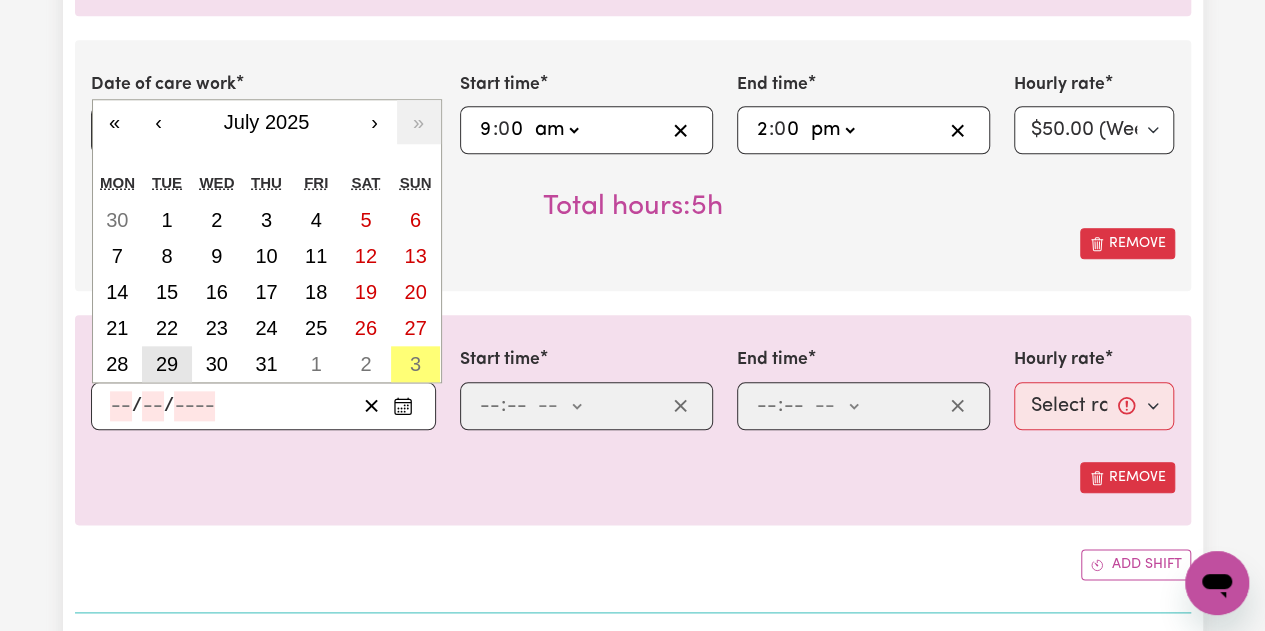 click on "29" at bounding box center [167, 364] 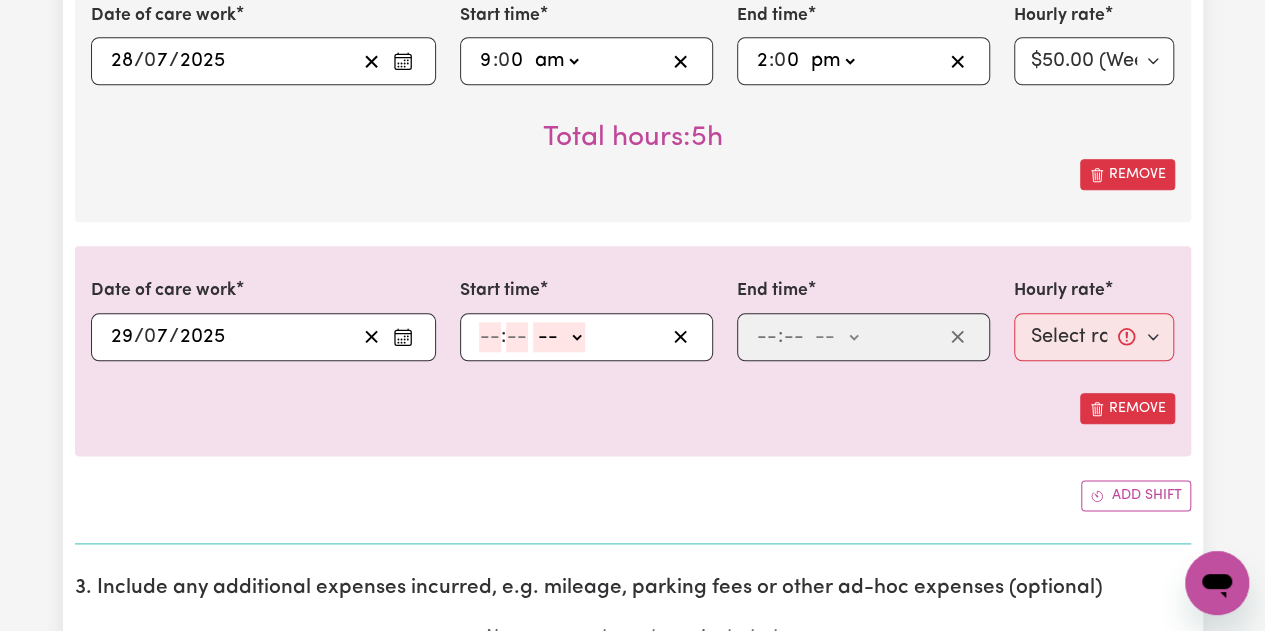 scroll, scrollTop: 1000, scrollLeft: 0, axis: vertical 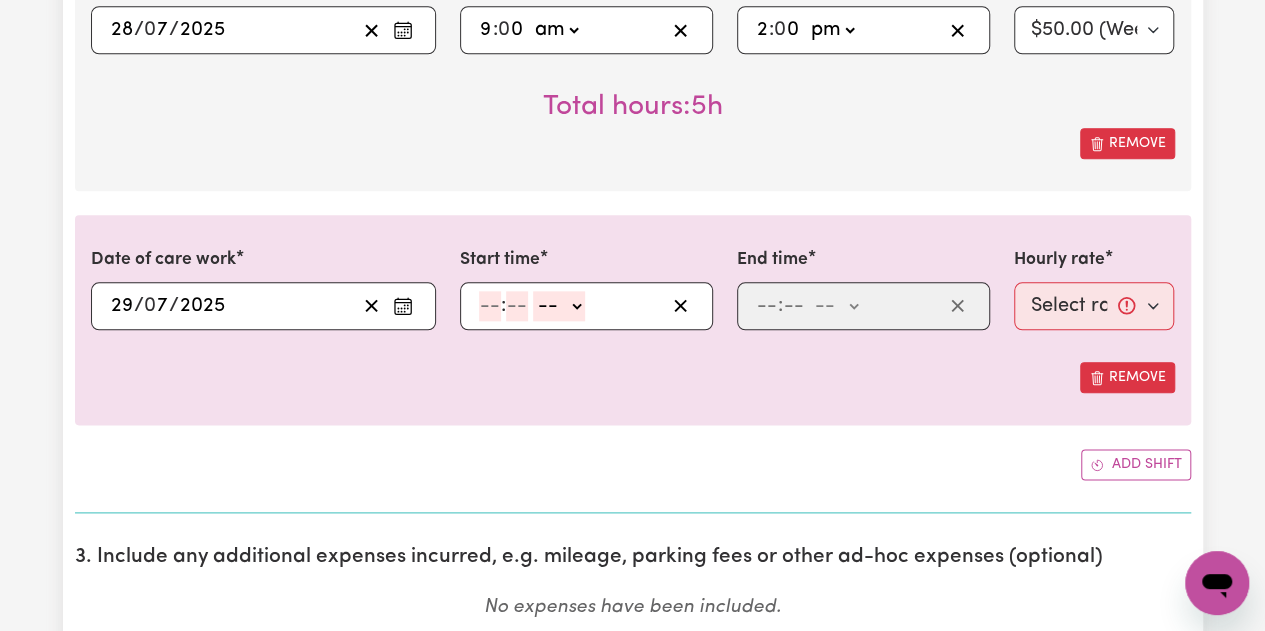 drag, startPoint x: 491, startPoint y: 307, endPoint x: 555, endPoint y: 408, distance: 119.57006 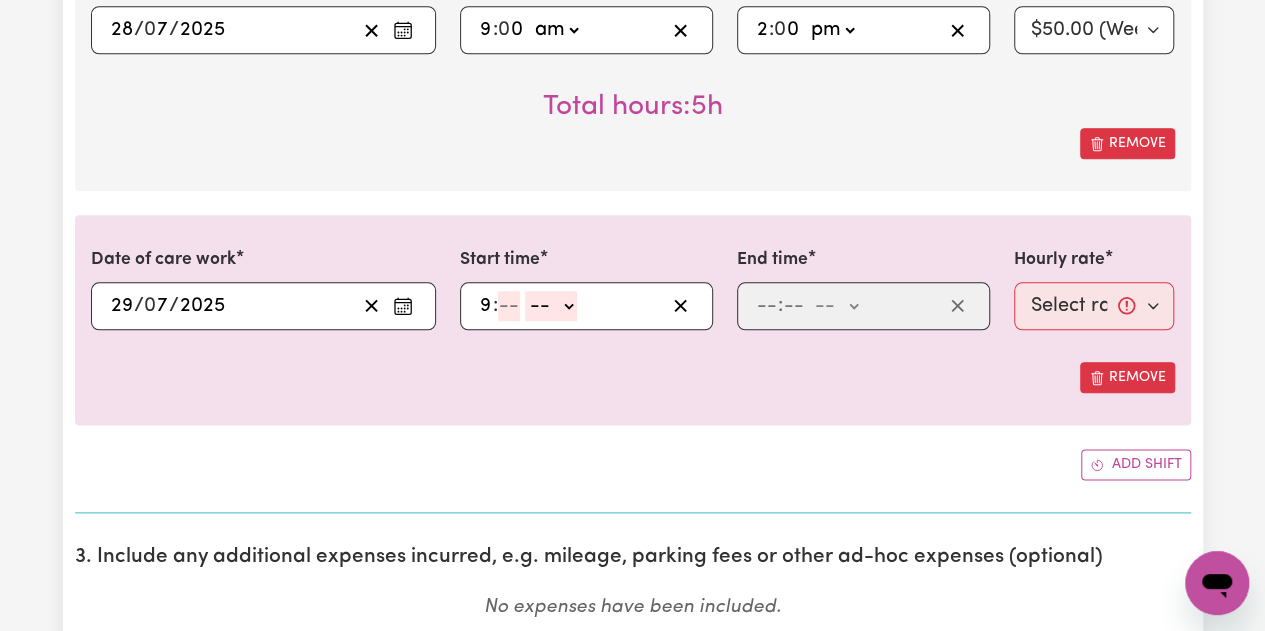type on "9" 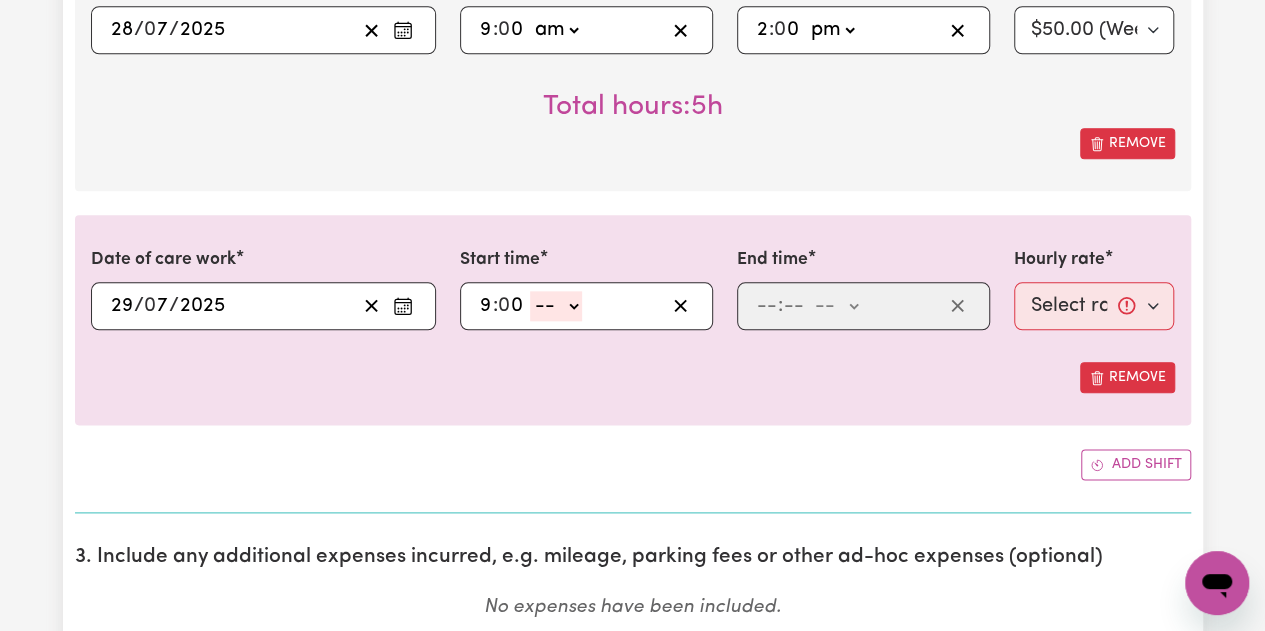 type on "0" 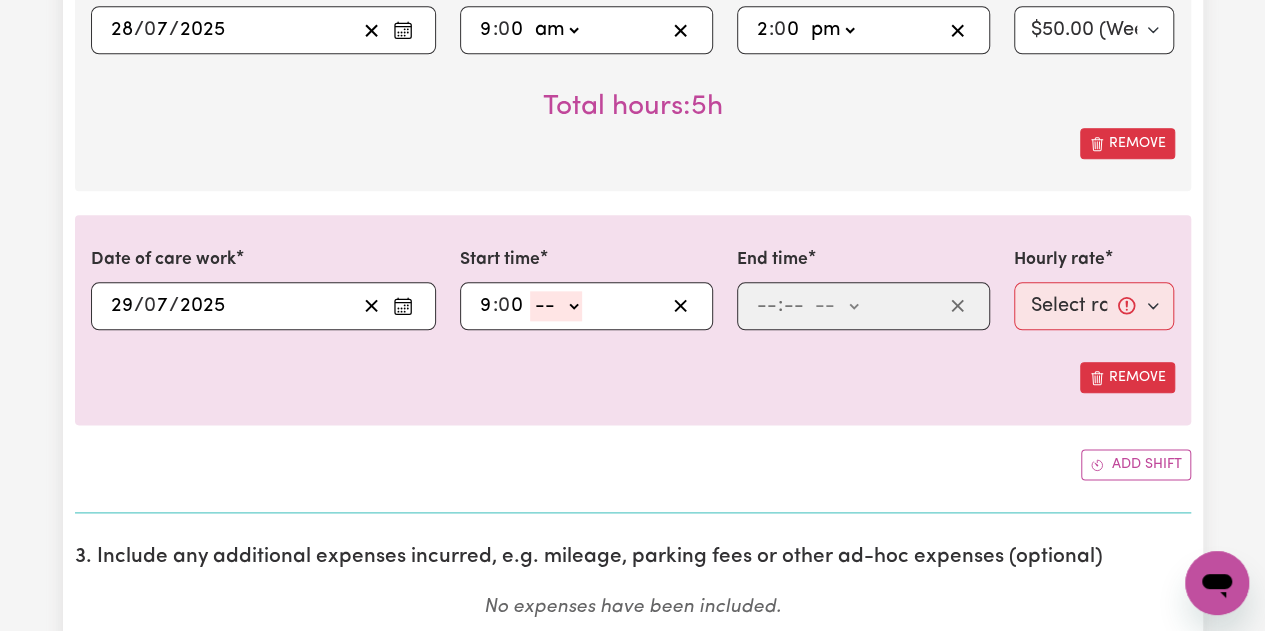 click on "-- am pm" 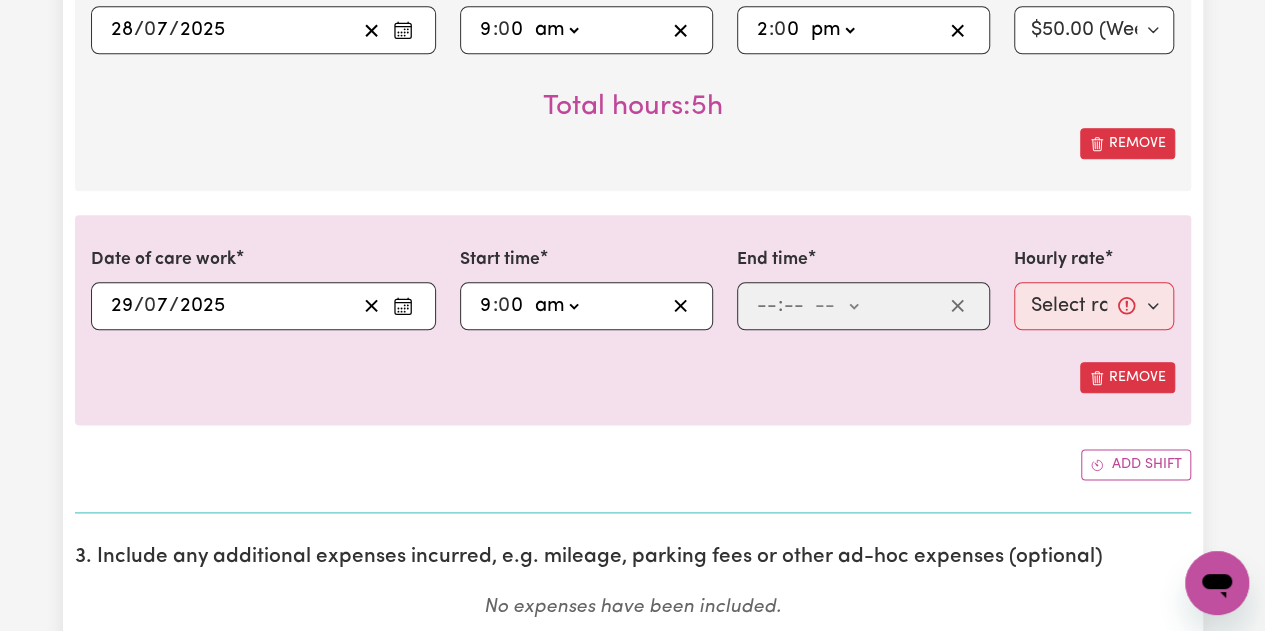 click on "-- am pm" 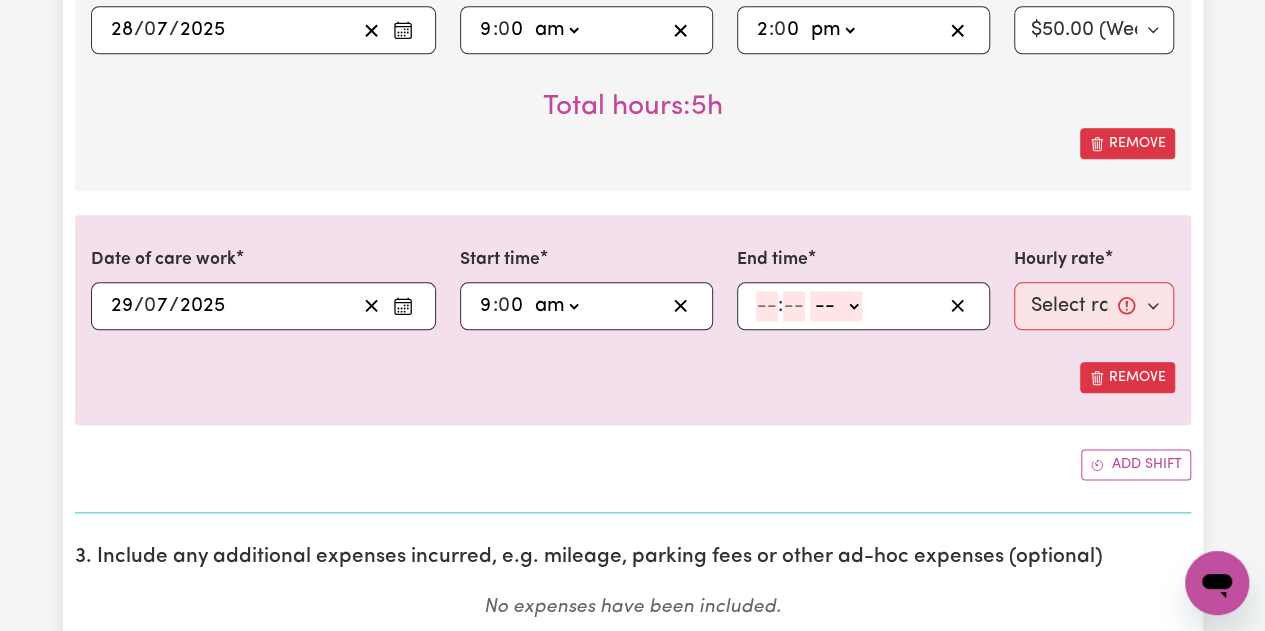 drag, startPoint x: 766, startPoint y: 309, endPoint x: 790, endPoint y: 389, distance: 83.52245 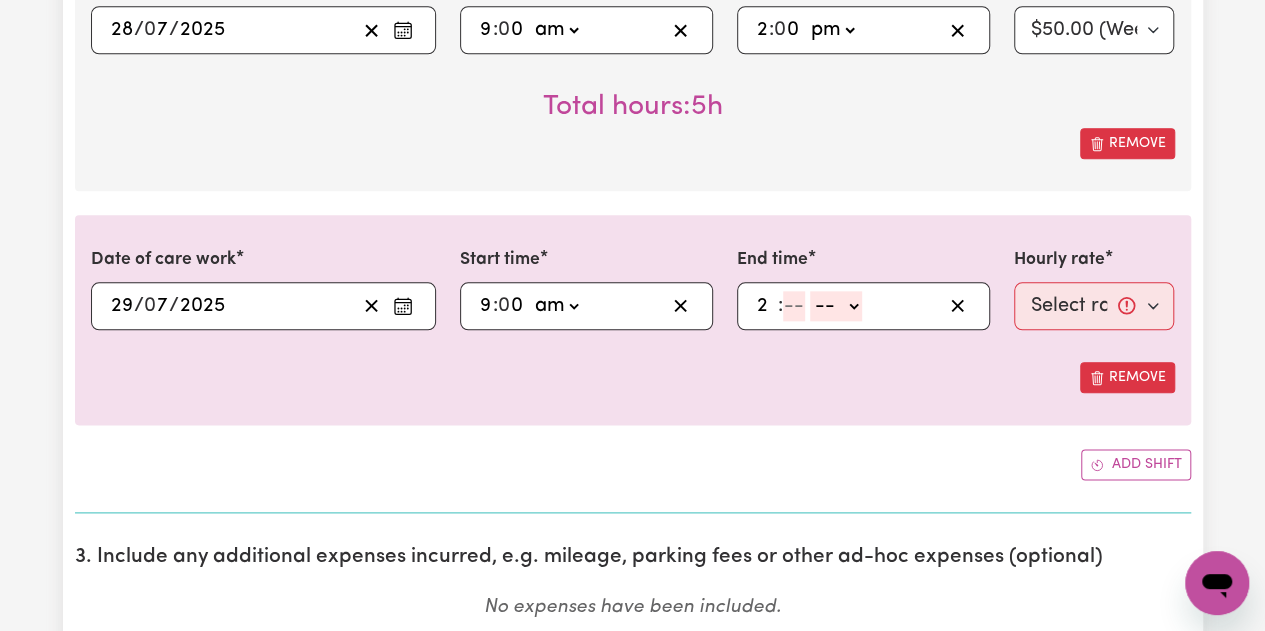 type on "2" 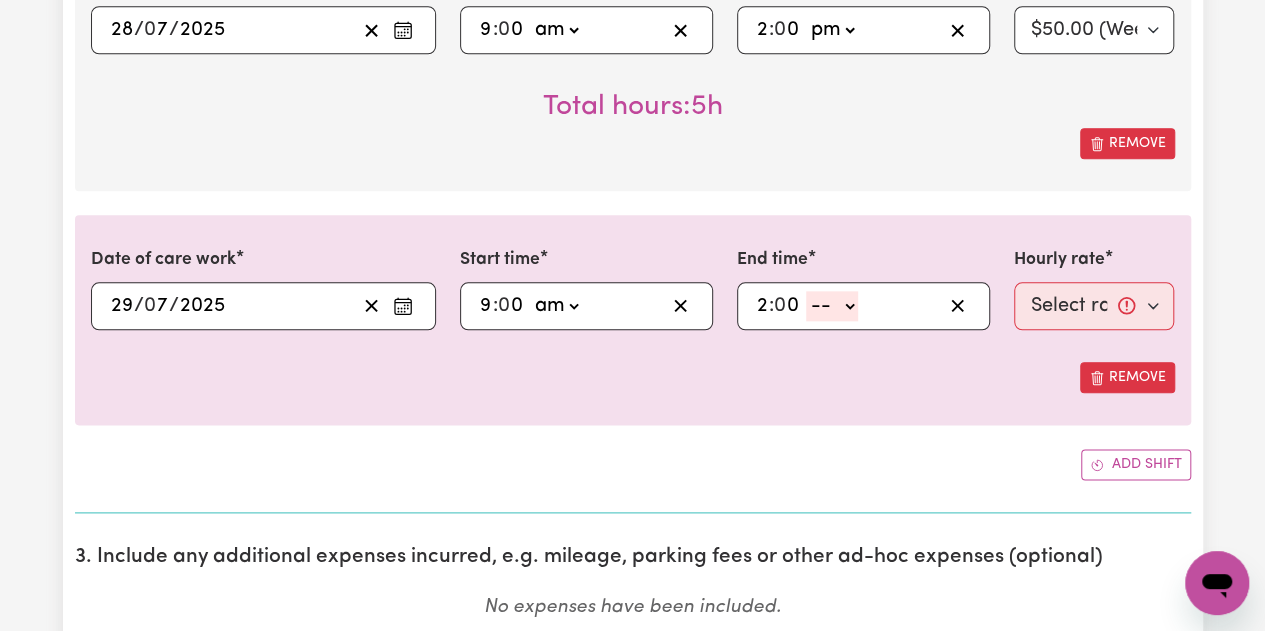 type on "0" 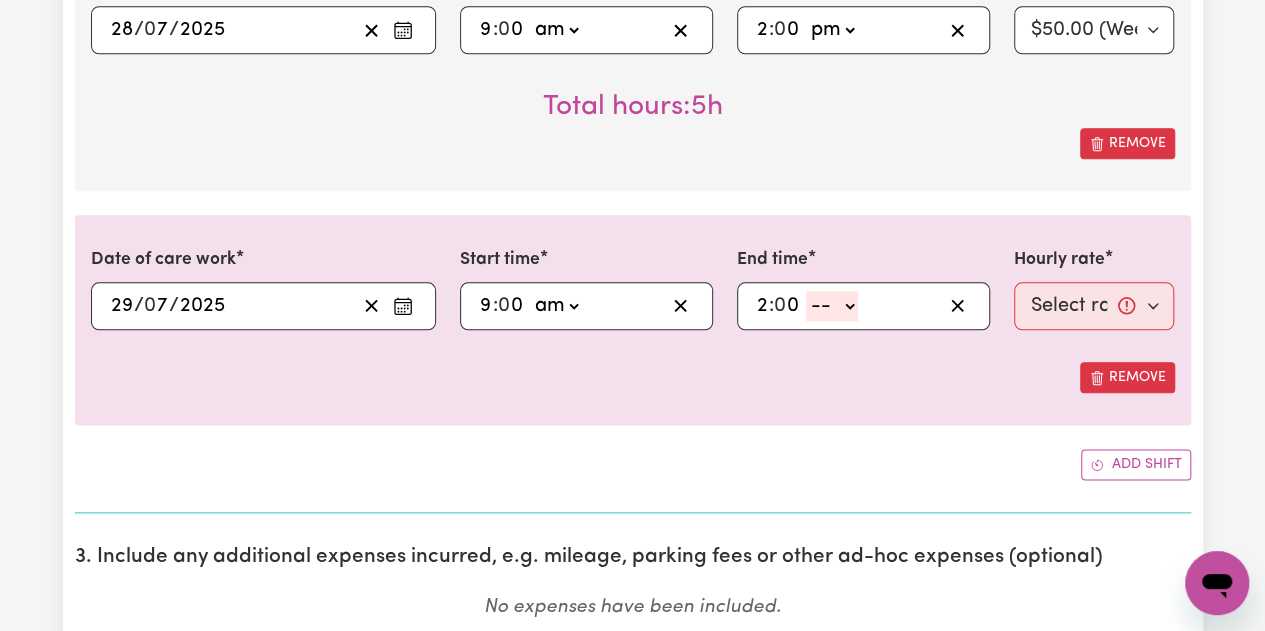 click on "-- am pm" 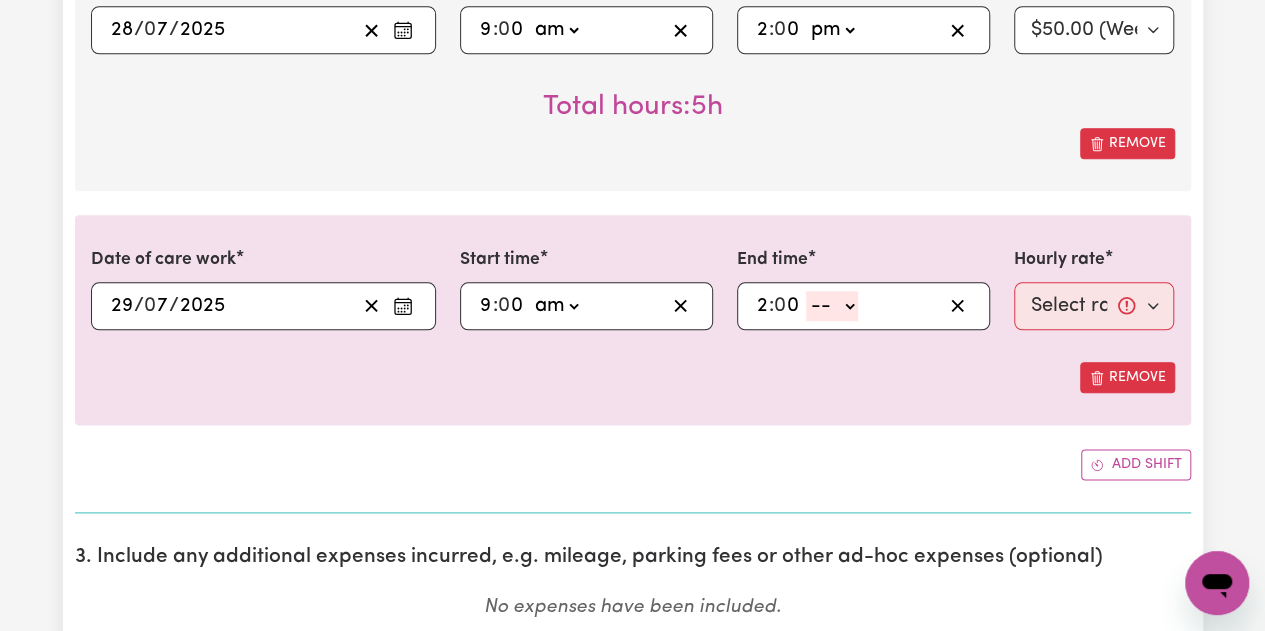 select on "pm" 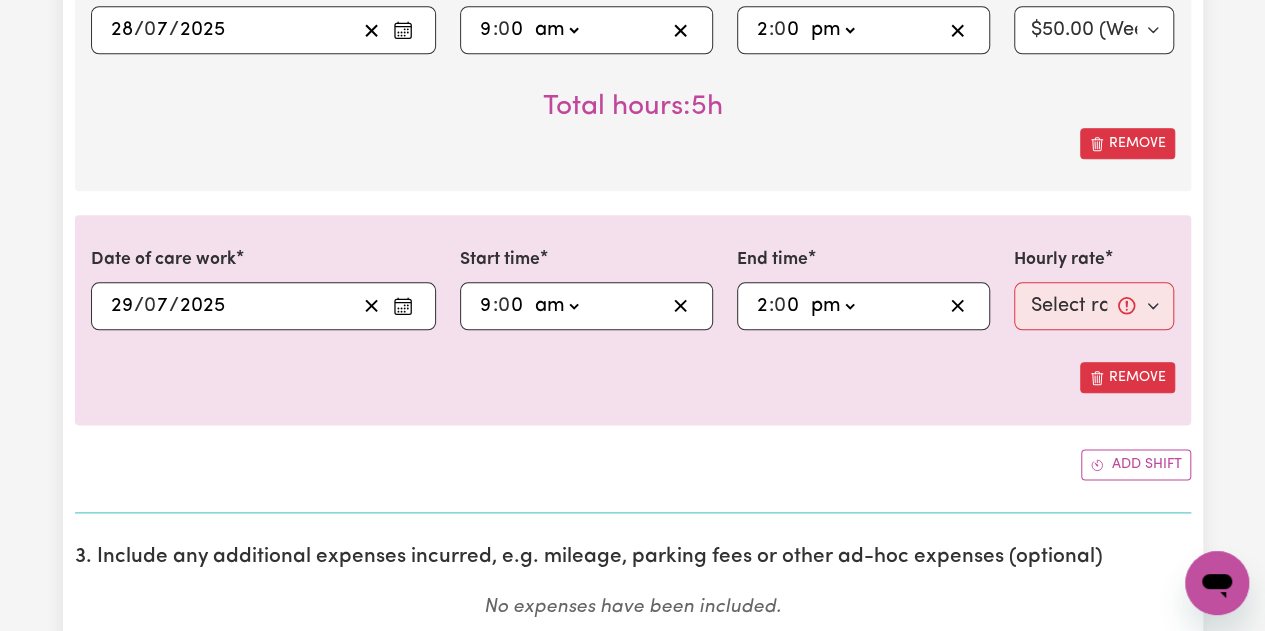 click on "-- am pm" 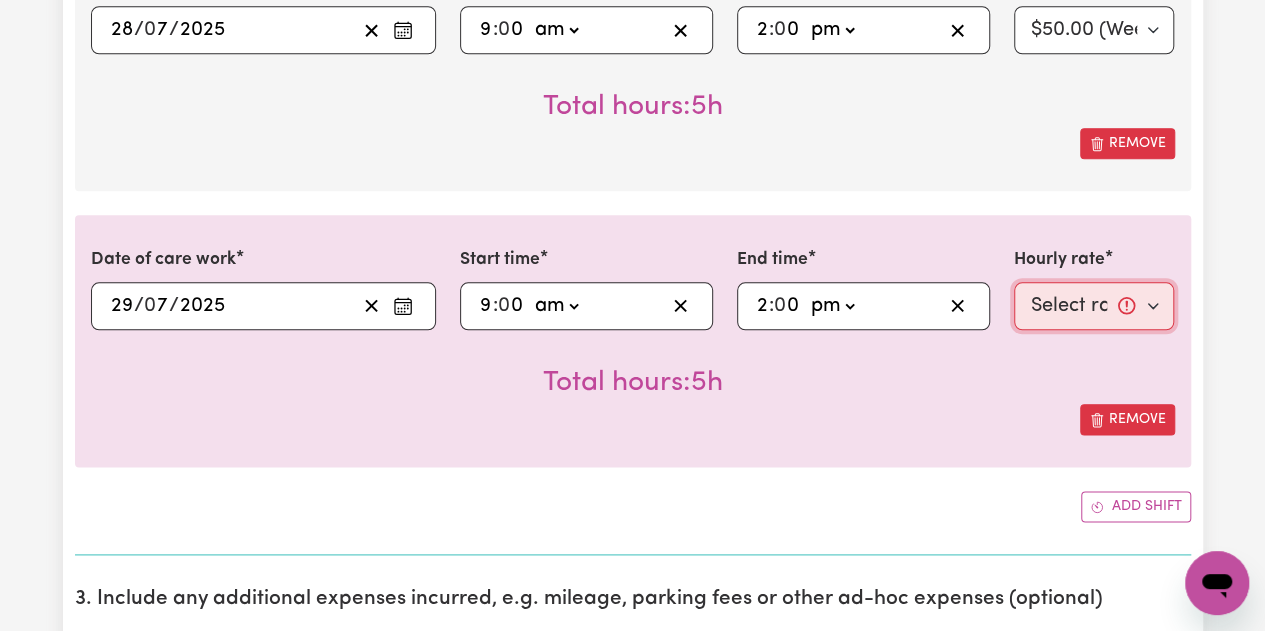 click on "Select rate... $50.00 (Weekday) $70.00 (Sunday)" at bounding box center [1094, 306] 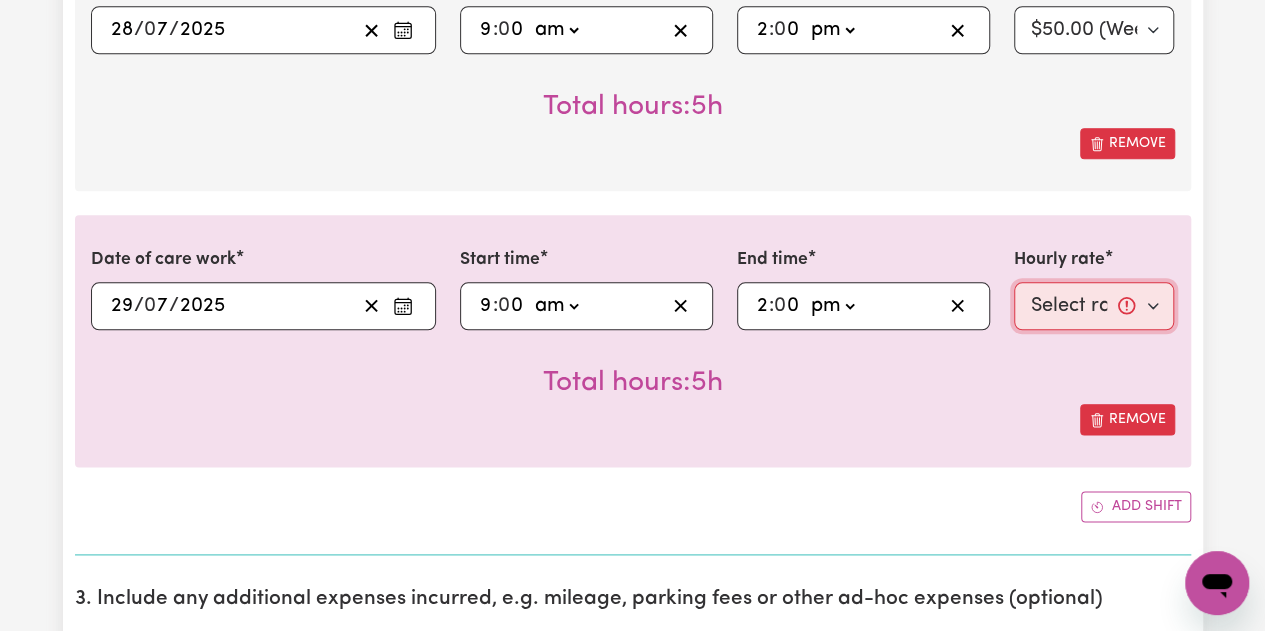 select on "50-Weekday" 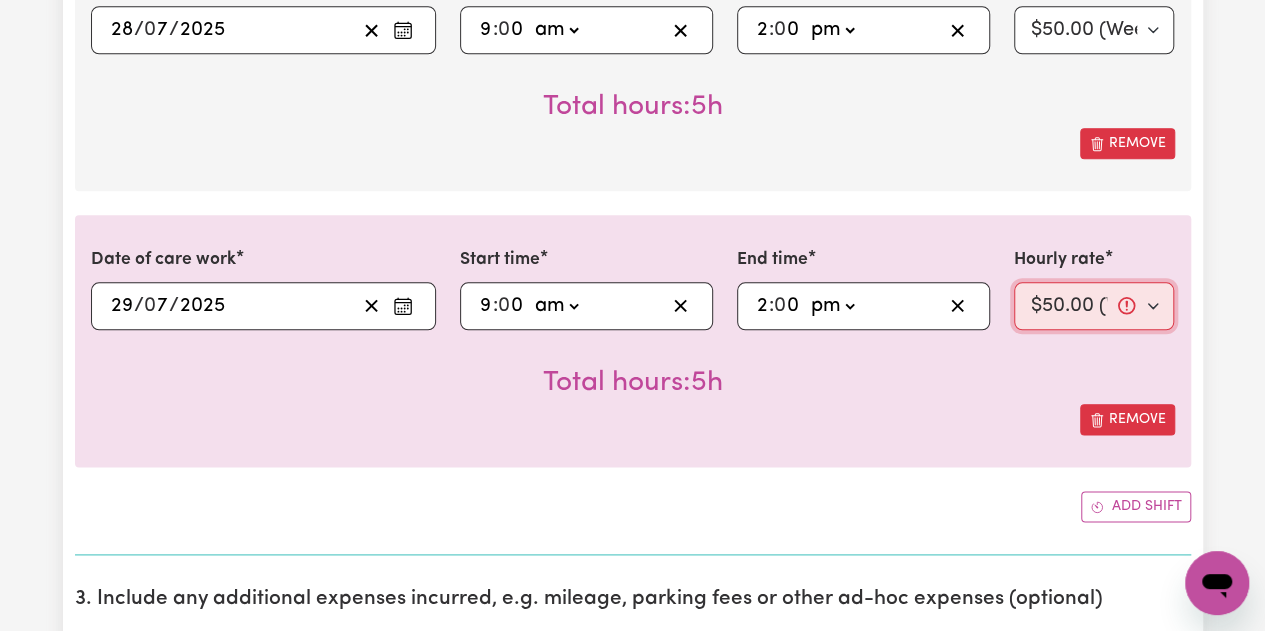 click on "Select rate... $50.00 (Weekday) $70.00 (Sunday)" at bounding box center [1094, 306] 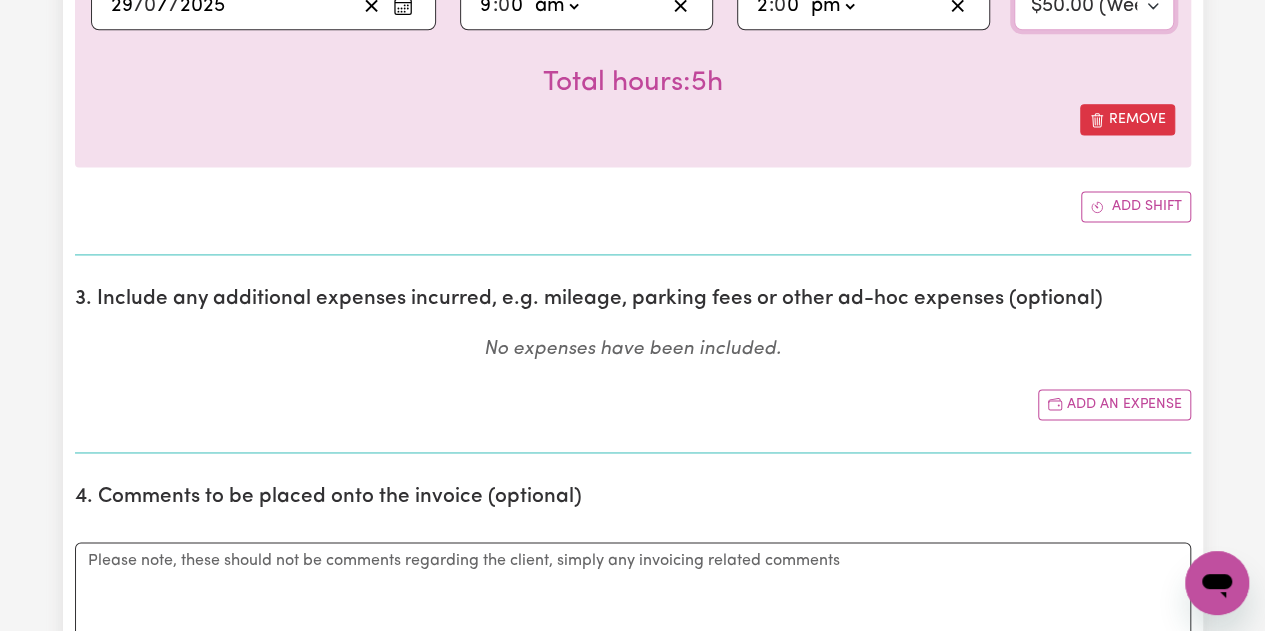 scroll, scrollTop: 1400, scrollLeft: 0, axis: vertical 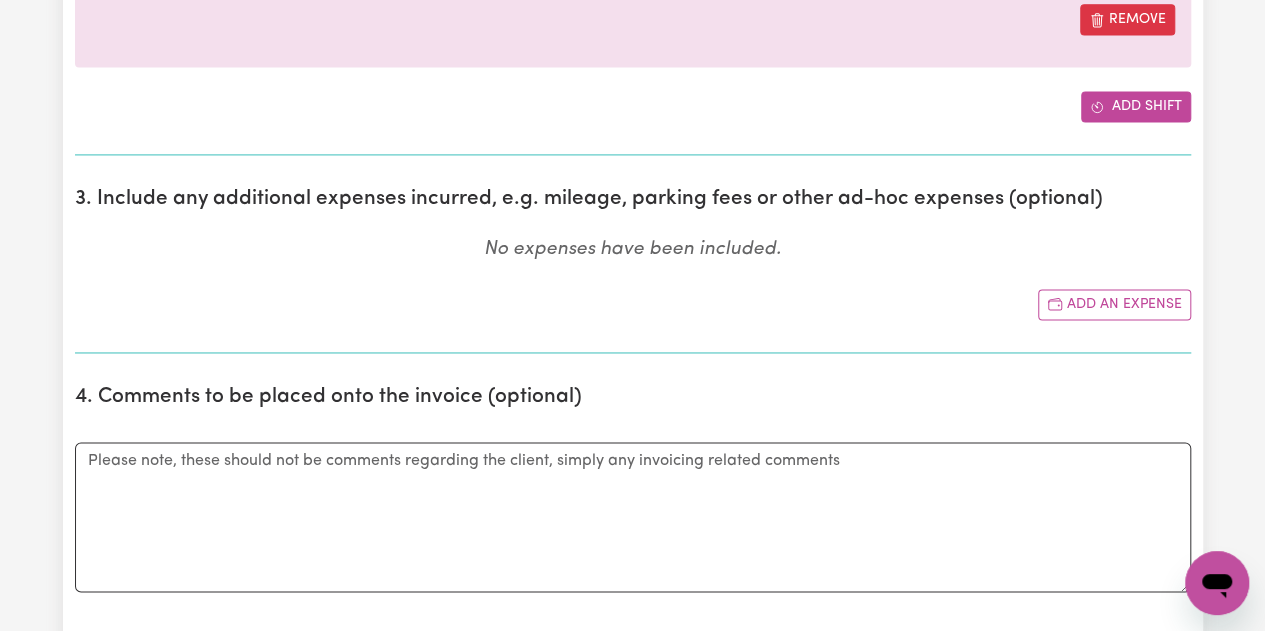 click on "Add shift" at bounding box center (1136, 106) 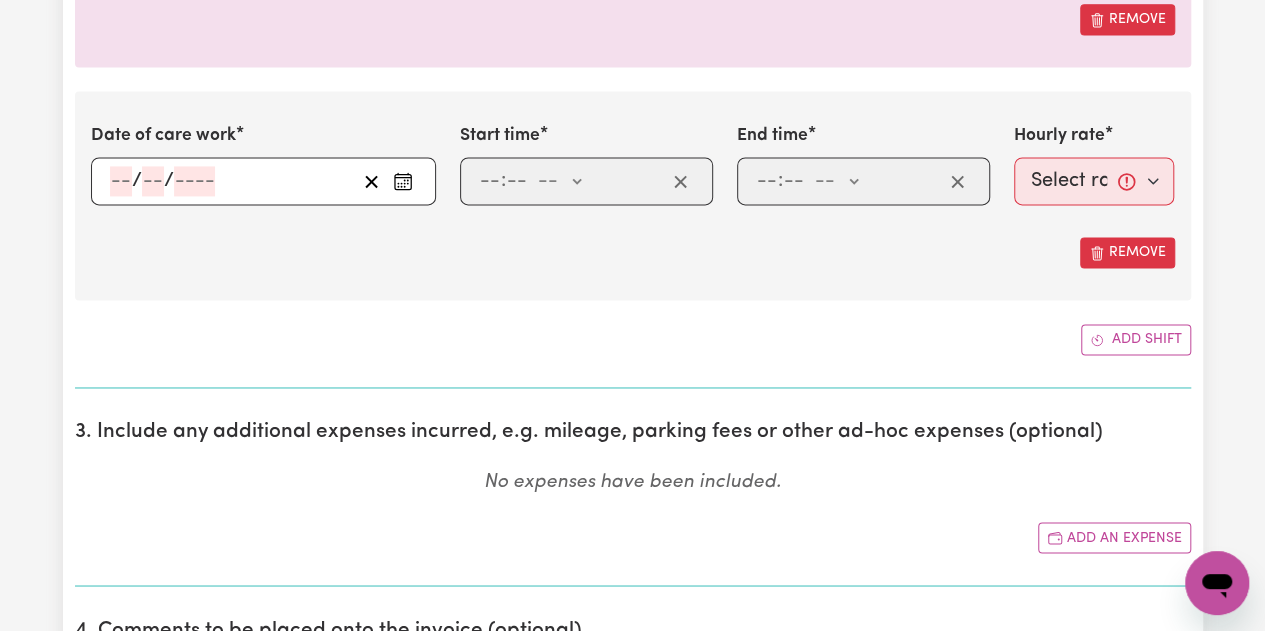 click 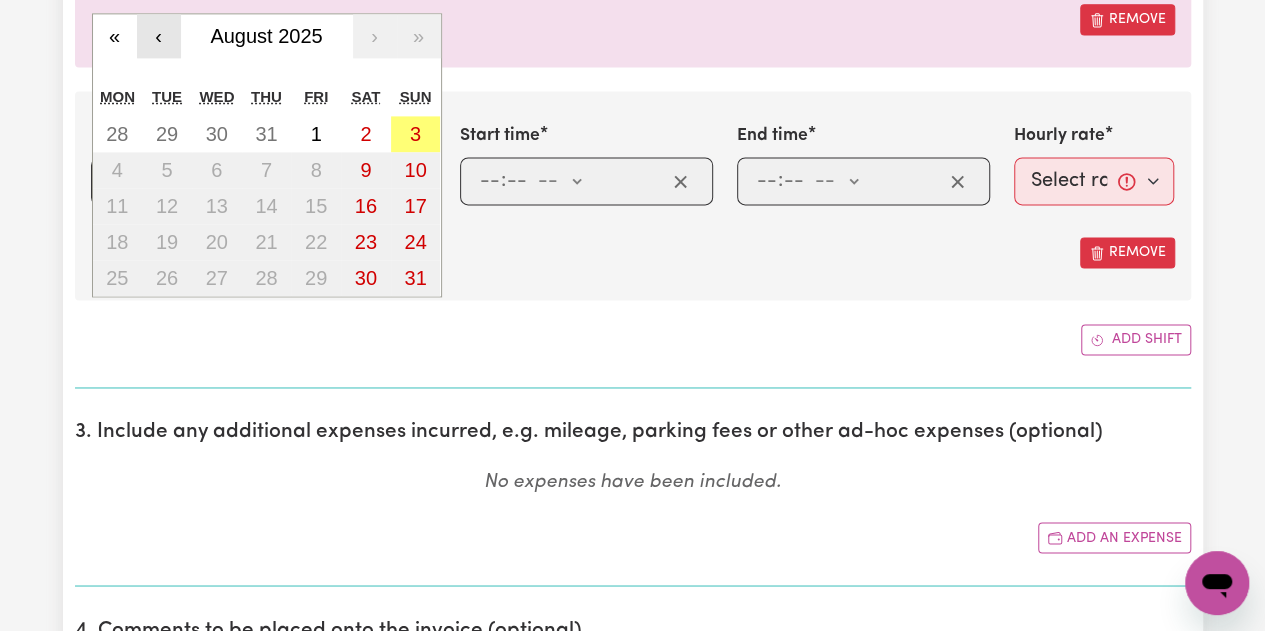 click on "‹" at bounding box center [159, 36] 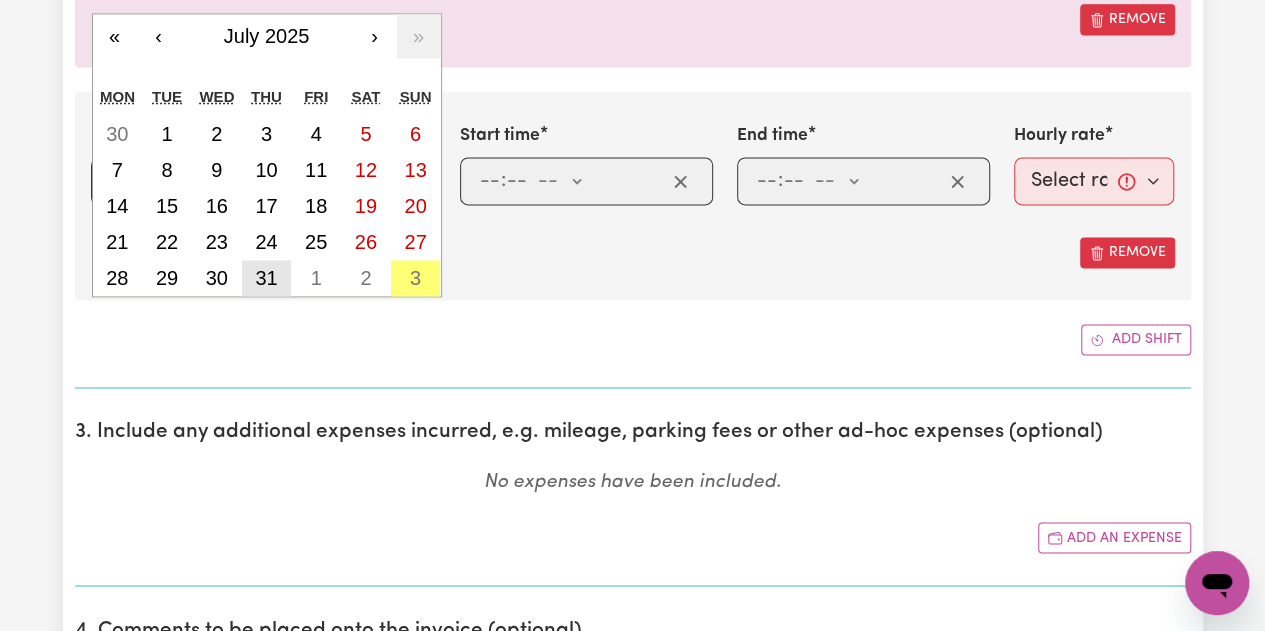 click on "31" at bounding box center [266, 278] 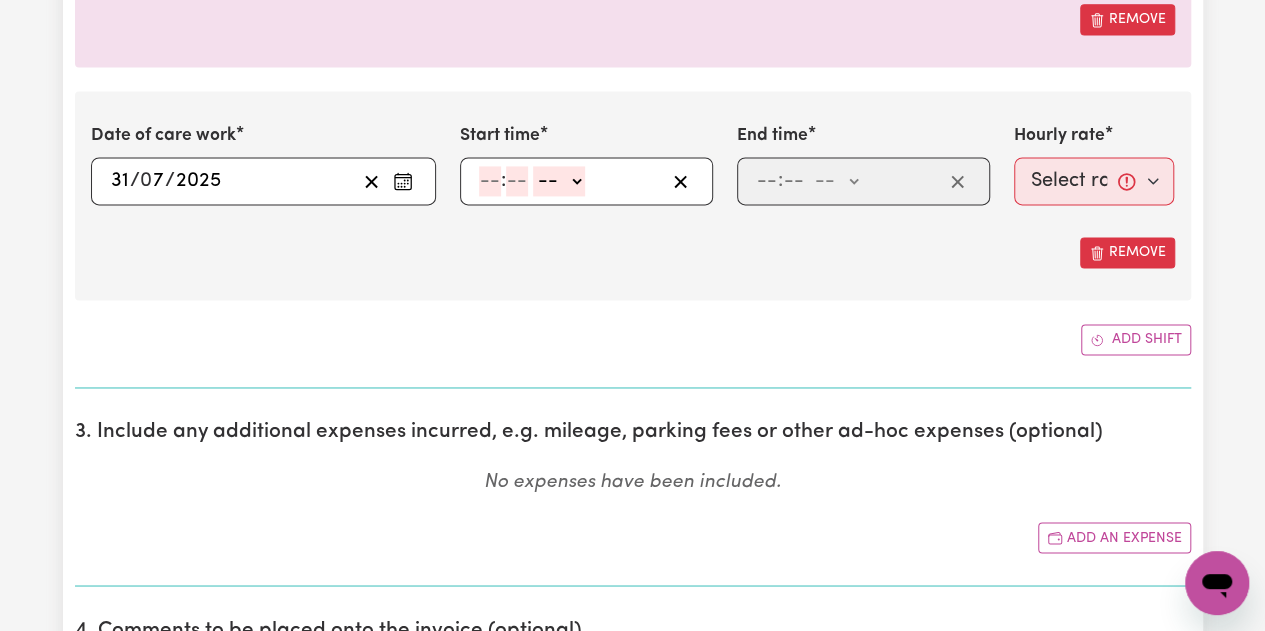 drag, startPoint x: 481, startPoint y: 188, endPoint x: 500, endPoint y: 229, distance: 45.188496 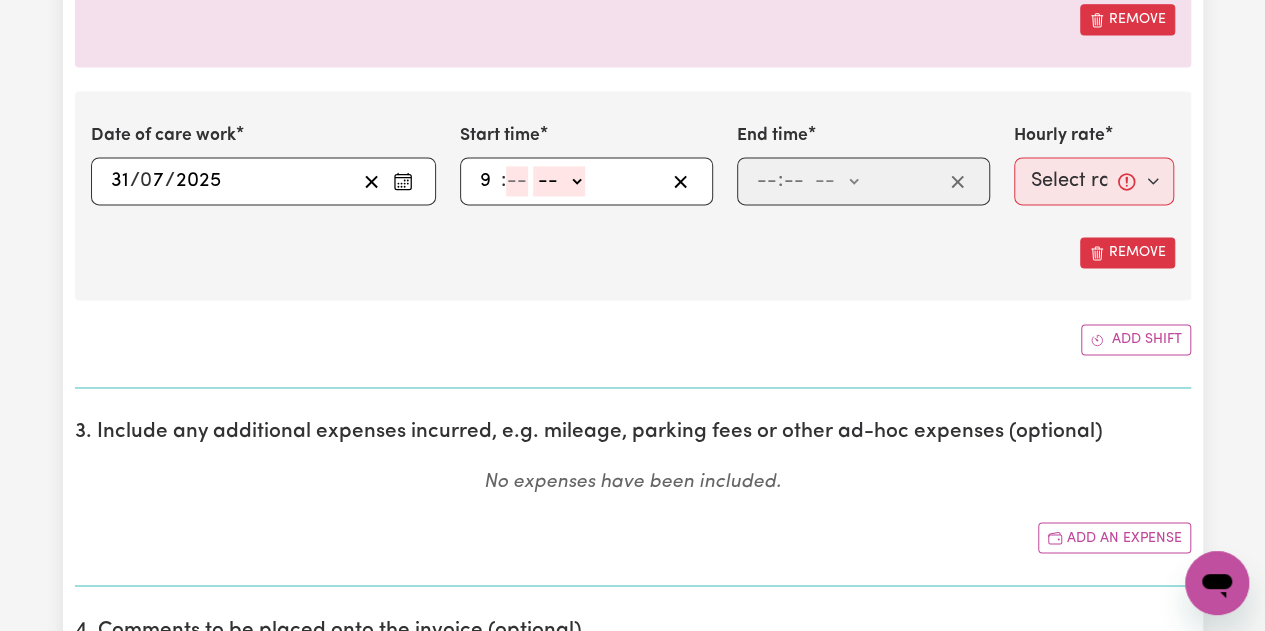 type on "9" 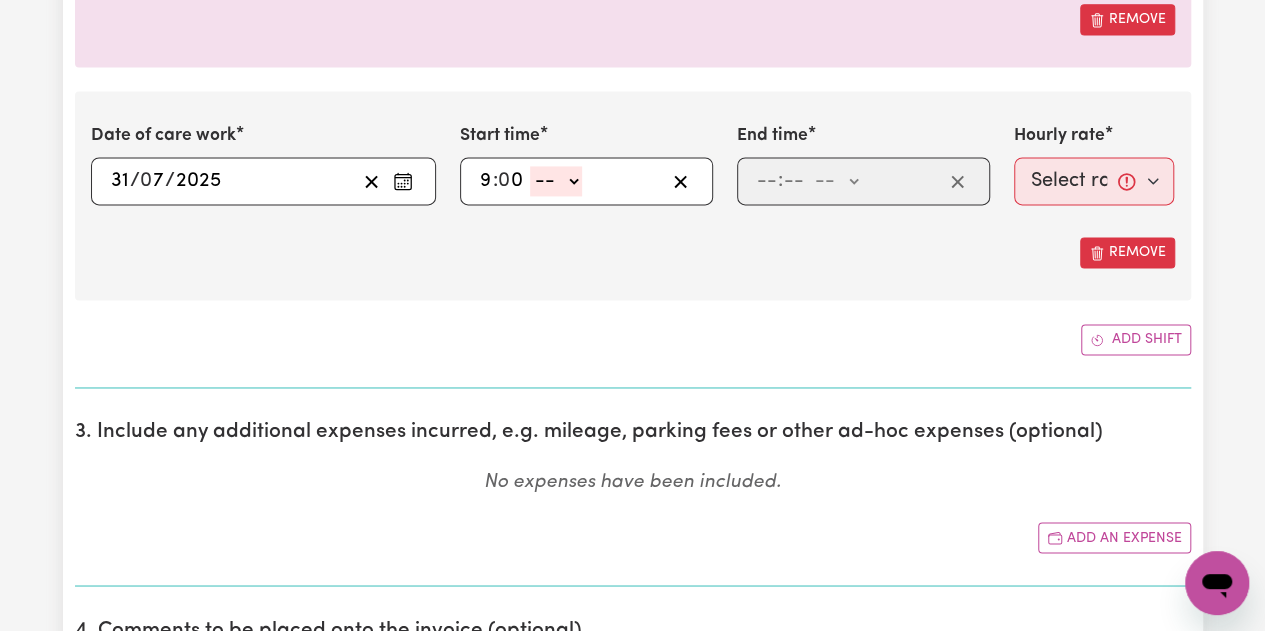 type on "0" 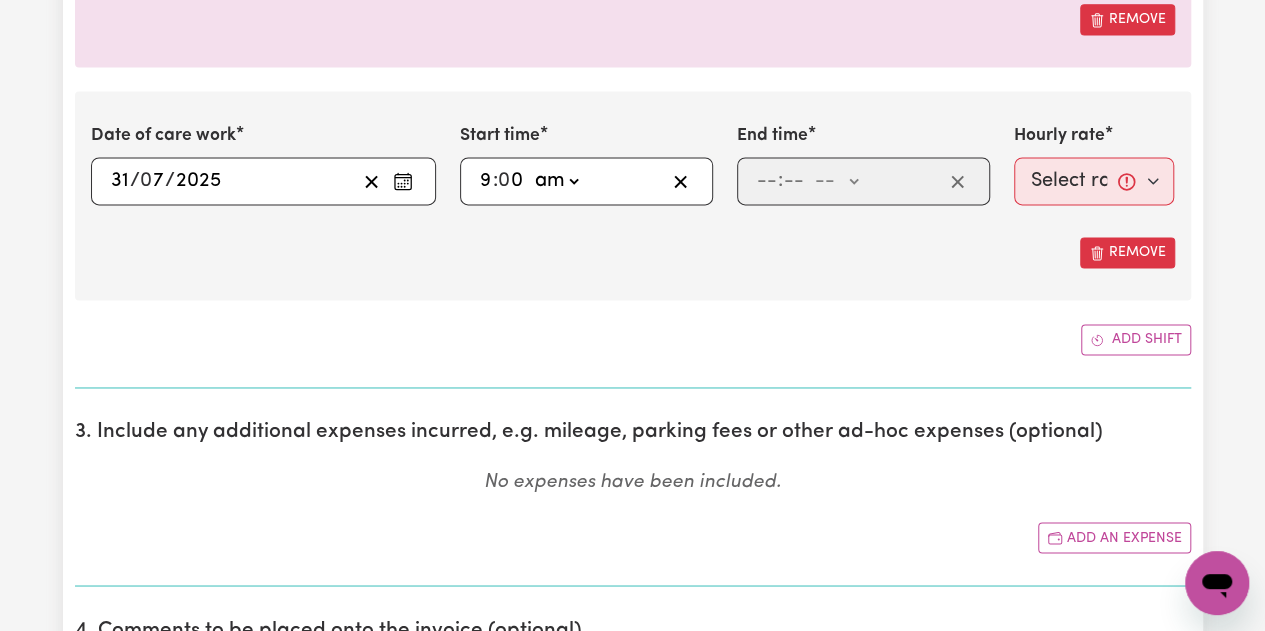 click on "-- am pm" 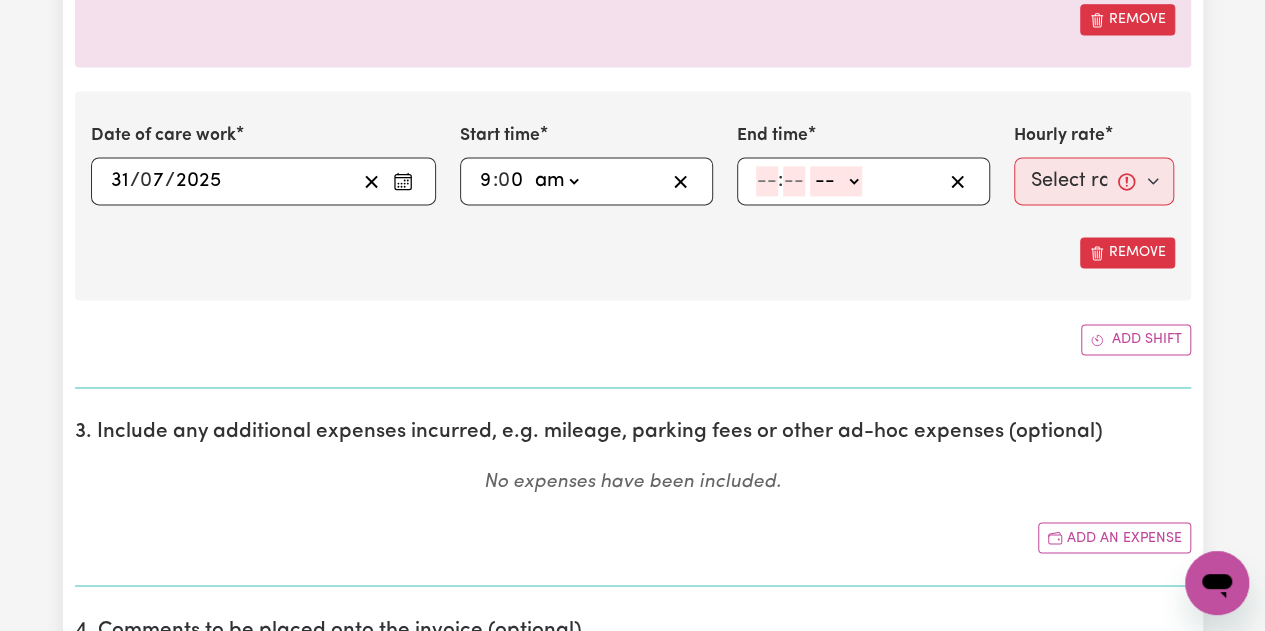 drag, startPoint x: 758, startPoint y: 185, endPoint x: 806, endPoint y: 325, distance: 148 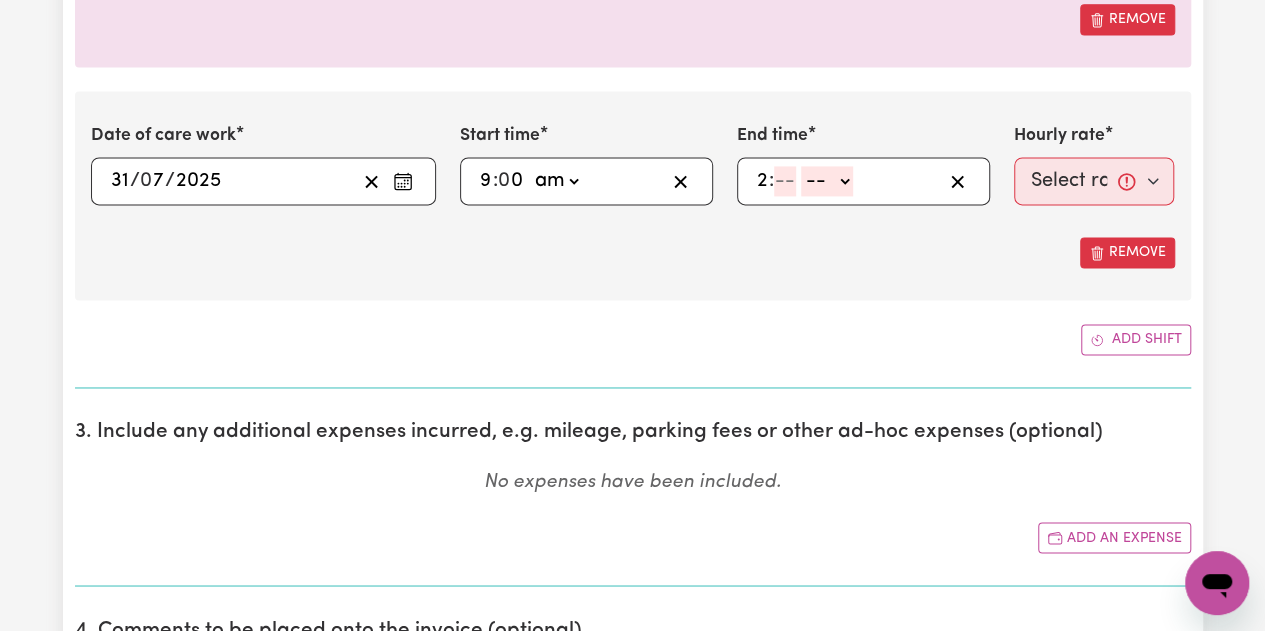type on "2" 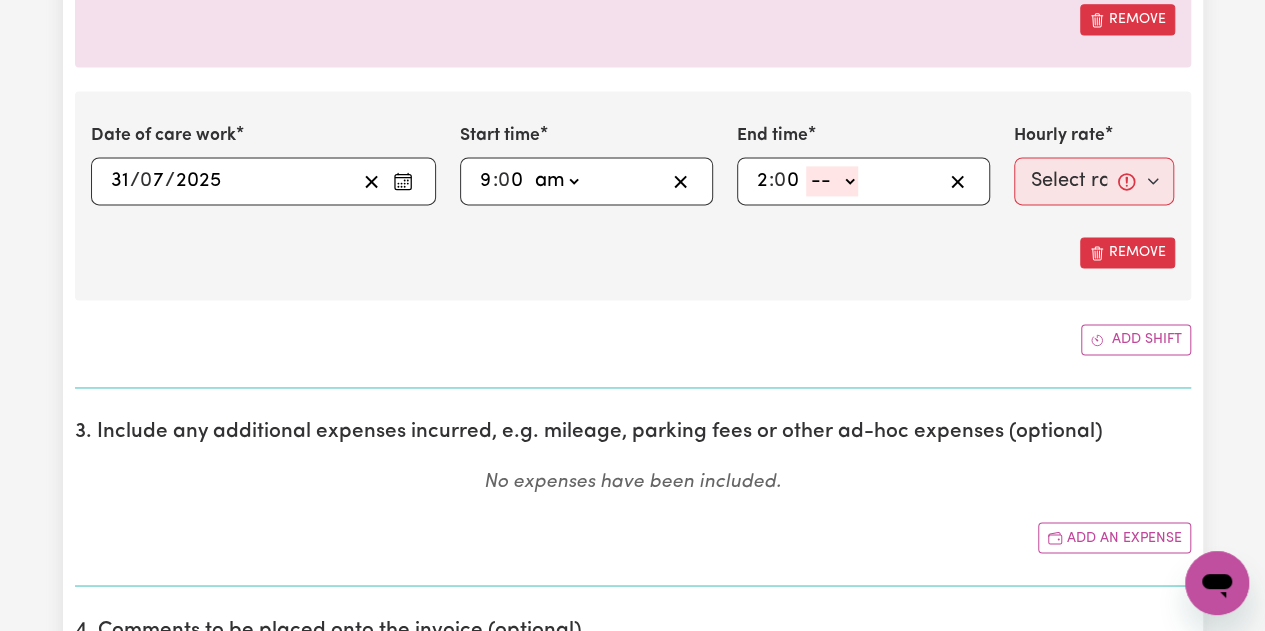type on "0" 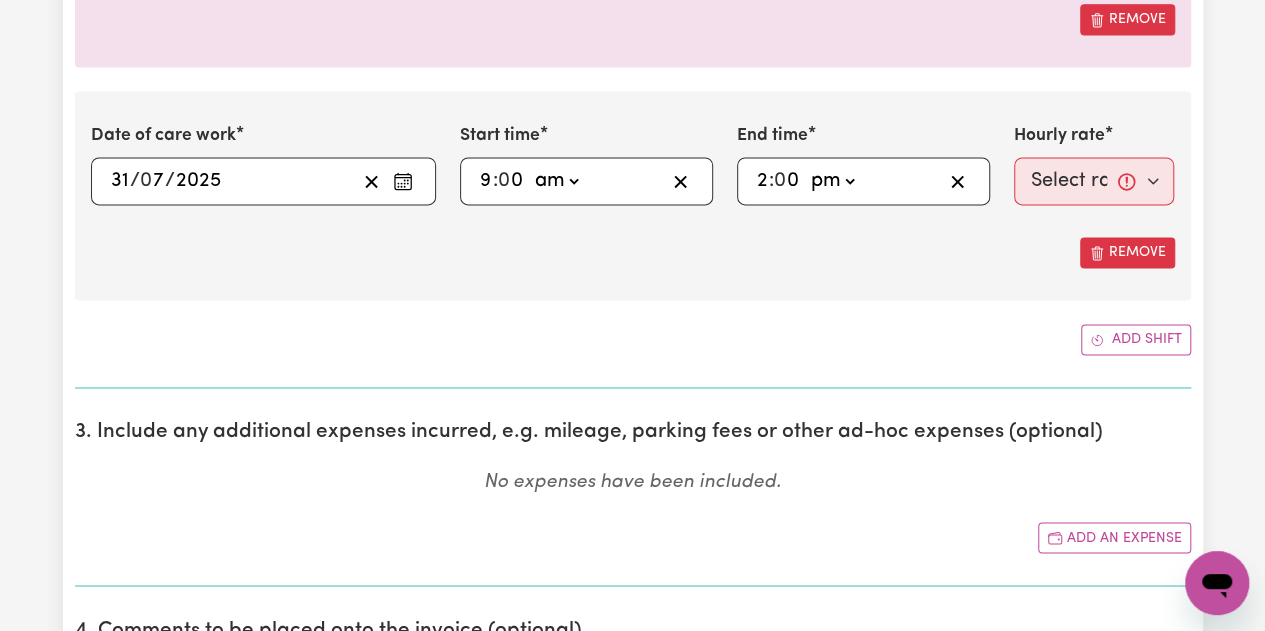 click on "-- am pm" 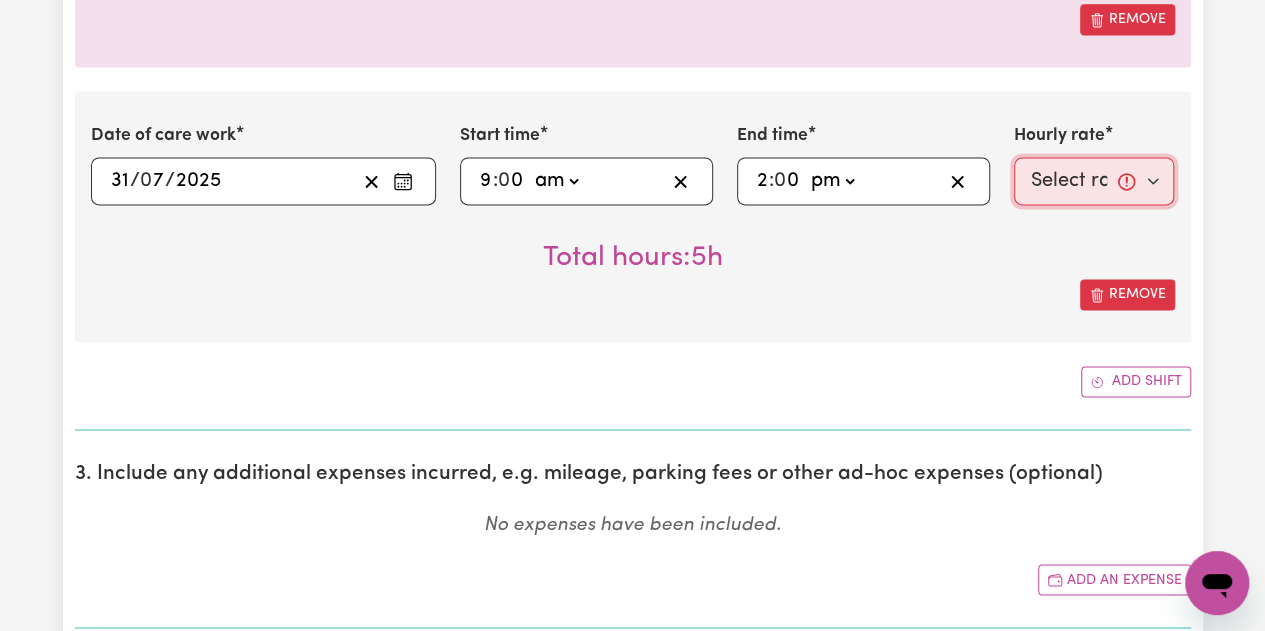 click on "Select rate... $50.00 (Weekday) $70.00 (Sunday)" at bounding box center [1094, 181] 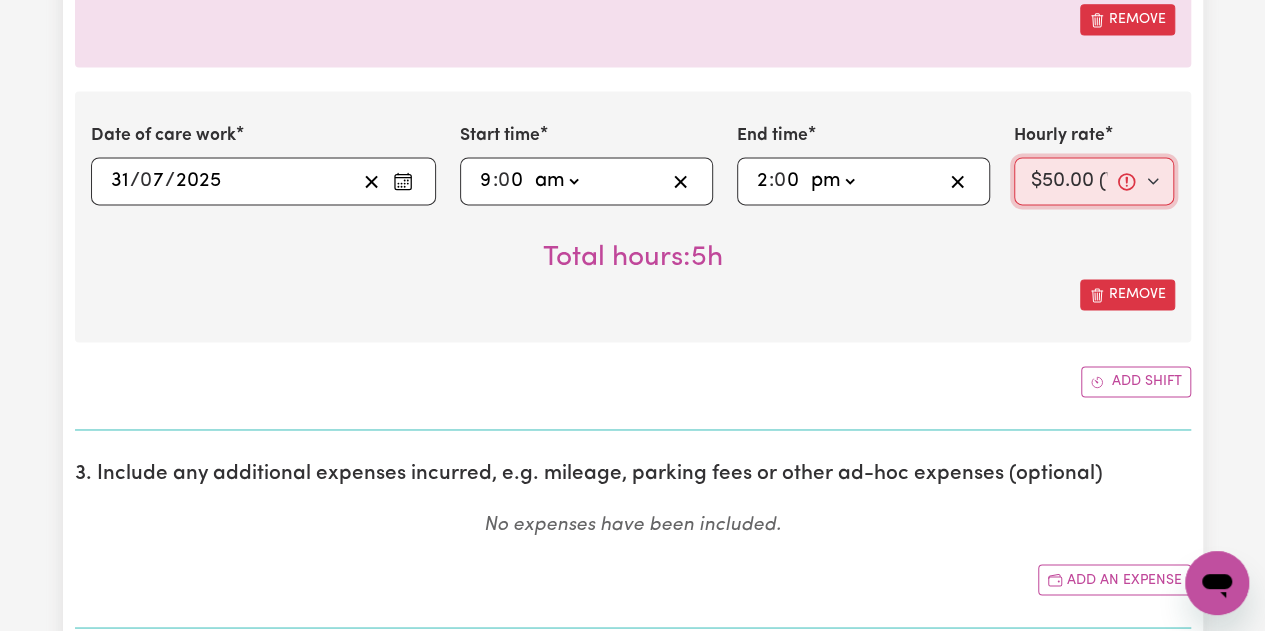 click on "Select rate... $50.00 (Weekday) $70.00 (Sunday)" at bounding box center [1094, 181] 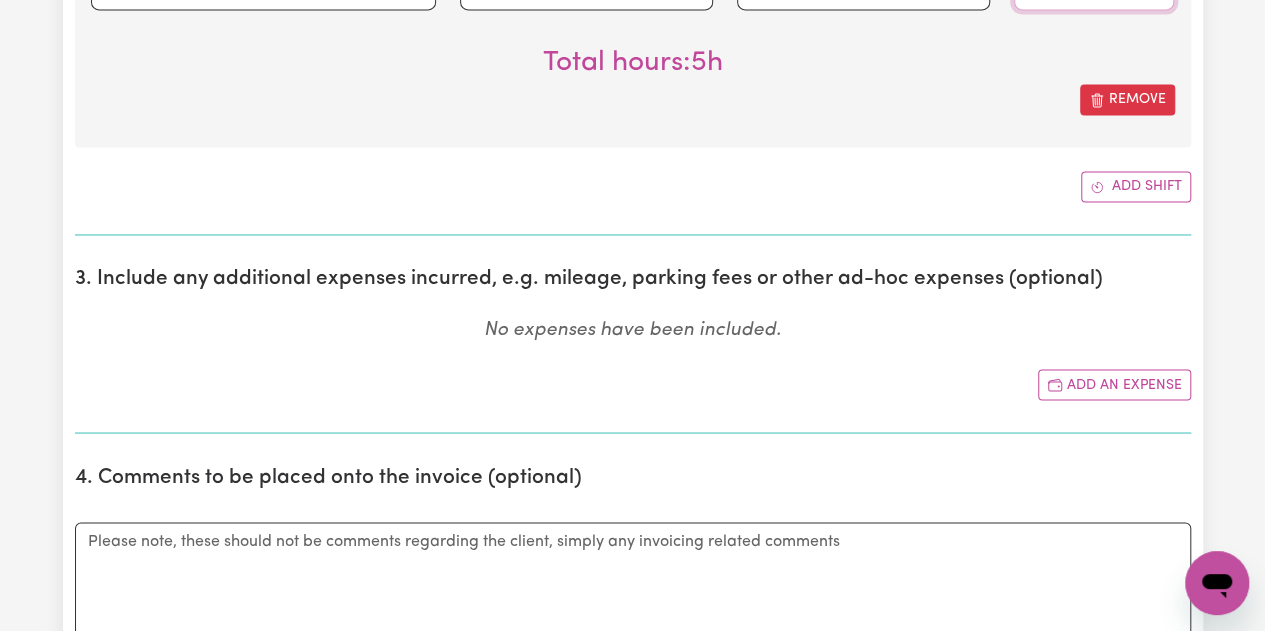 scroll, scrollTop: 1600, scrollLeft: 0, axis: vertical 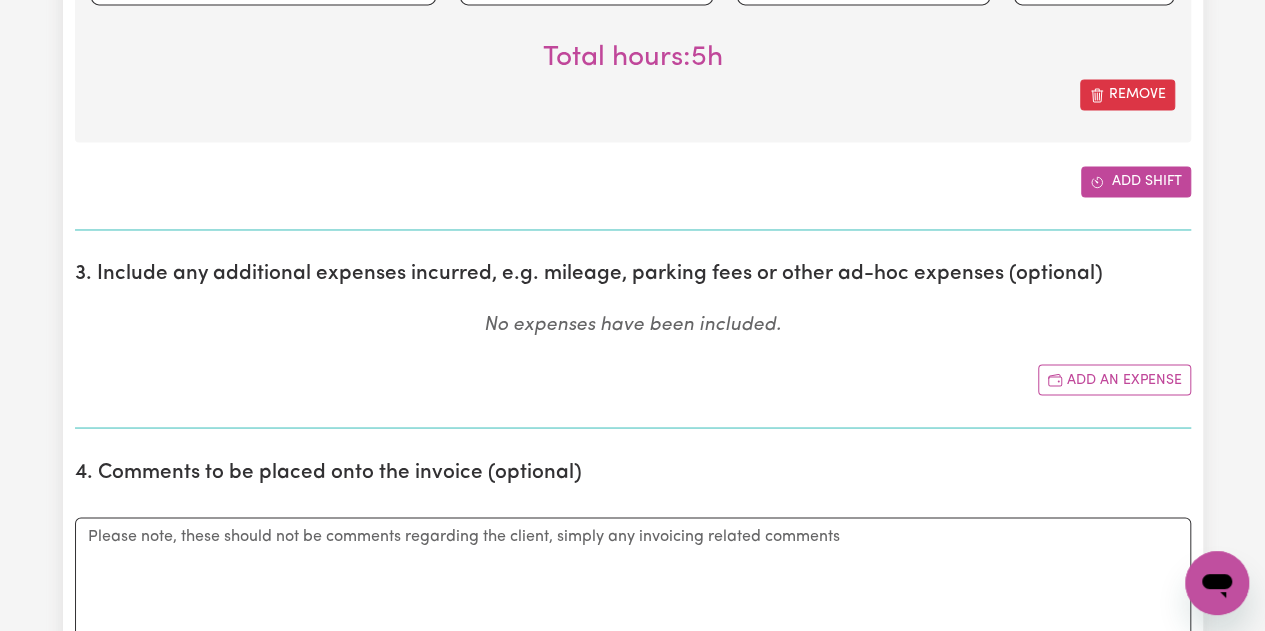 click on "Add shift" at bounding box center [1136, 181] 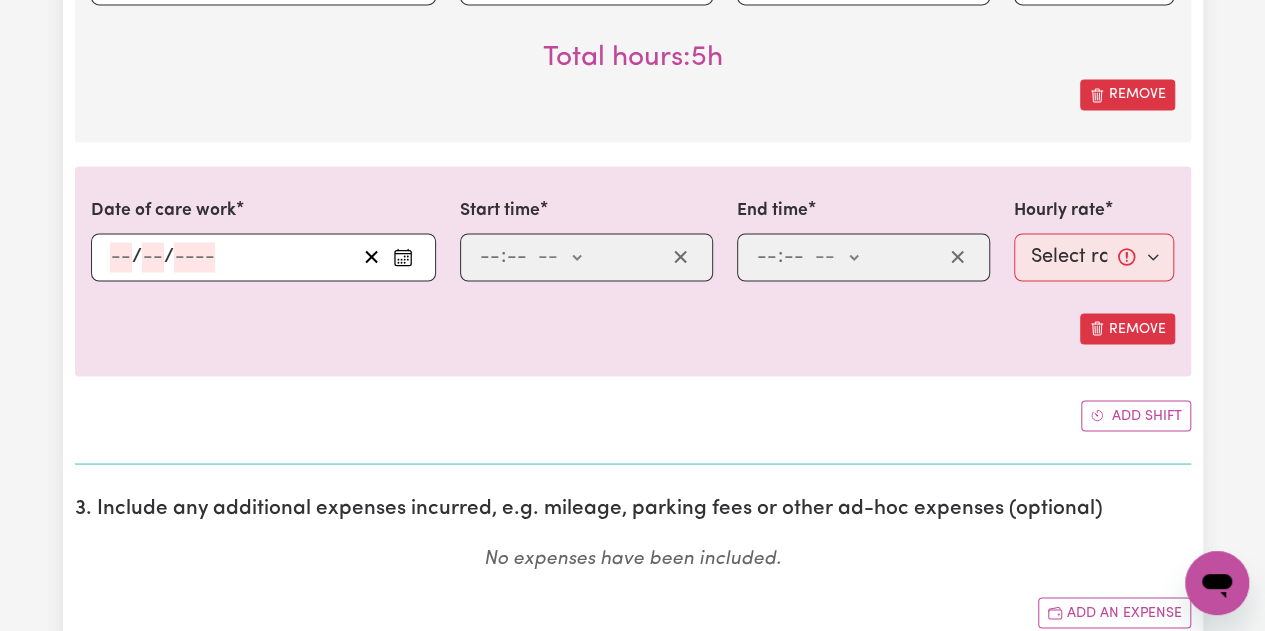click 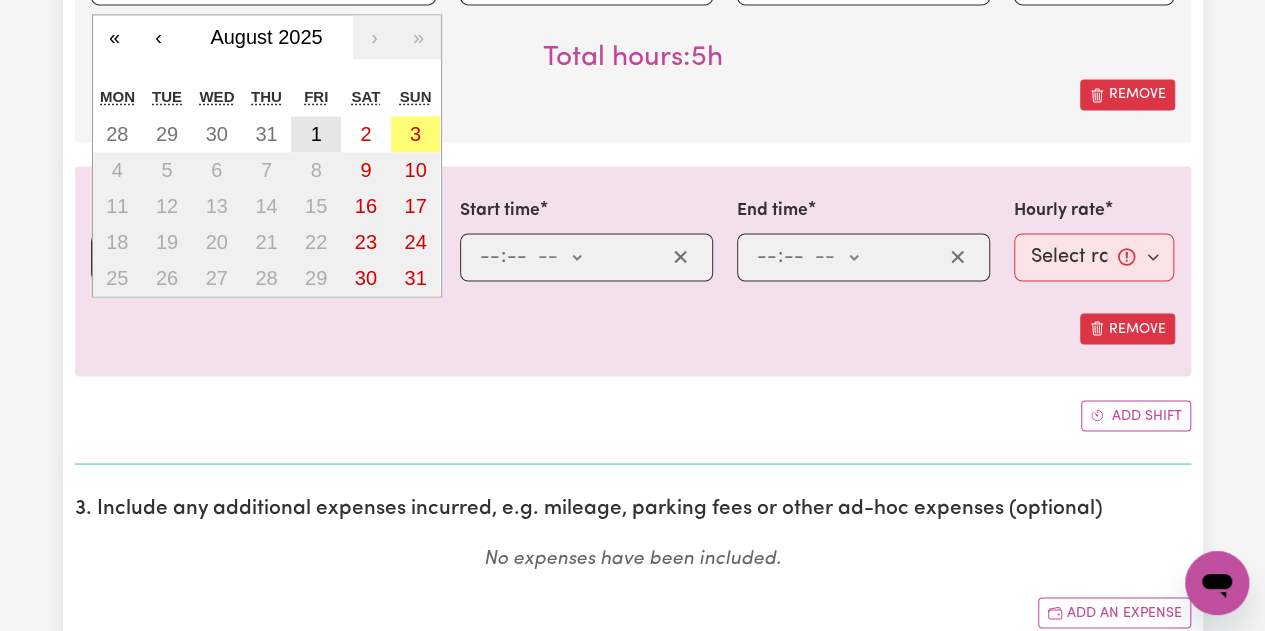 click on "1" at bounding box center (316, 134) 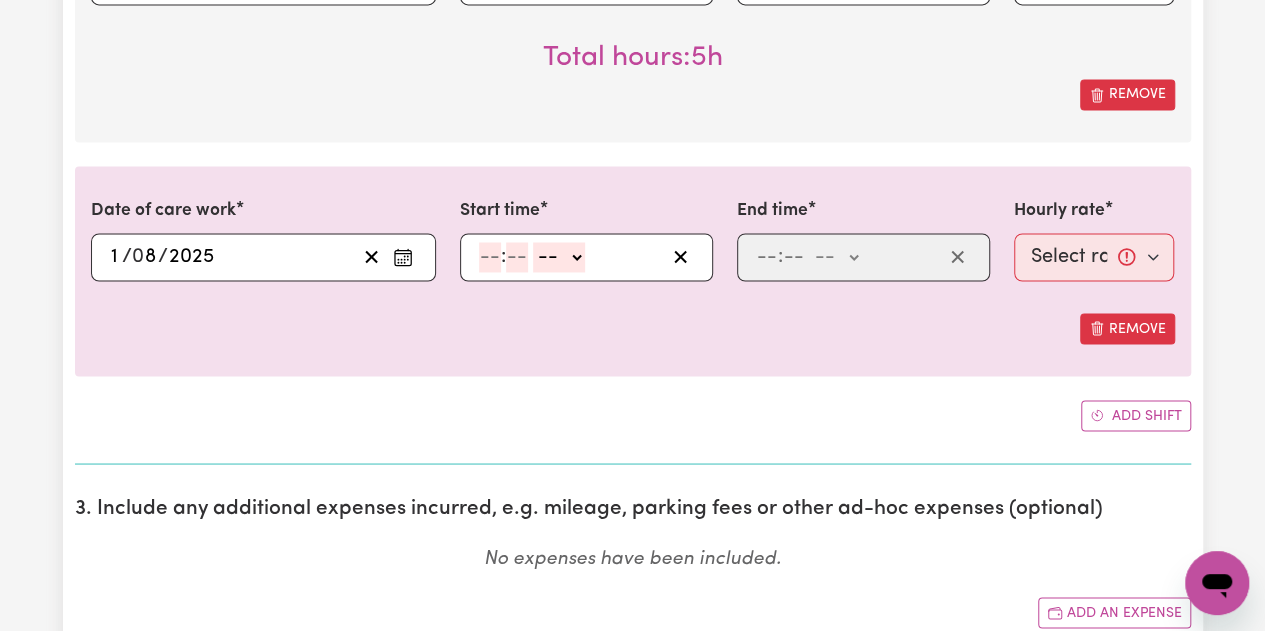 click 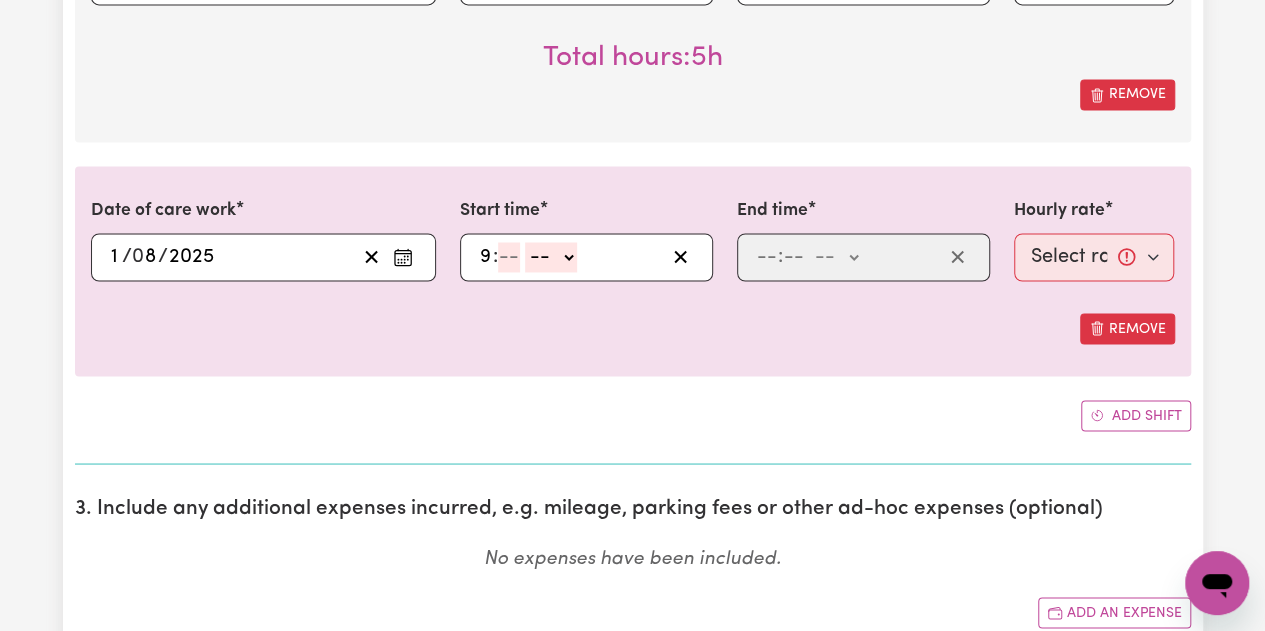 type on "9" 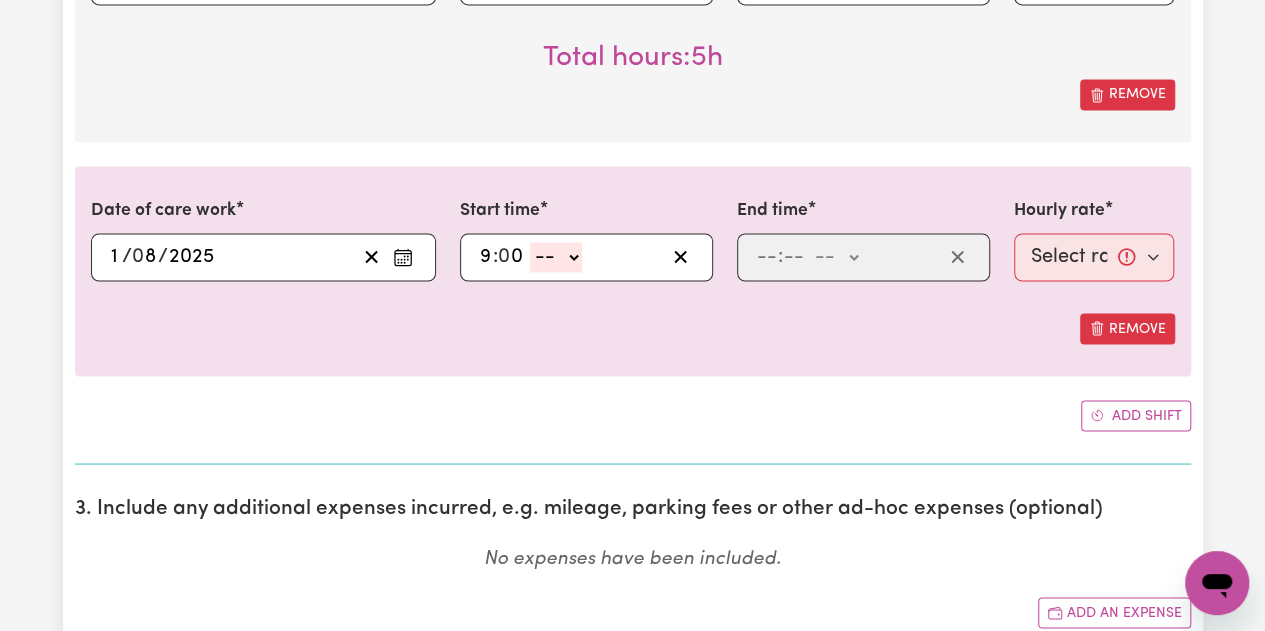 type on "0" 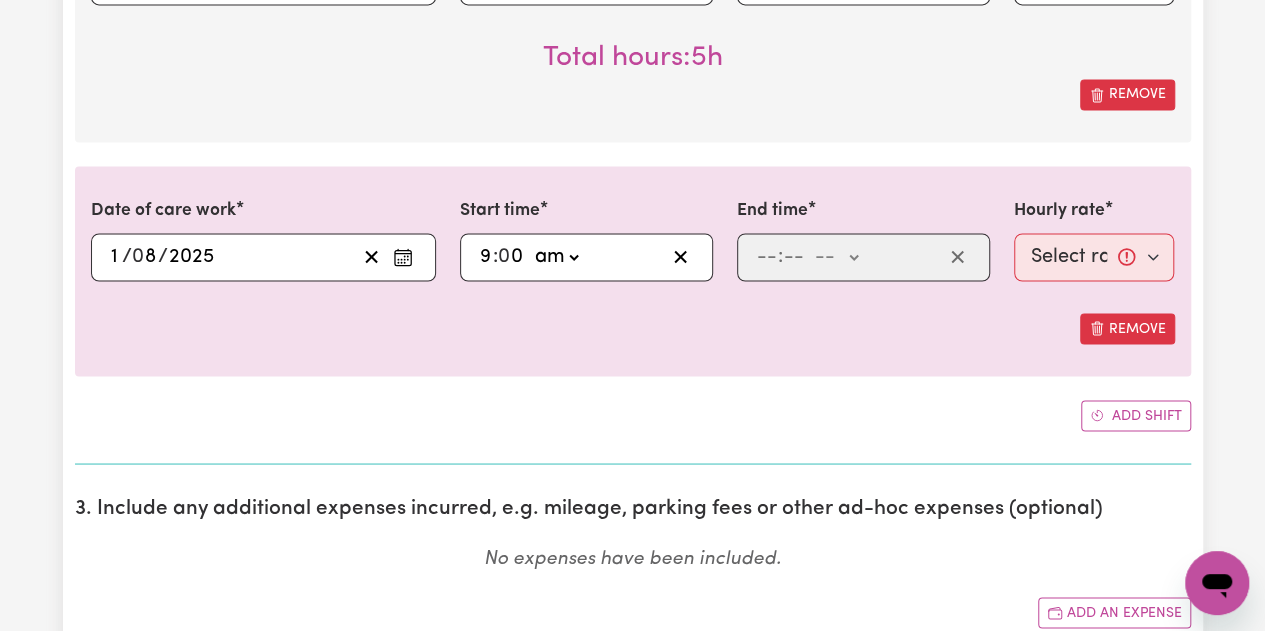 click on "-- am pm" 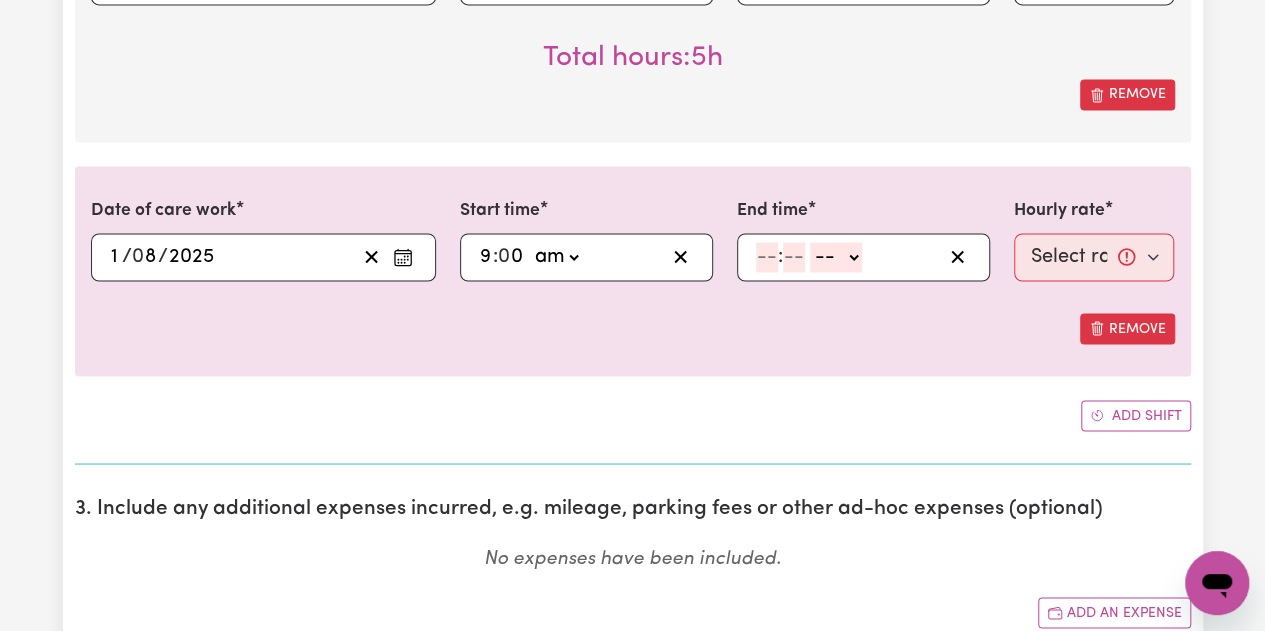 type on "09:00" 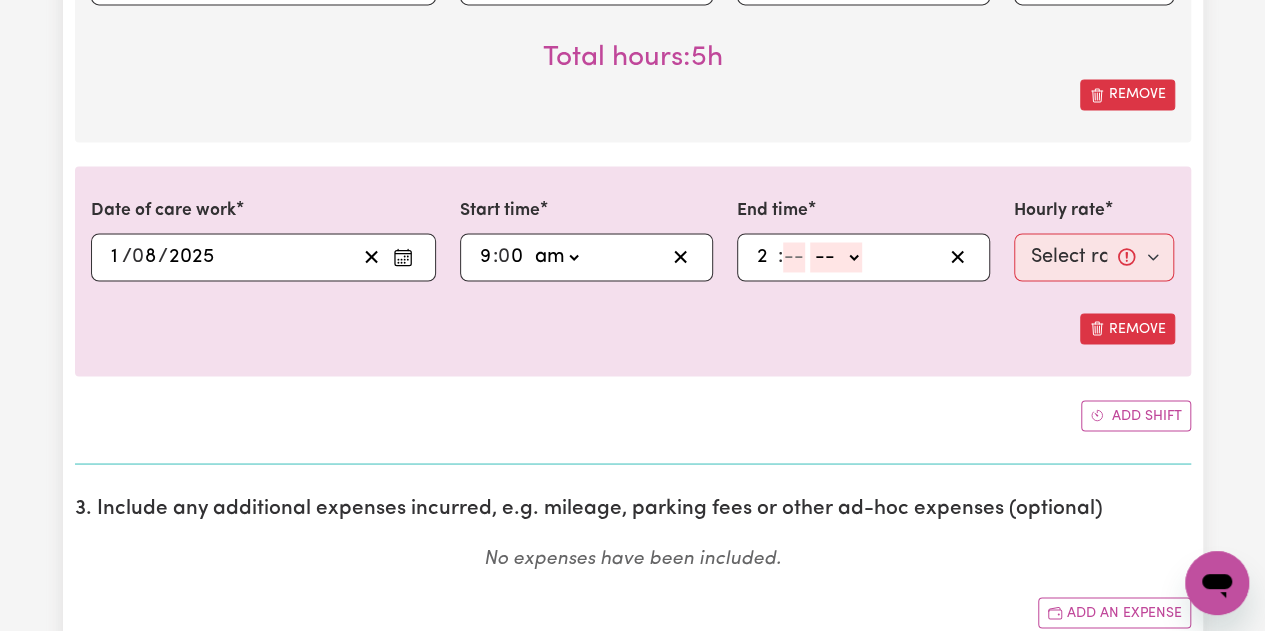 type on "2" 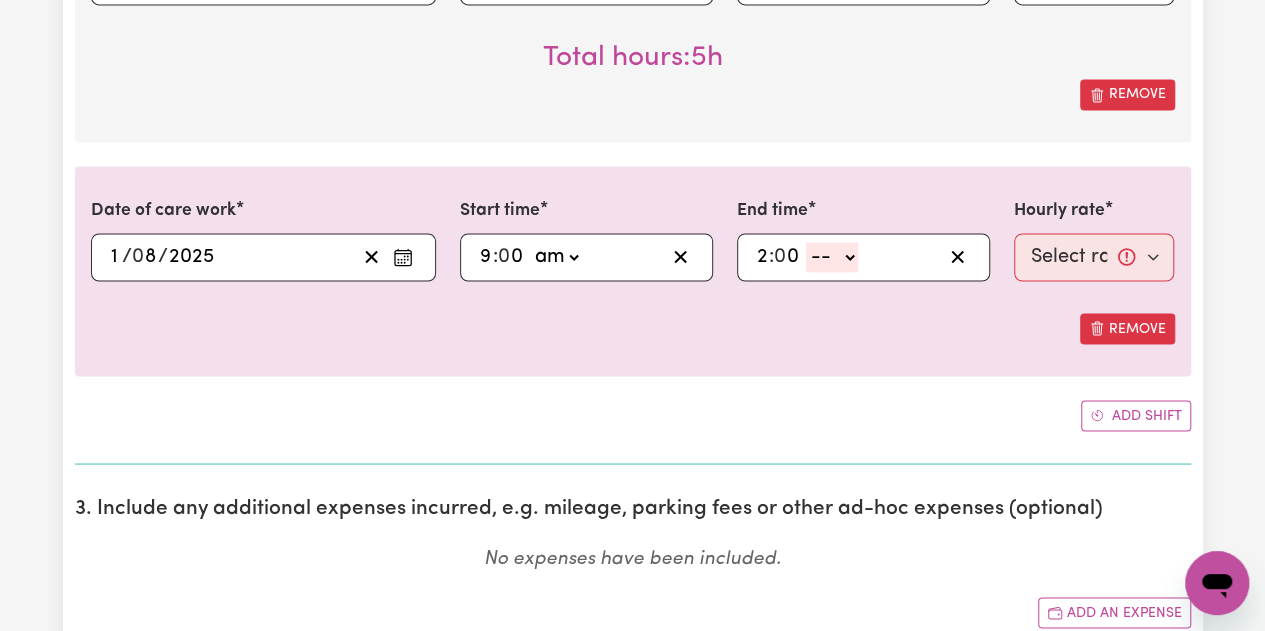 type on "0" 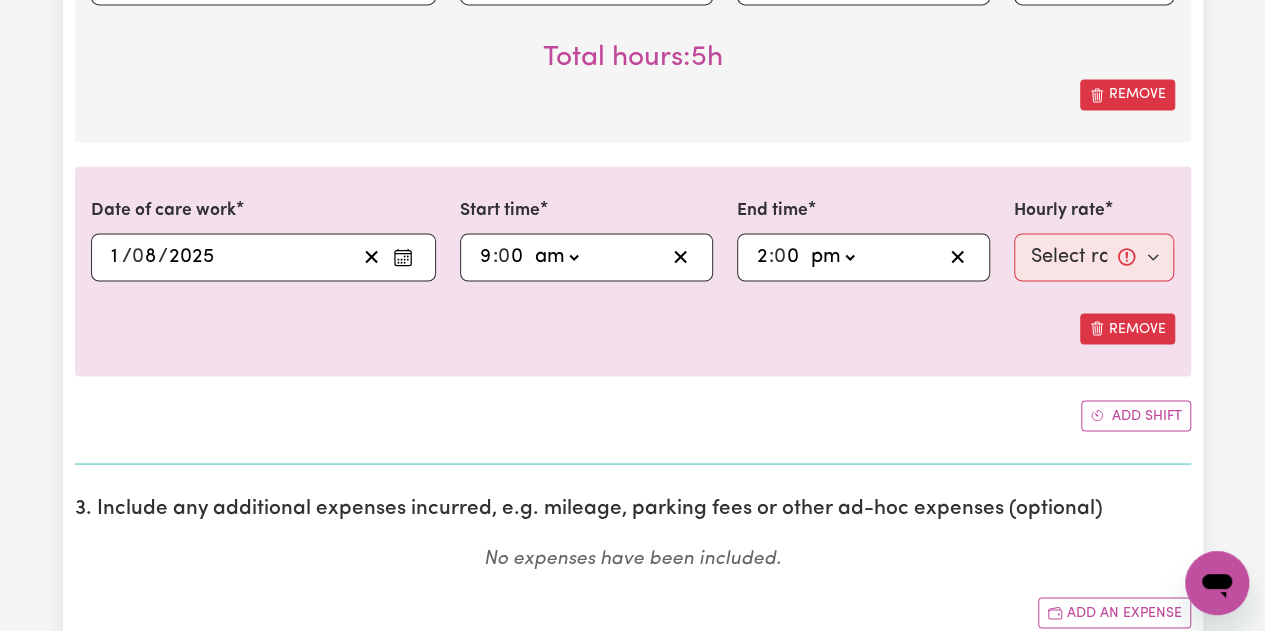 click on "-- am pm" 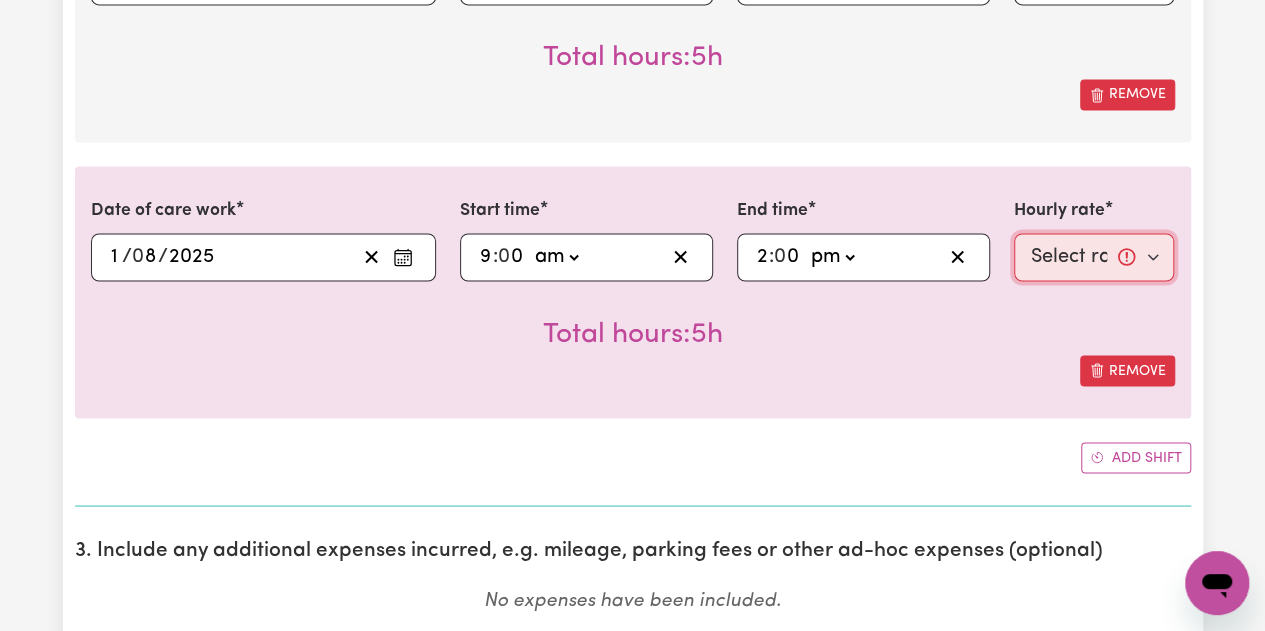 click on "Select rate... $50.00 (Weekday) $70.00 (Sunday)" at bounding box center (1094, 257) 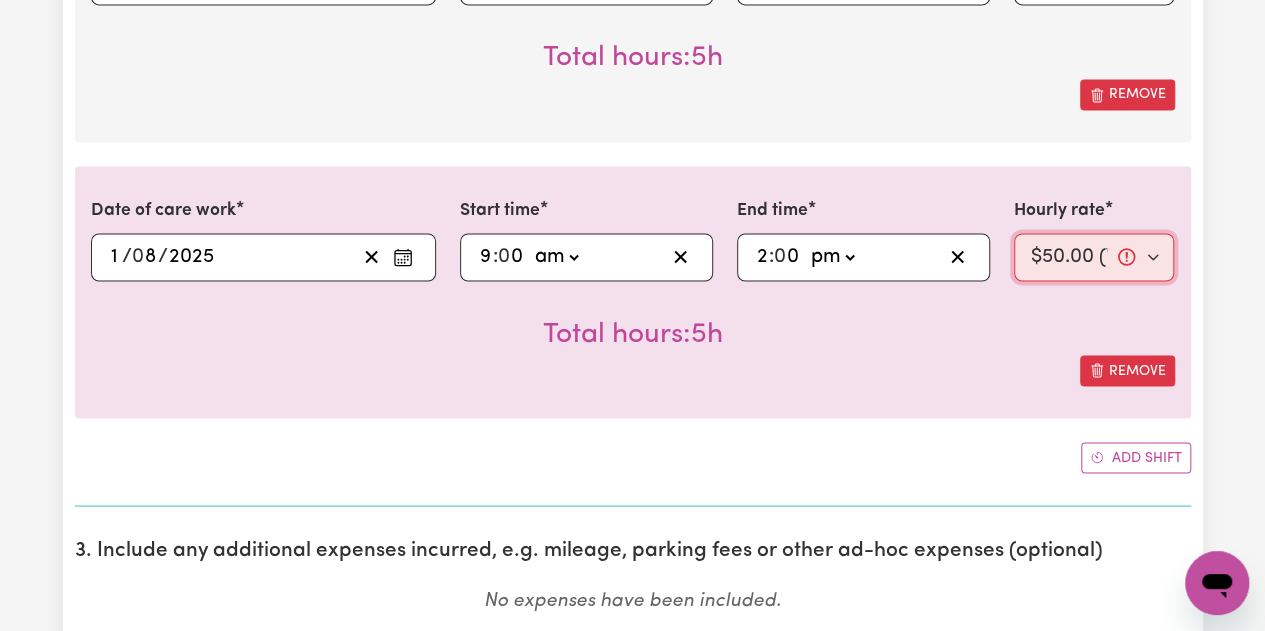 click on "Select rate... $50.00 (Weekday) $70.00 (Sunday)" at bounding box center [1094, 257] 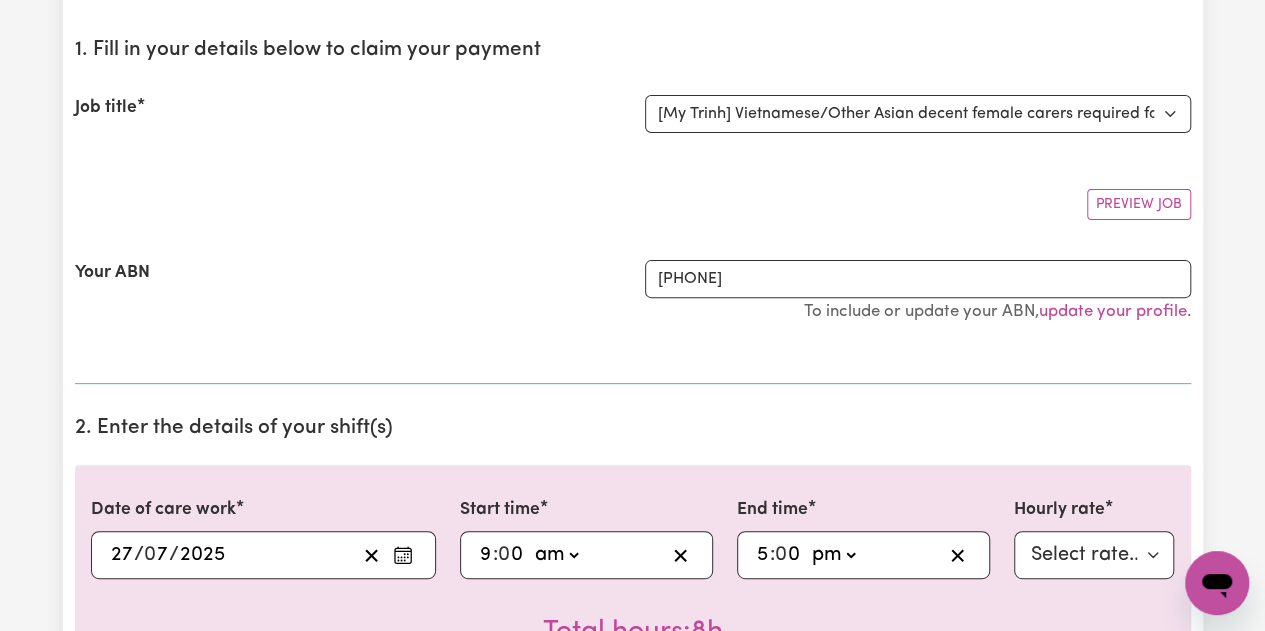scroll, scrollTop: 0, scrollLeft: 0, axis: both 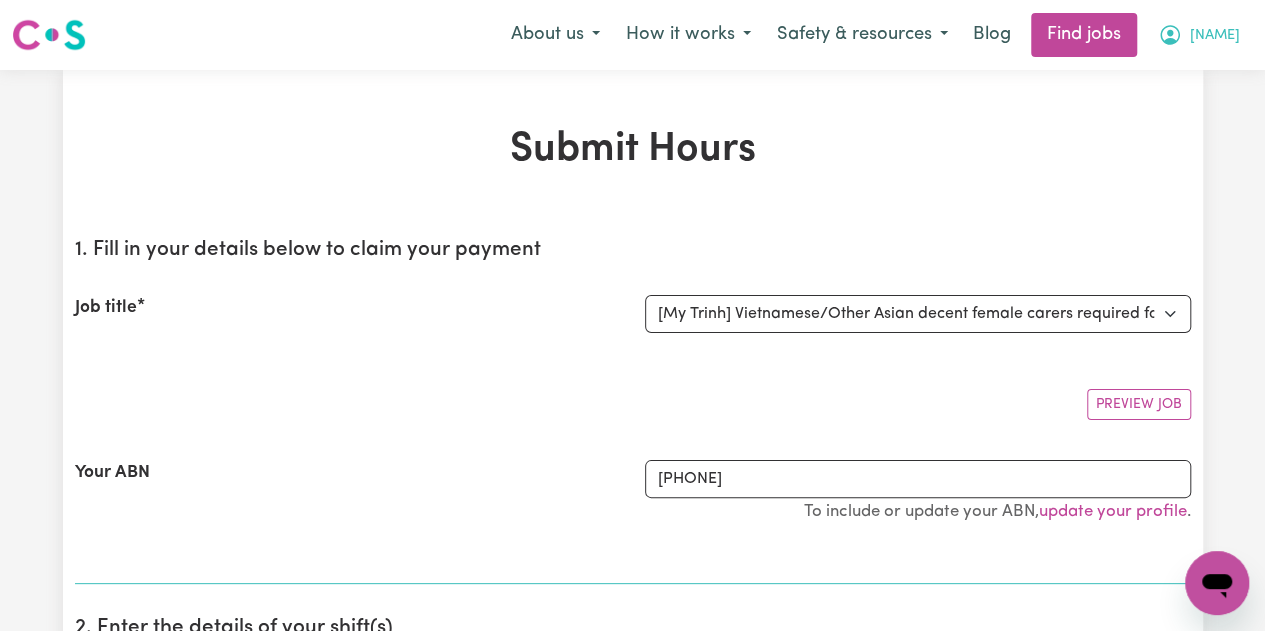 click on "[NAME]" at bounding box center (1215, 36) 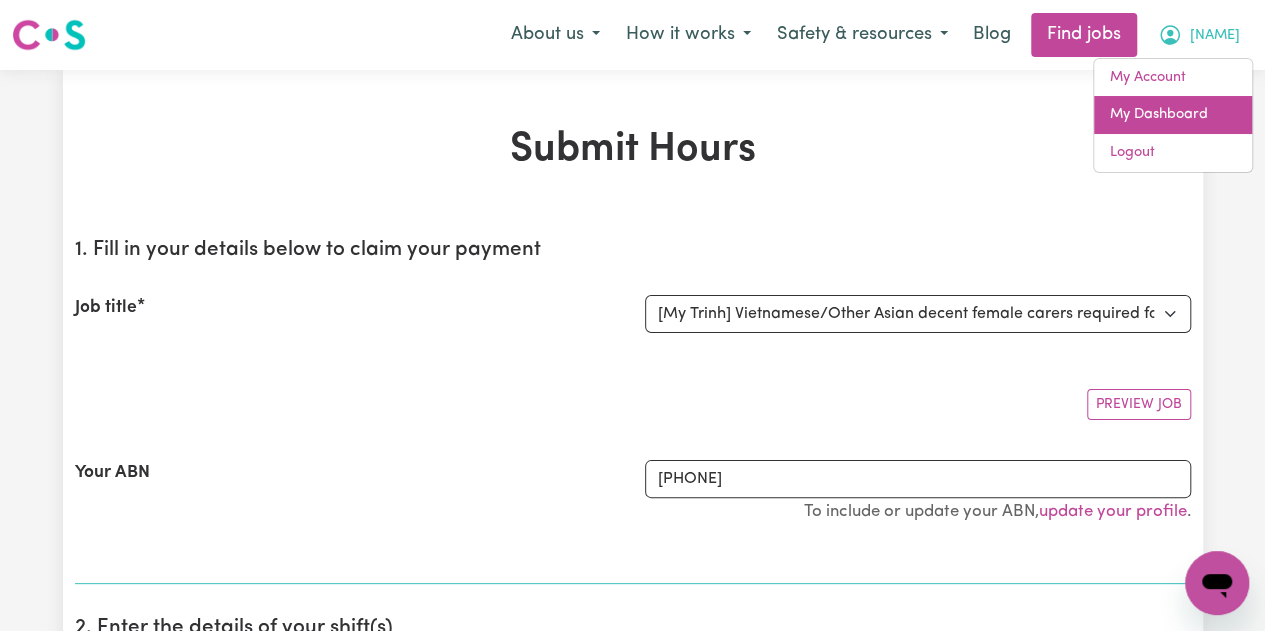 click on "My Dashboard" at bounding box center (1173, 115) 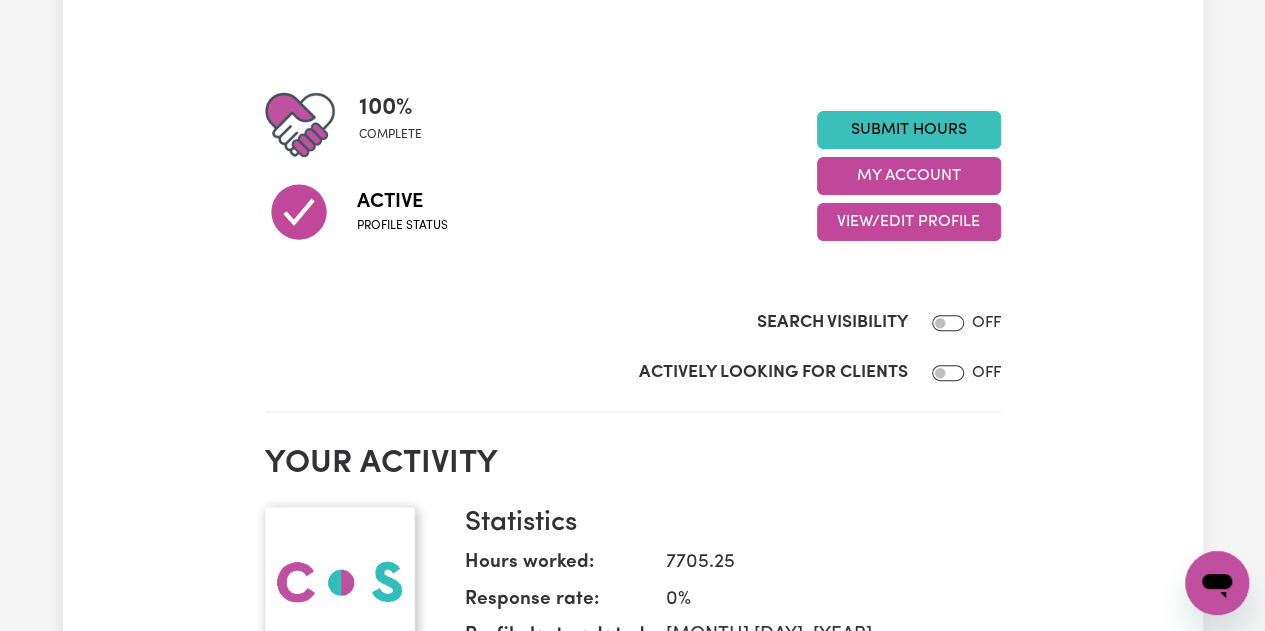 scroll, scrollTop: 300, scrollLeft: 0, axis: vertical 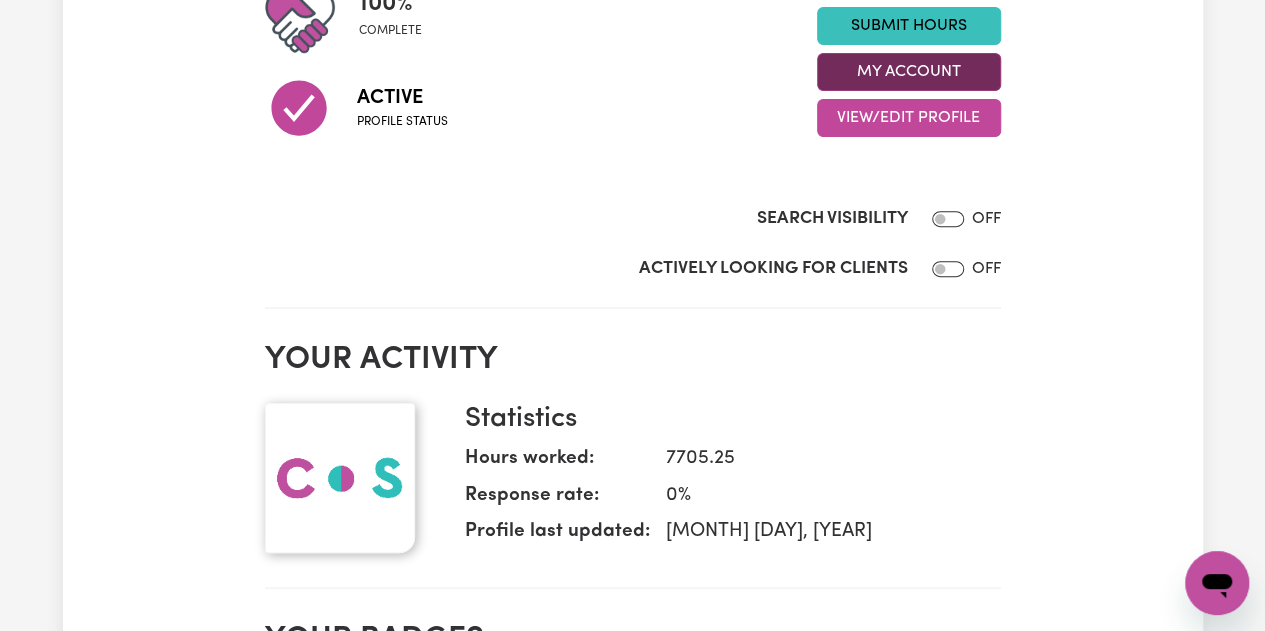 click on "My Account" at bounding box center (909, 72) 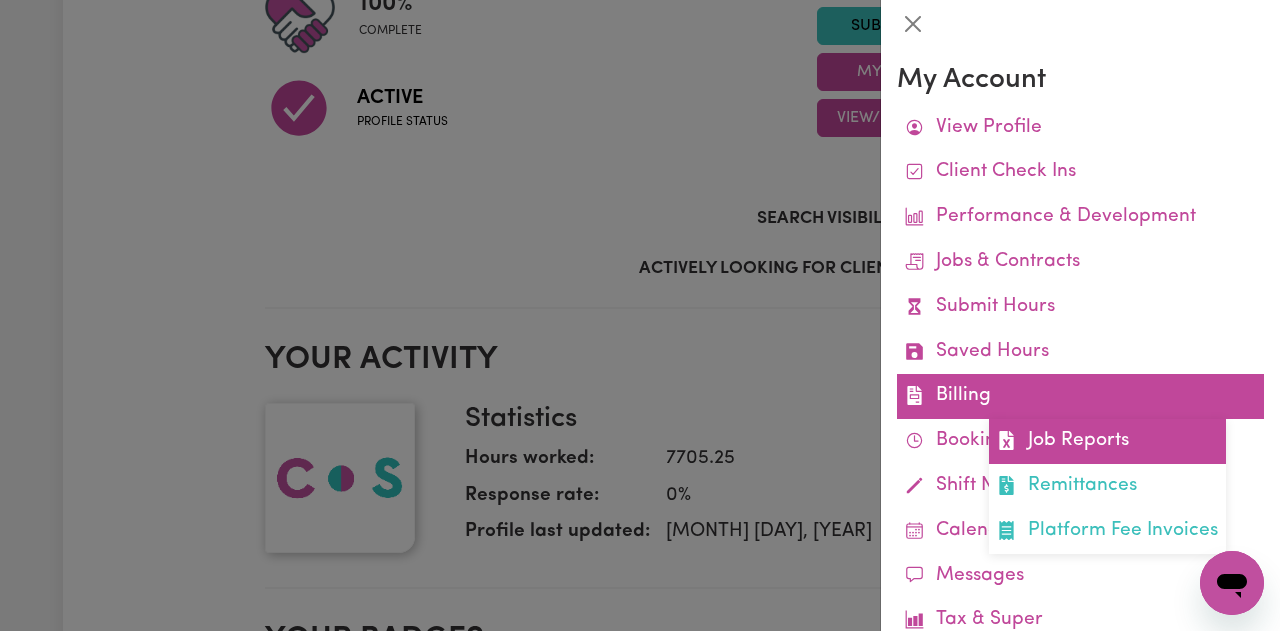 click on "Job Reports" at bounding box center [1107, 441] 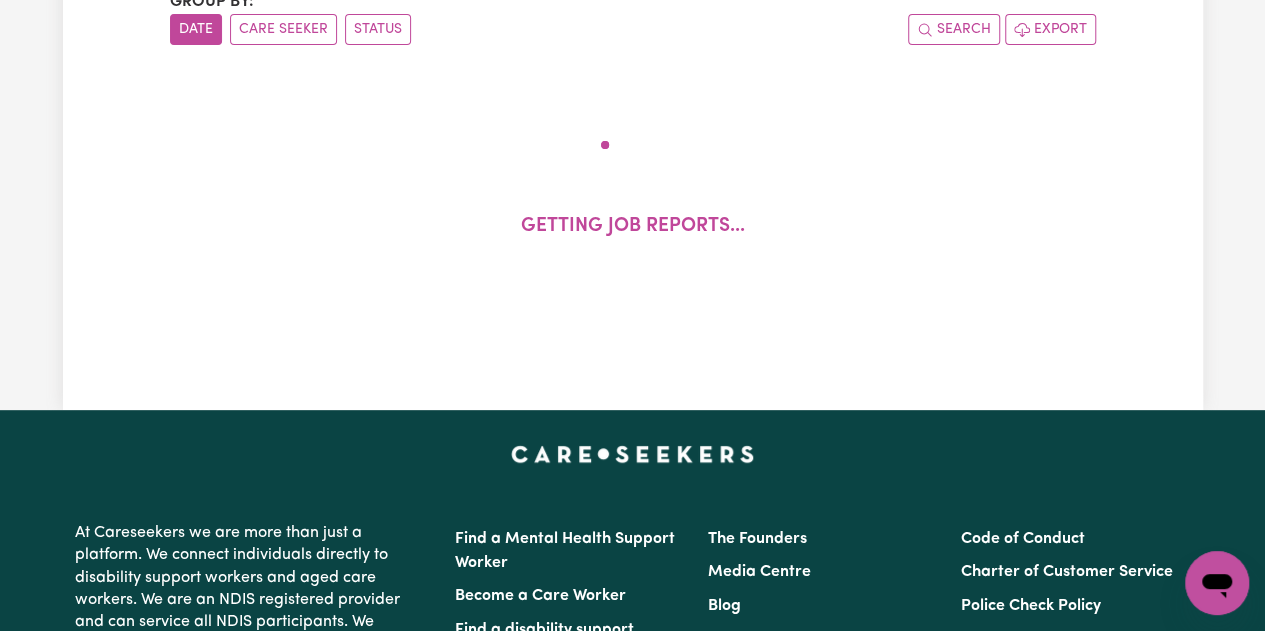 scroll, scrollTop: 0, scrollLeft: 0, axis: both 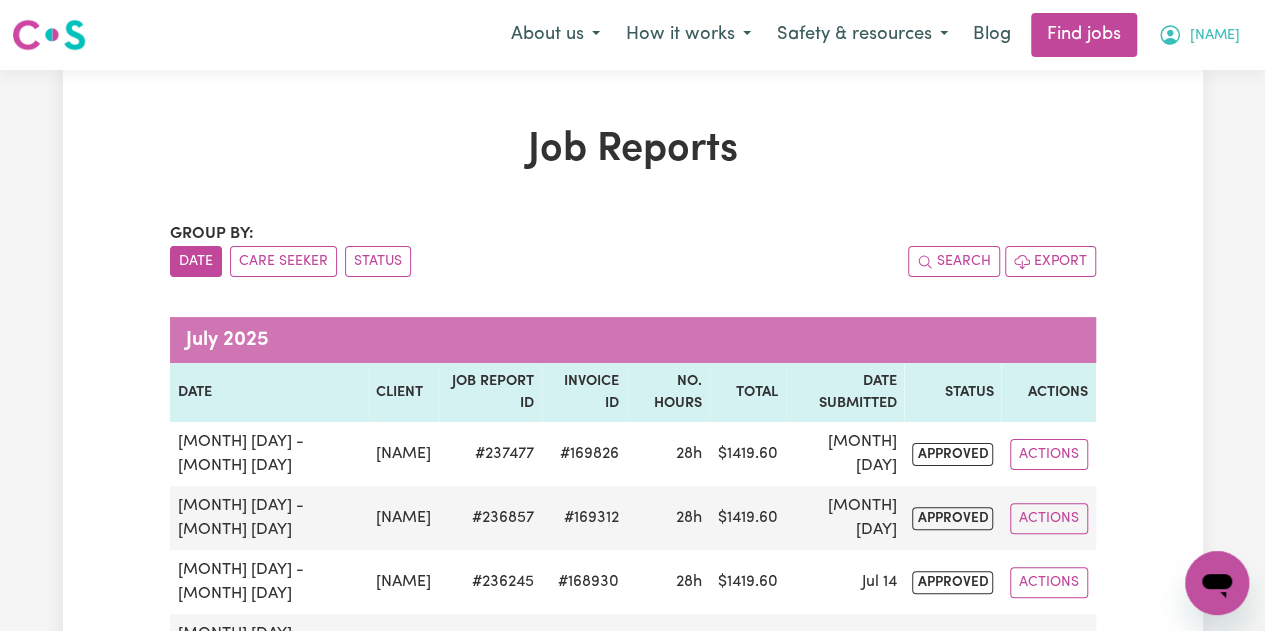 click on "[NAME]" at bounding box center (1215, 36) 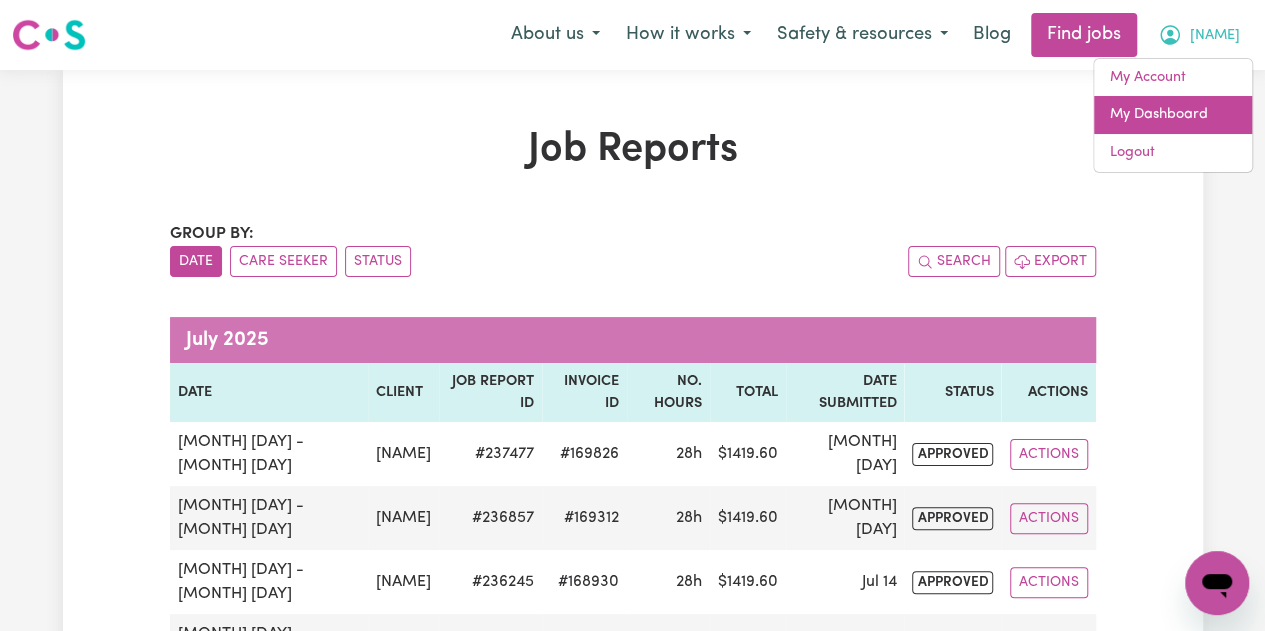 click on "My Dashboard" at bounding box center (1173, 115) 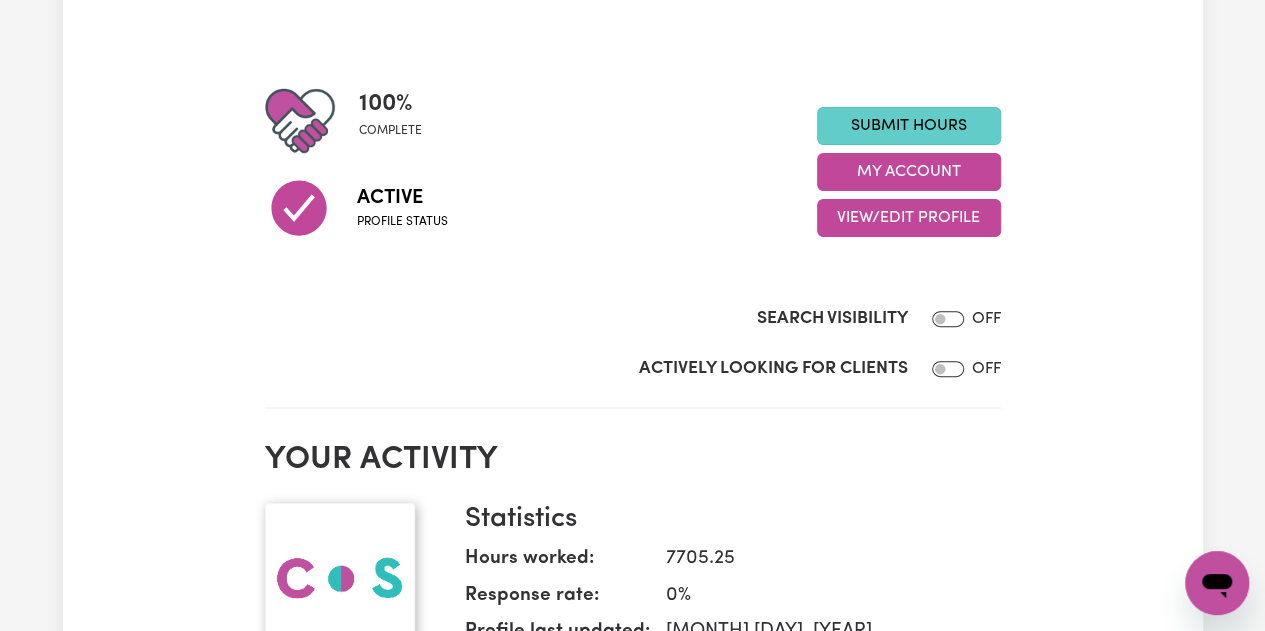 scroll, scrollTop: 224, scrollLeft: 0, axis: vertical 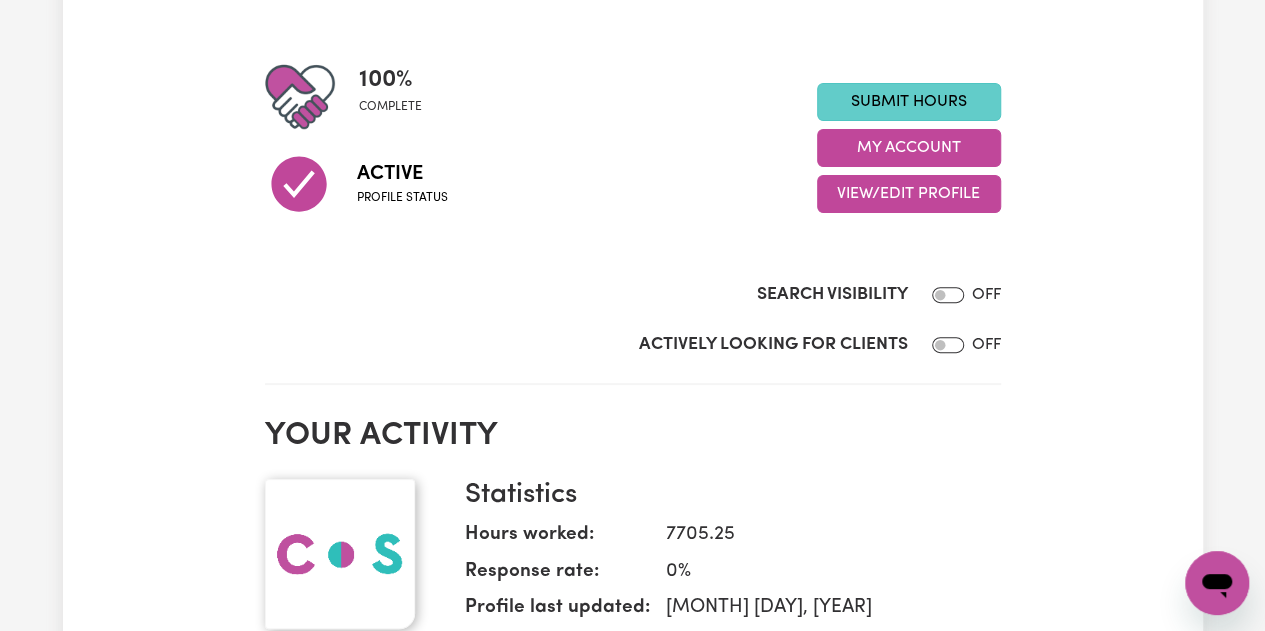 click on "Submit Hours" at bounding box center (909, 102) 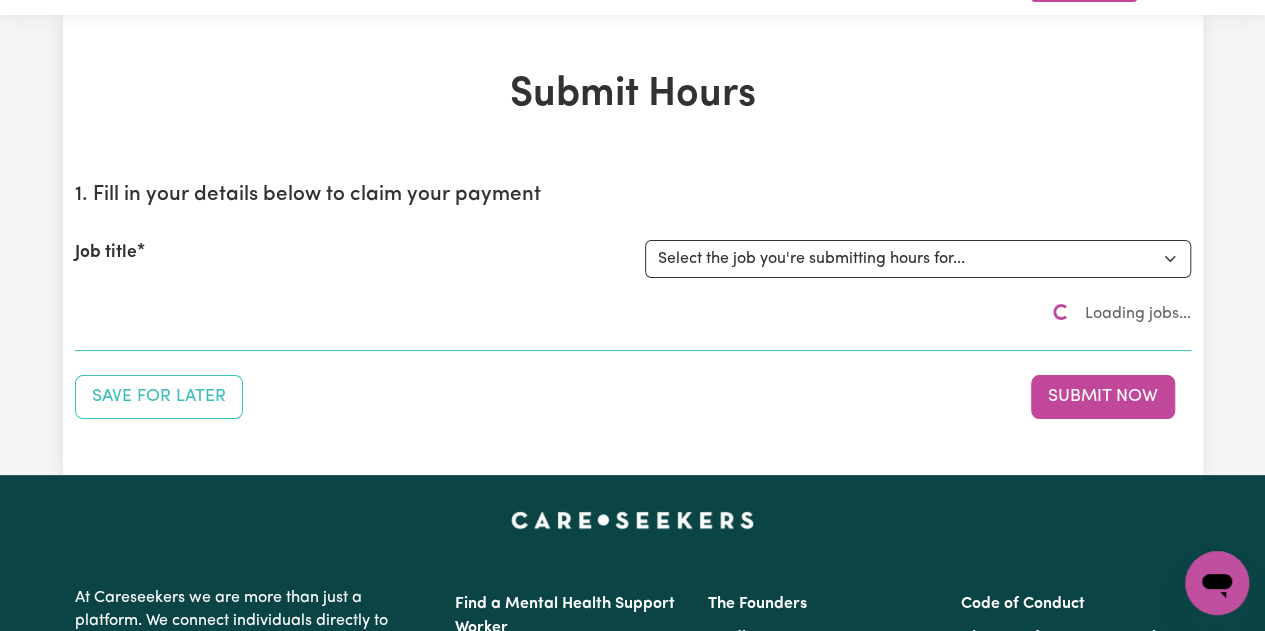 scroll, scrollTop: 0, scrollLeft: 0, axis: both 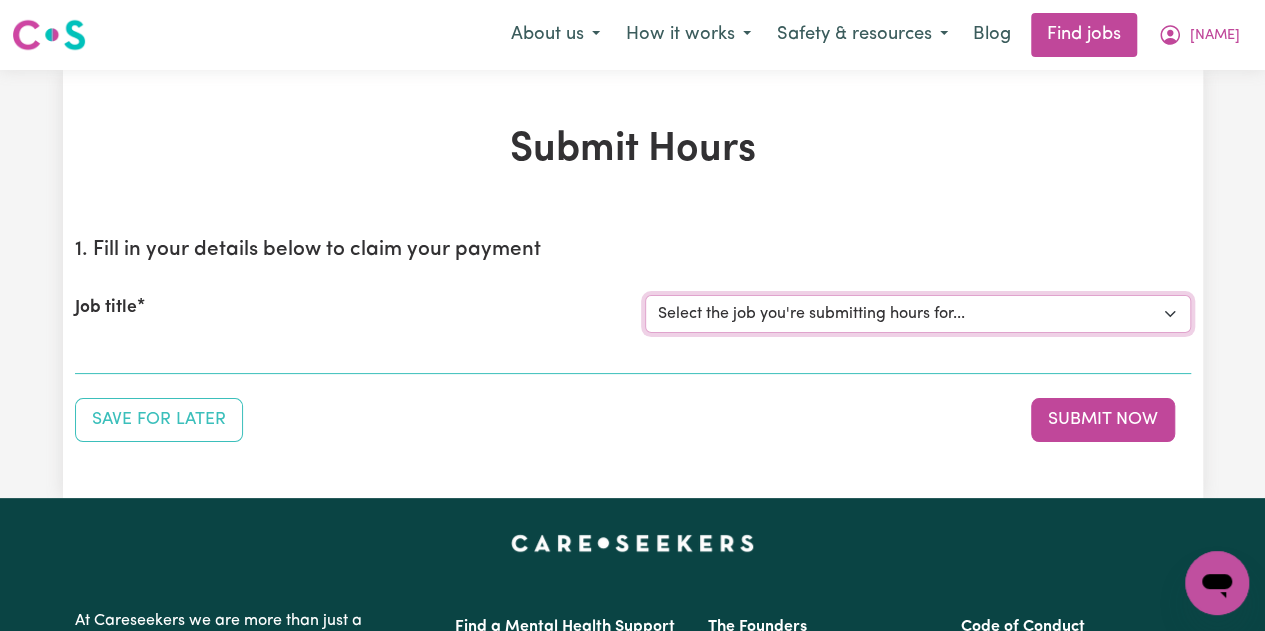 click on "Select the job you're submitting hours for... [My Trinh] Vietnamese/Other Asian decent female carers required for domestic assistance" at bounding box center [918, 314] 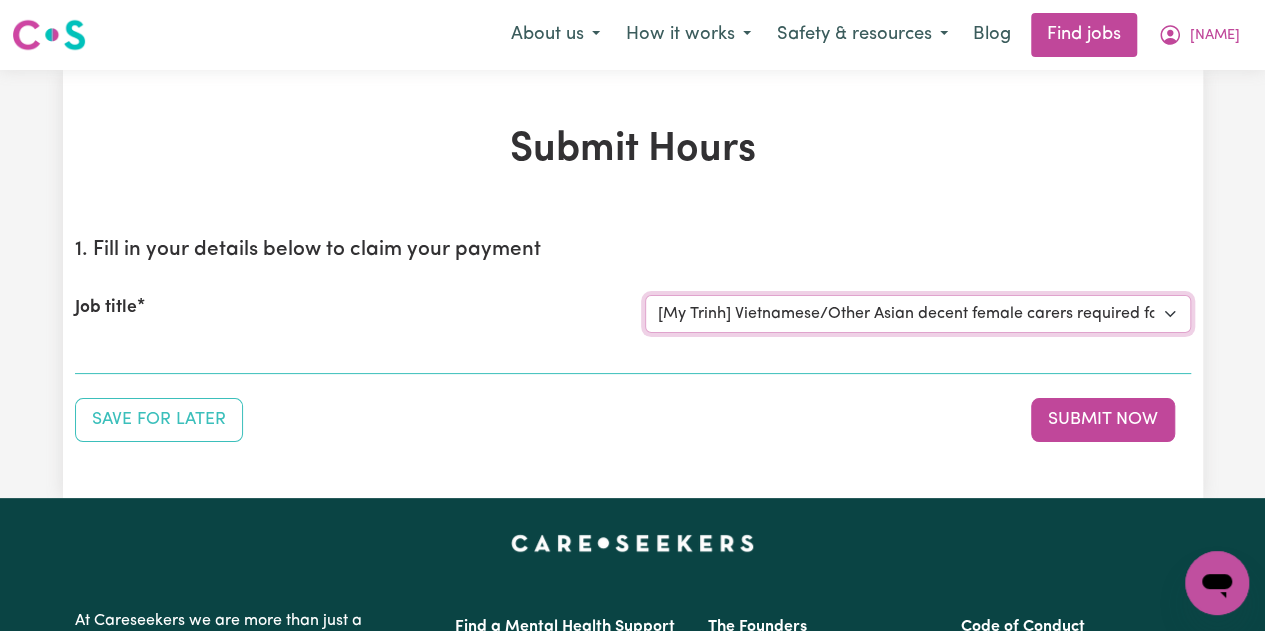 click on "Select the job you're submitting hours for... [My Trinh] Vietnamese/Other Asian decent female carers required for domestic assistance" at bounding box center (918, 314) 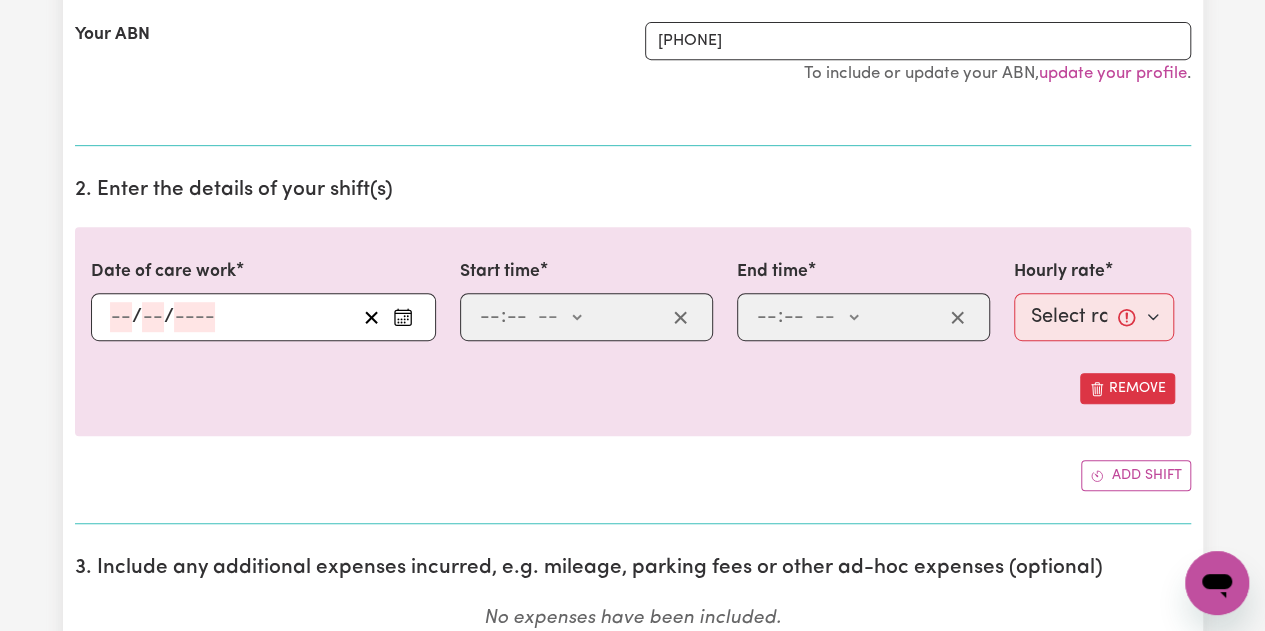 scroll, scrollTop: 500, scrollLeft: 0, axis: vertical 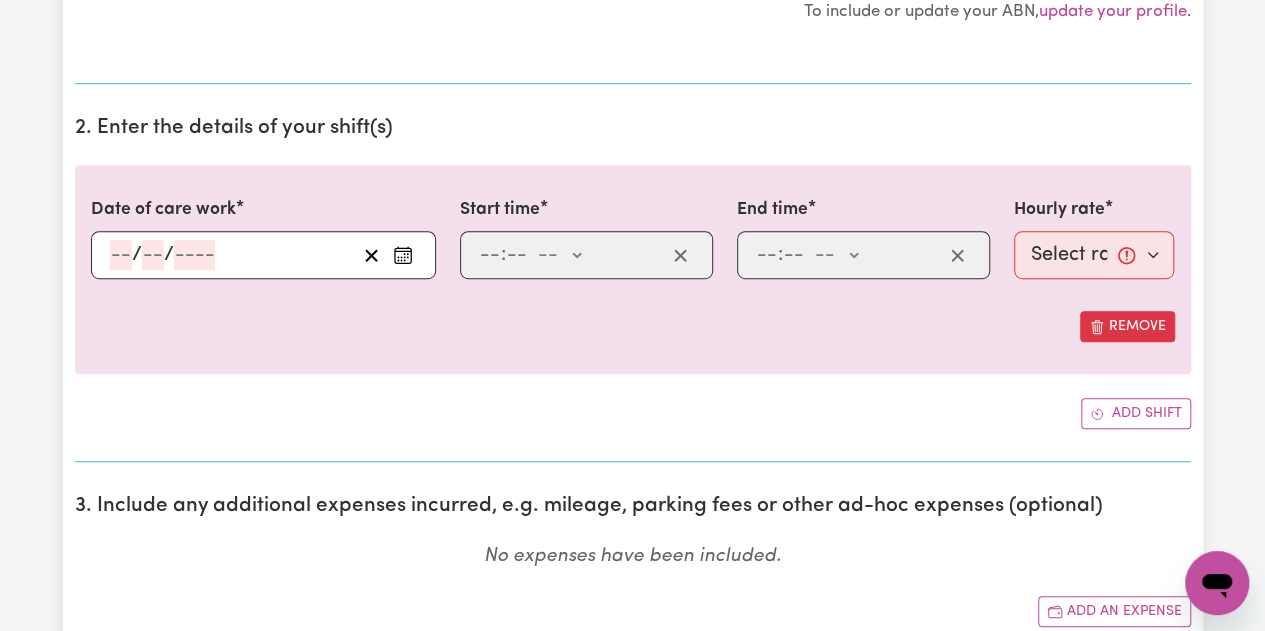 click 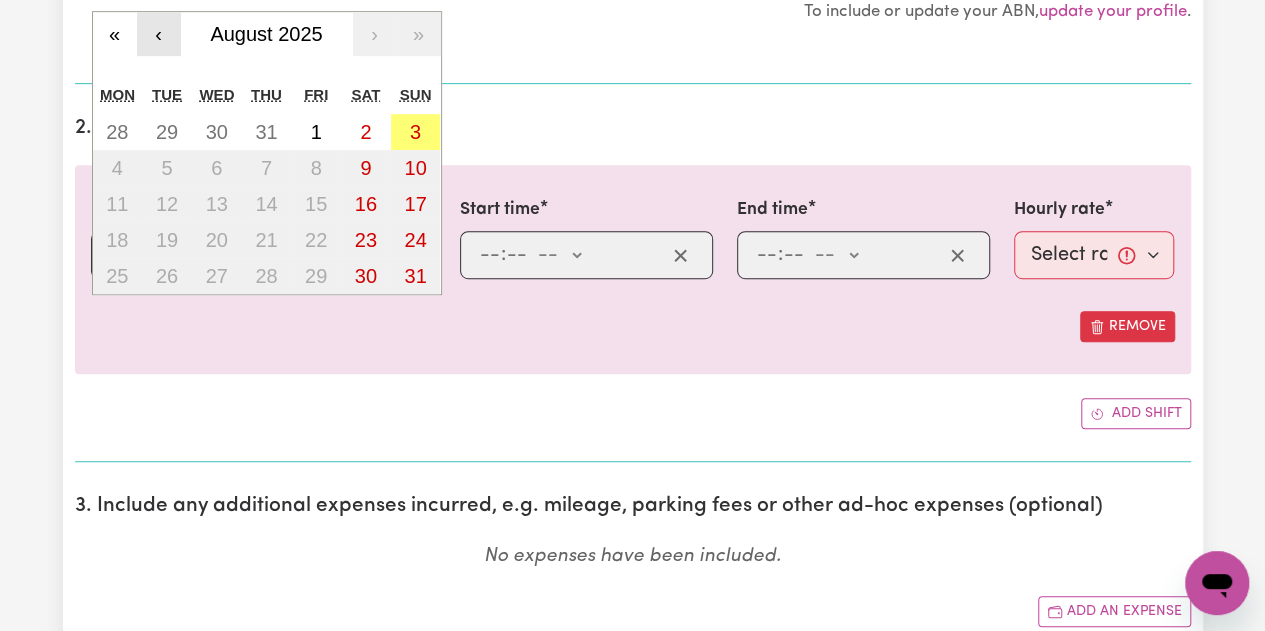 click on "‹" at bounding box center [159, 34] 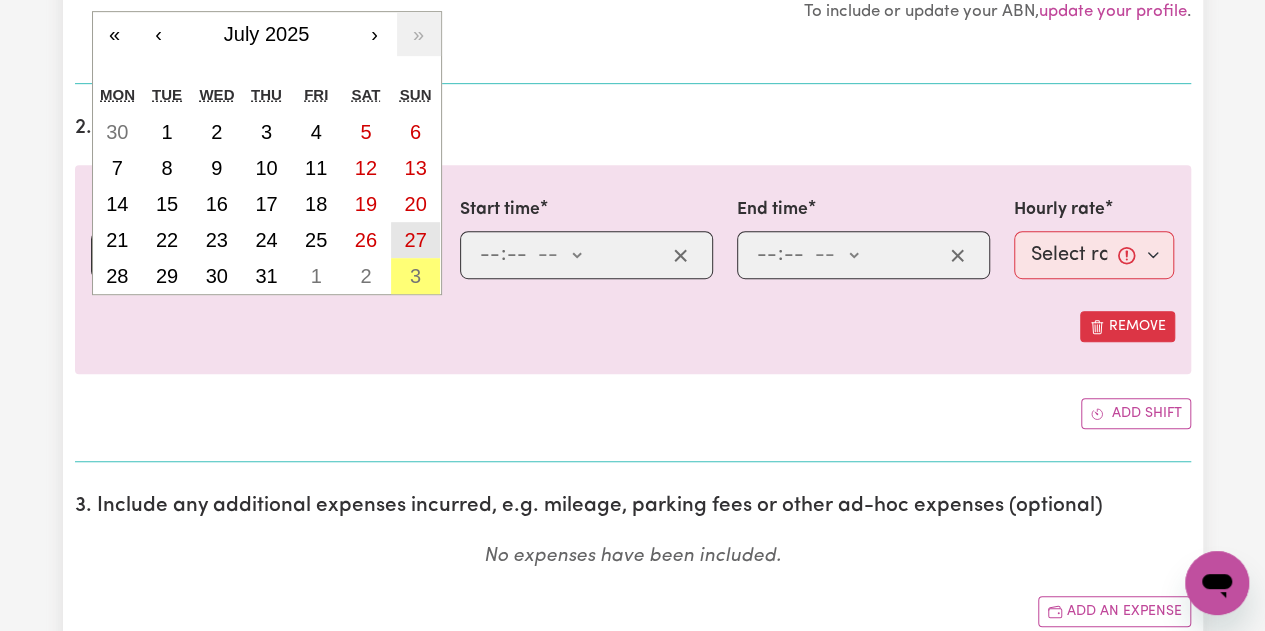 click on "27" at bounding box center [415, 240] 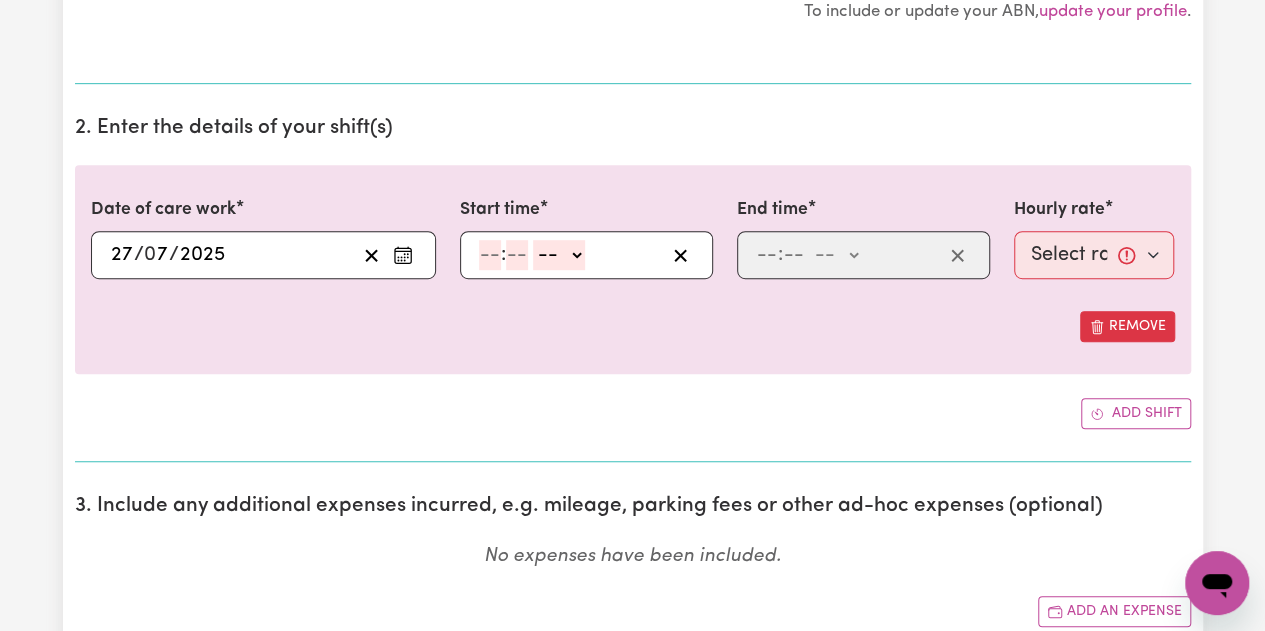 click 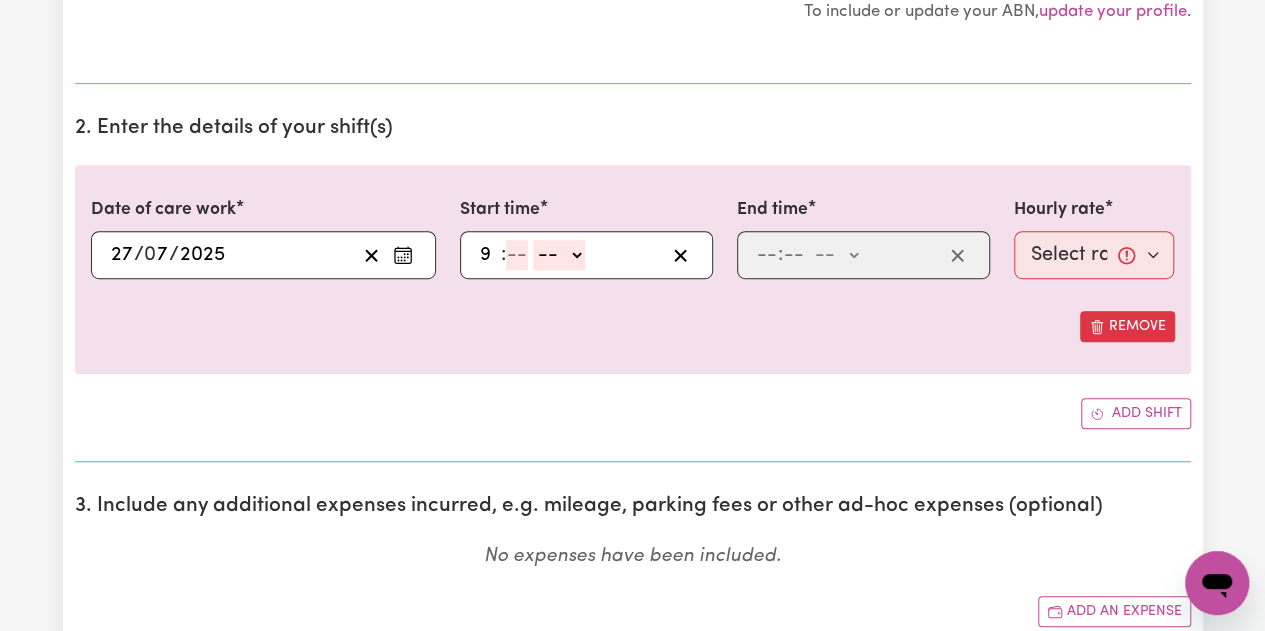 type on "9" 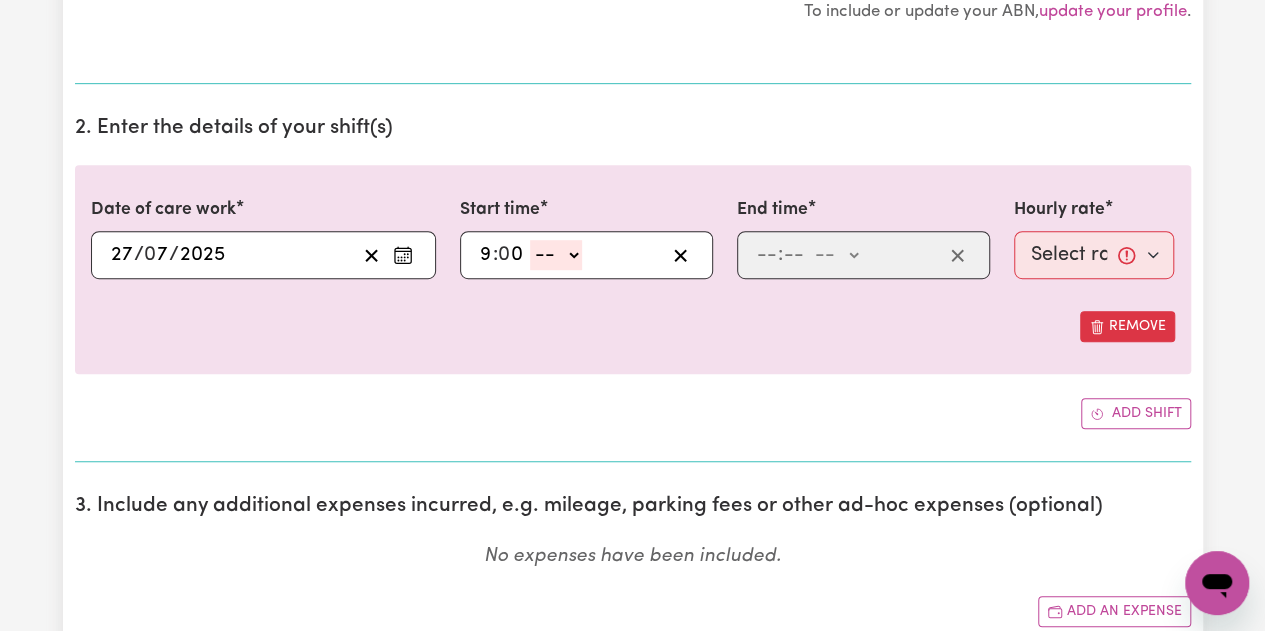 type on "0" 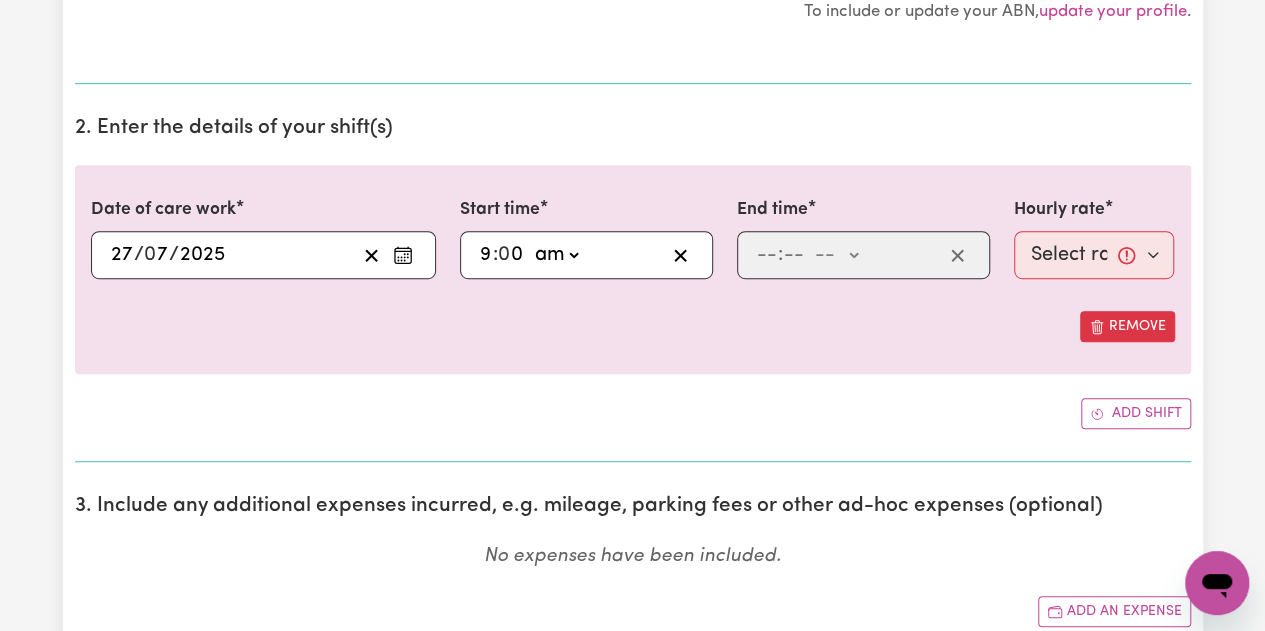 click on "-- am pm" 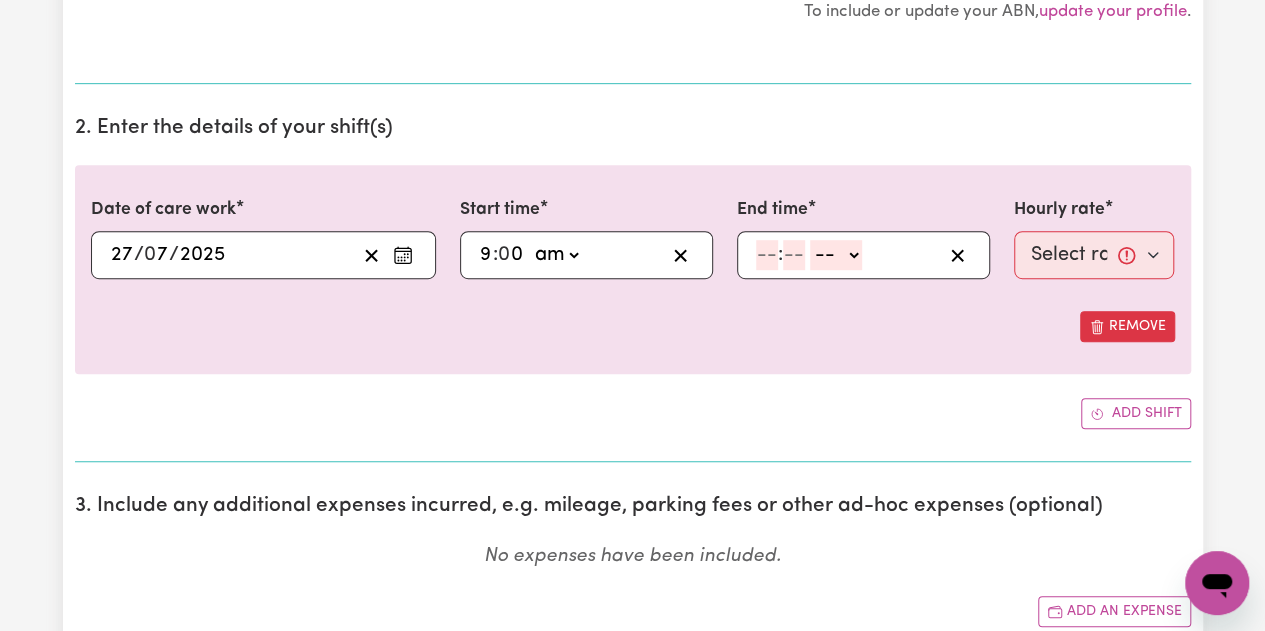 click 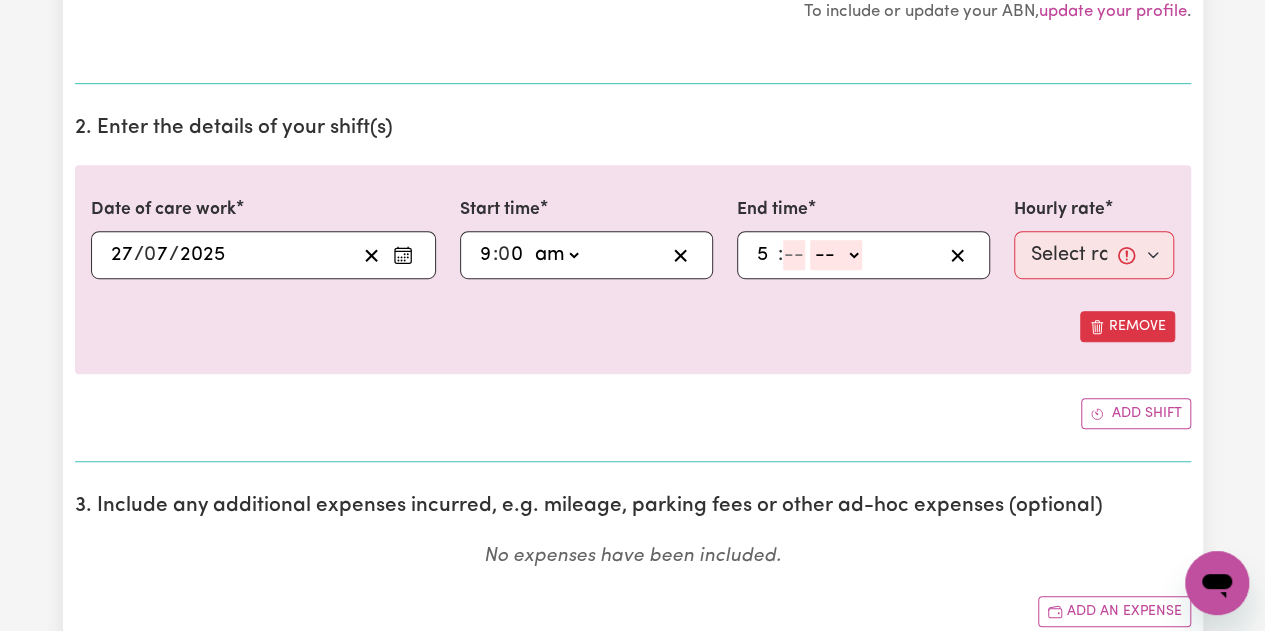 type on "5" 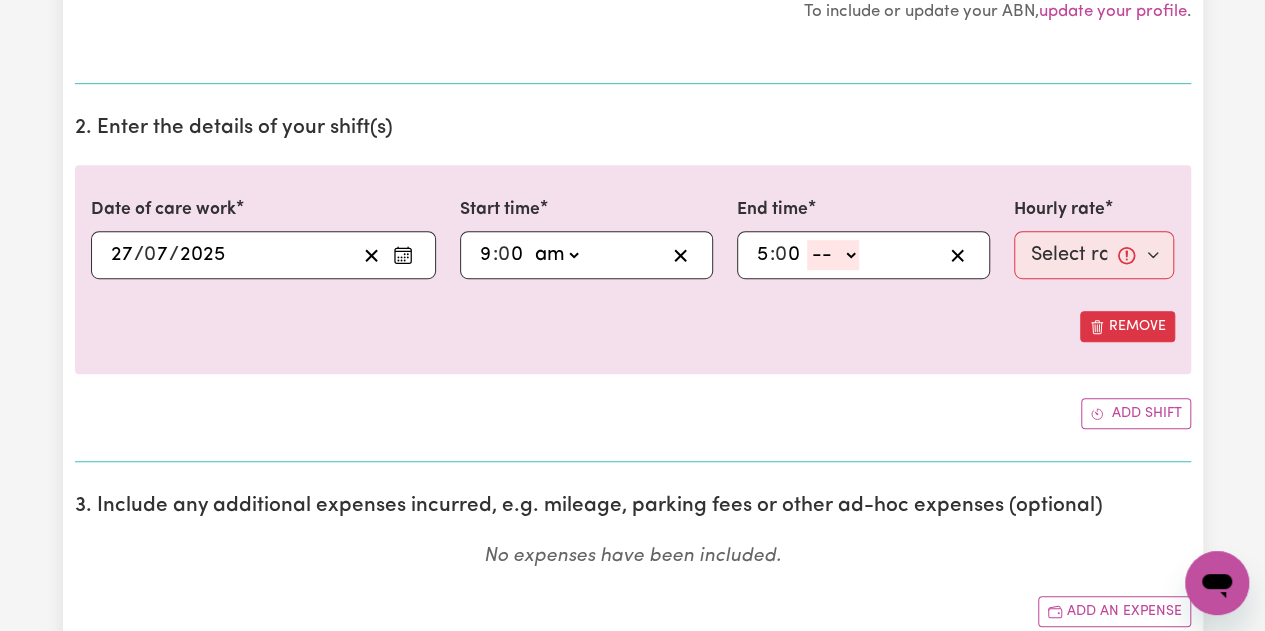 type on "0" 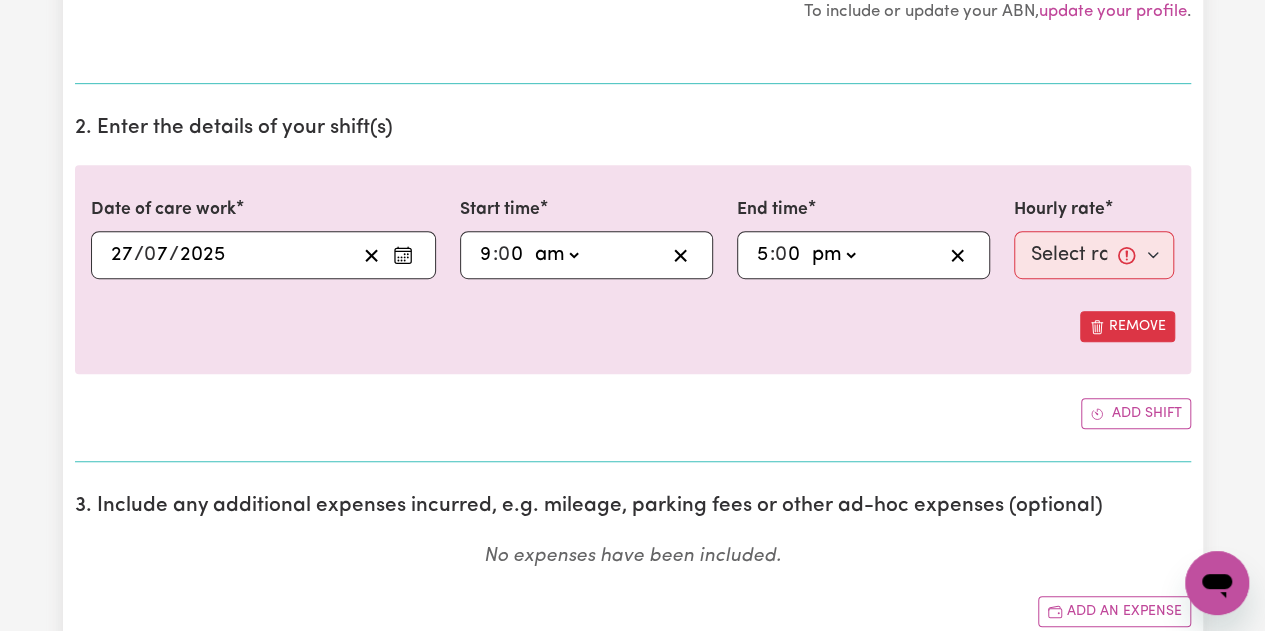 click on "-- am pm" 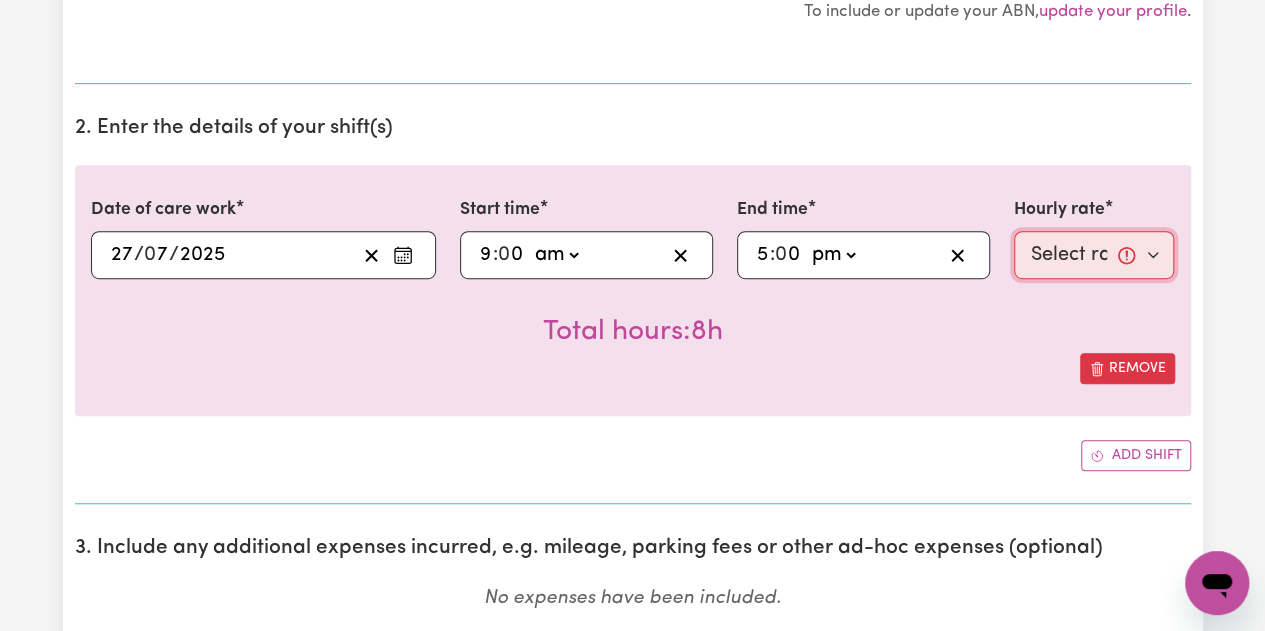 click on "Select rate... $50.00 (Weekday) $70.00 (Sunday)" at bounding box center (1094, 255) 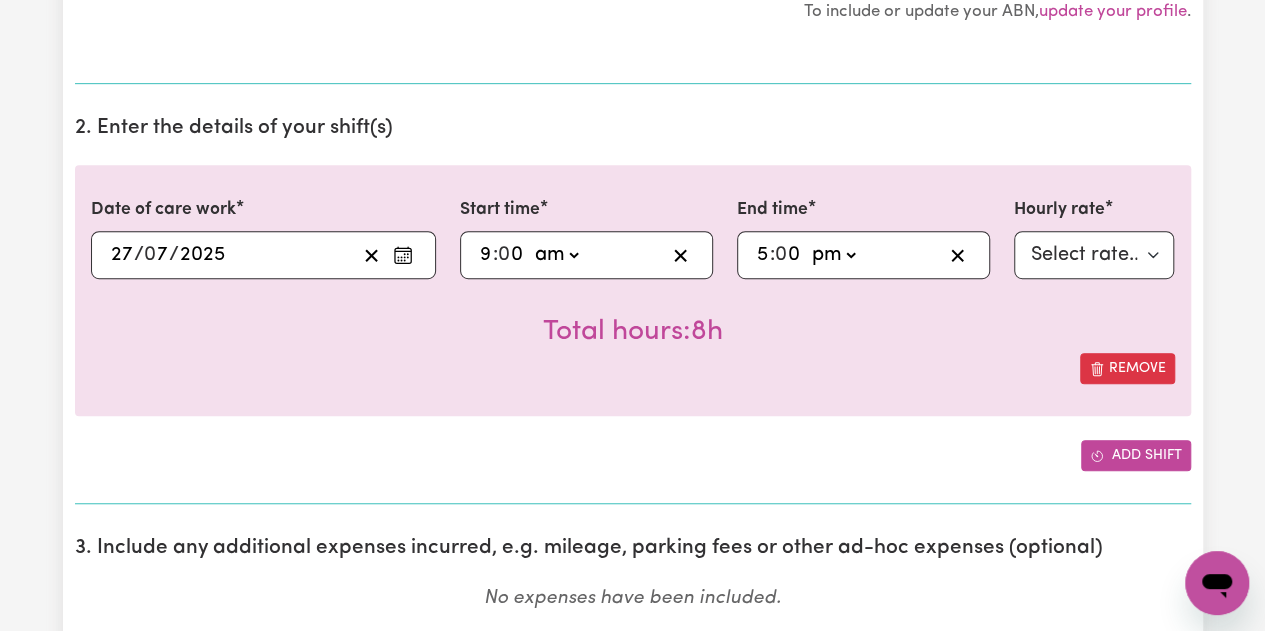 click on "Add shift" at bounding box center [1136, 455] 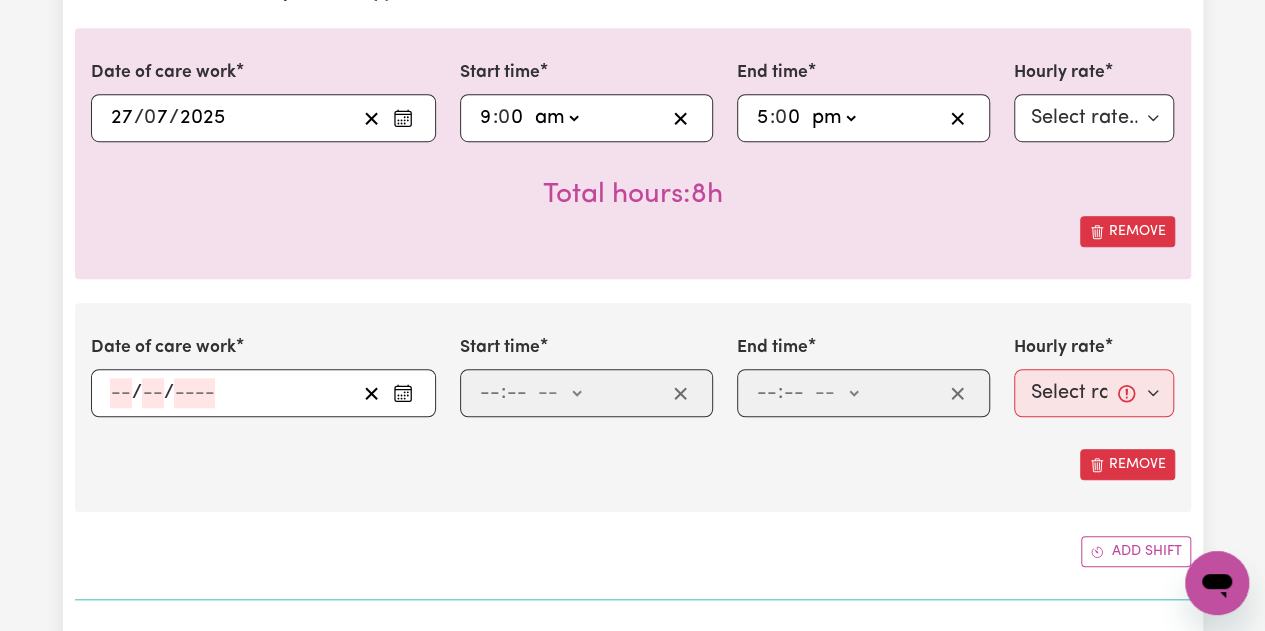 scroll, scrollTop: 800, scrollLeft: 0, axis: vertical 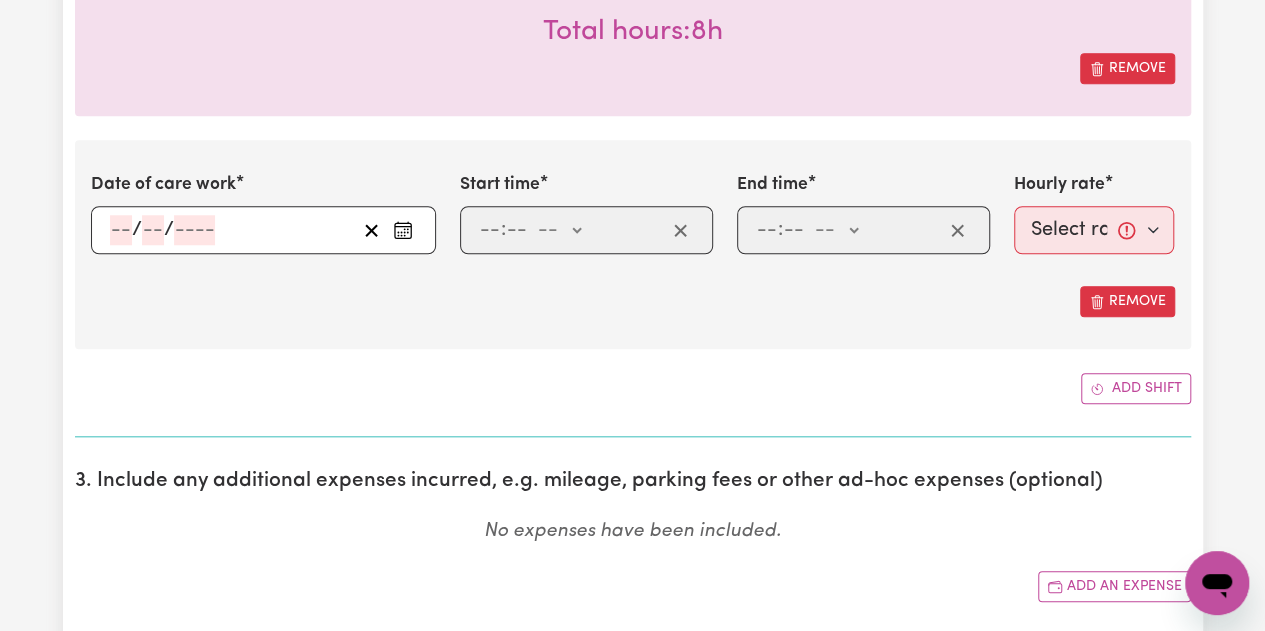 click 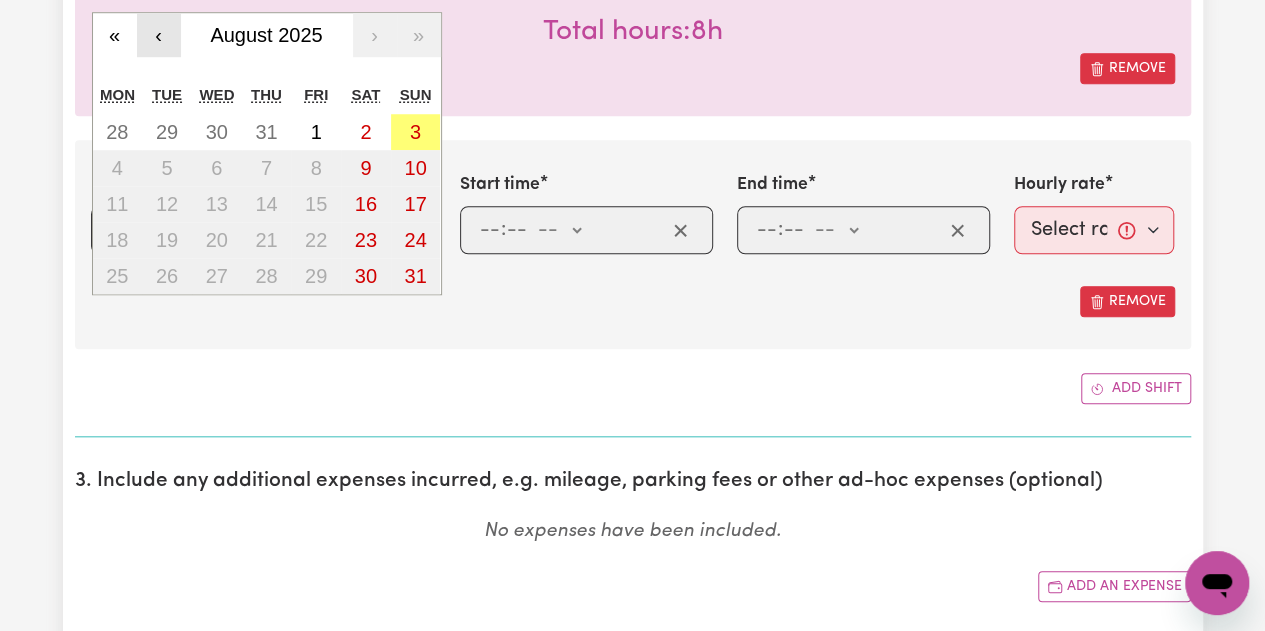 click on "‹" at bounding box center (159, 35) 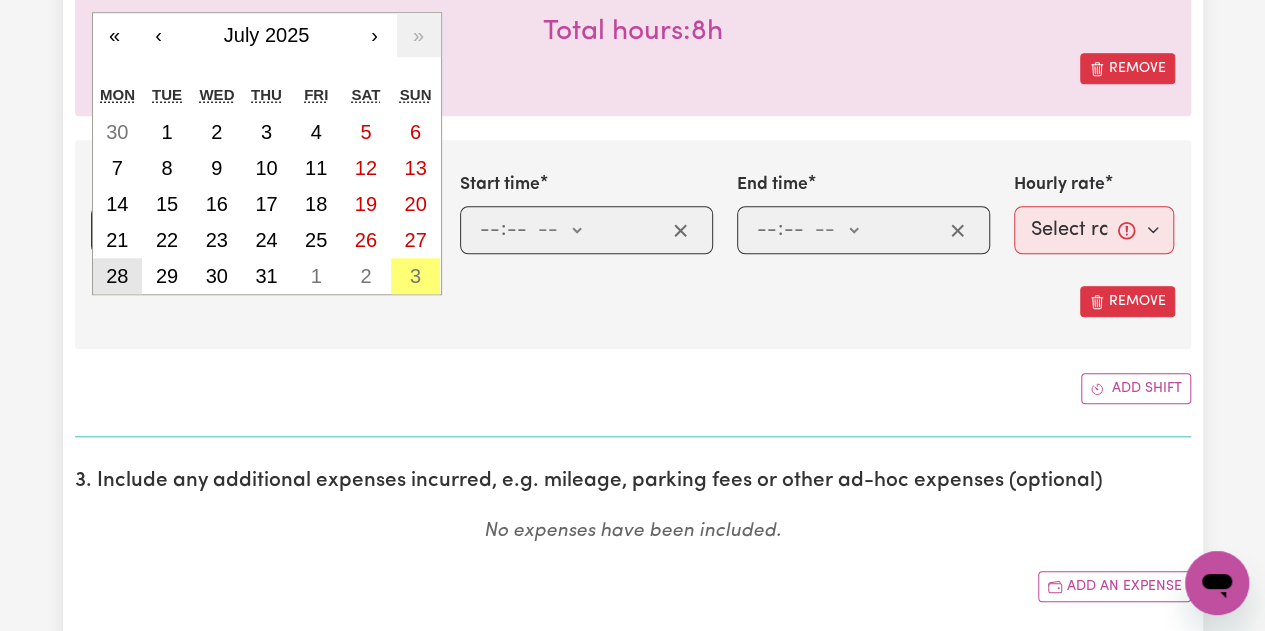 click on "28" at bounding box center [117, 276] 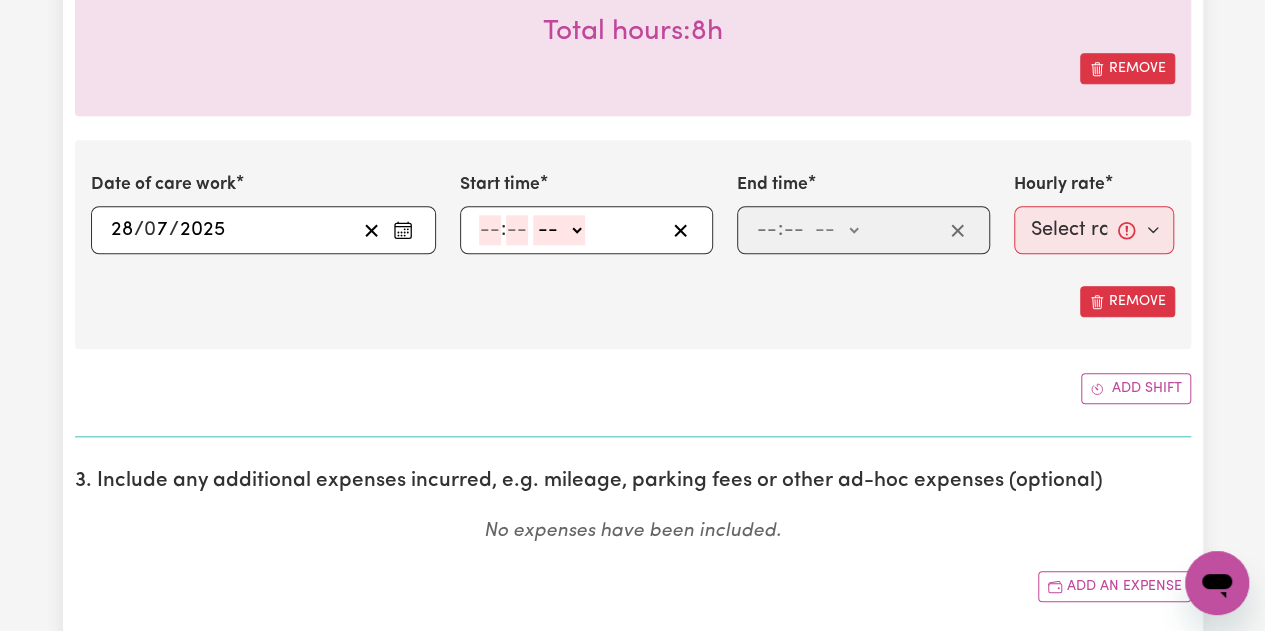 click on ":   -- am pm" at bounding box center (586, 230) 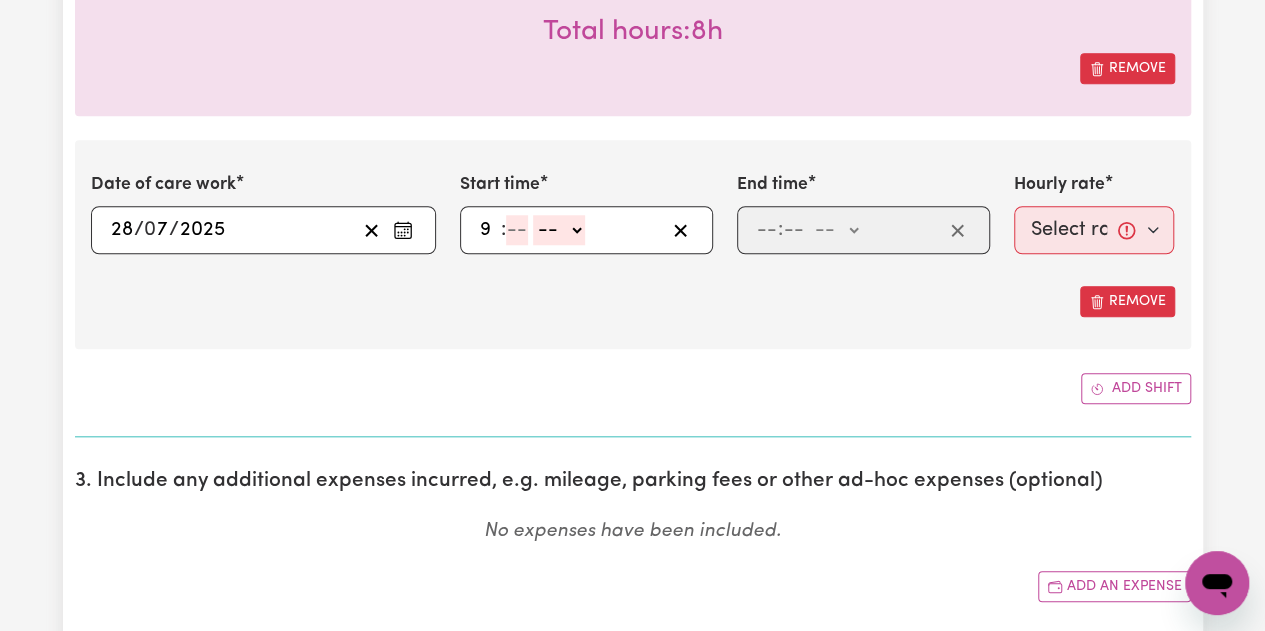 type on "9" 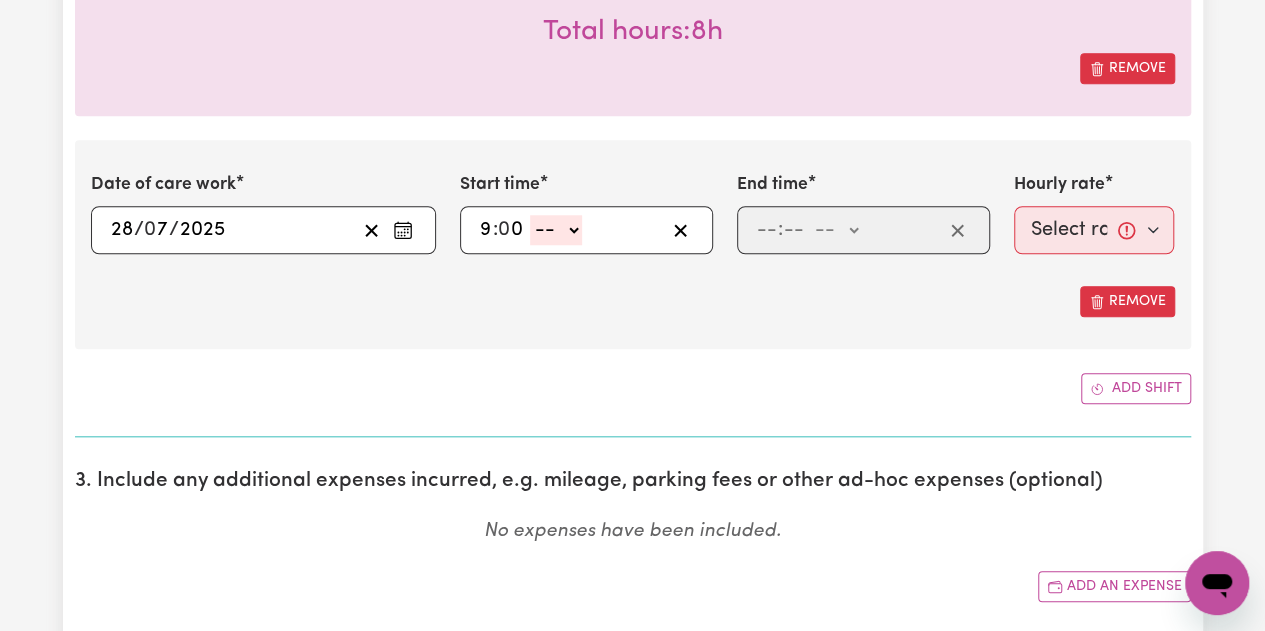 type on "0" 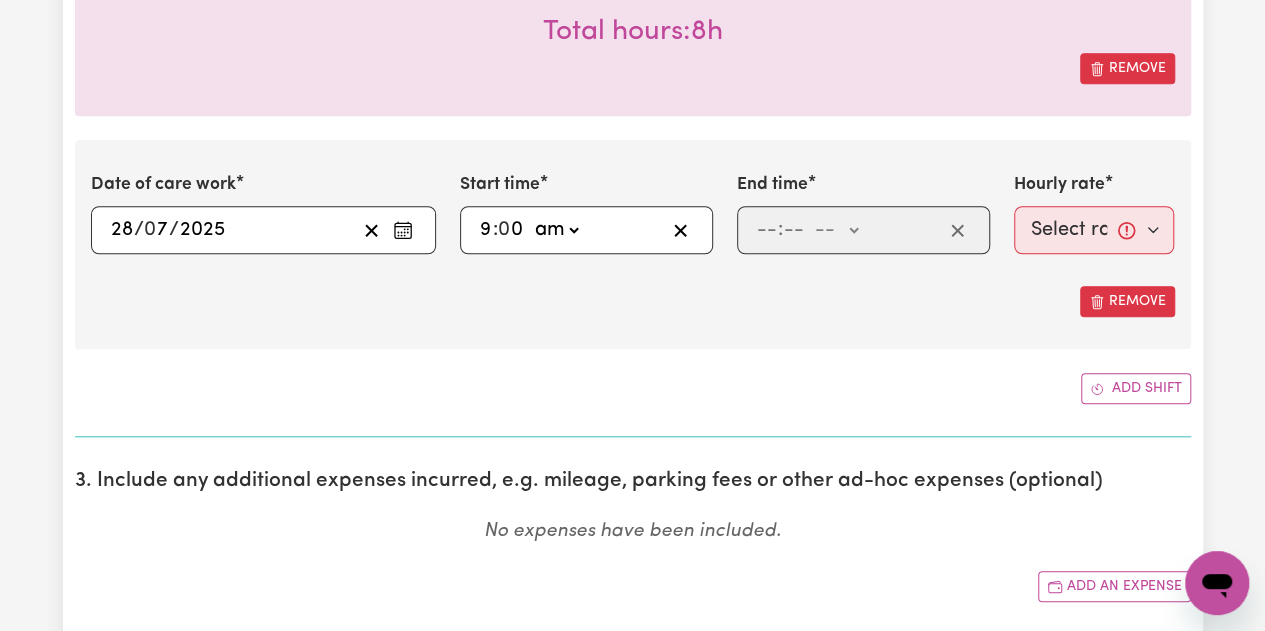 click on "-- am pm" 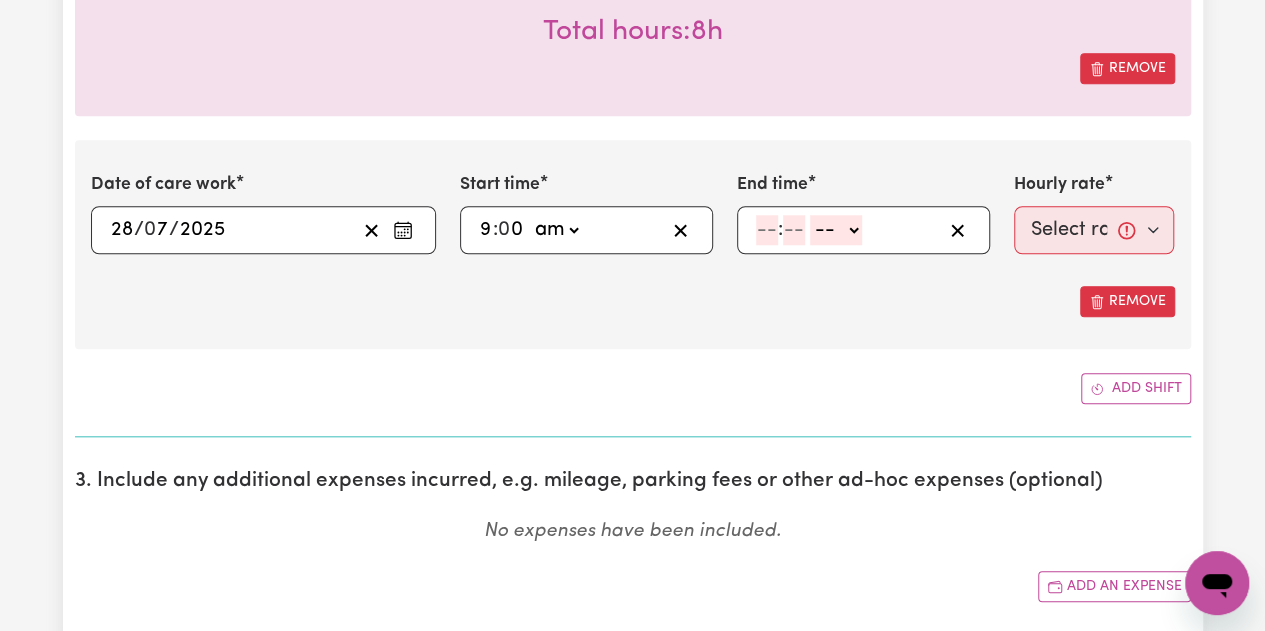 drag, startPoint x: 764, startPoint y: 229, endPoint x: 861, endPoint y: 433, distance: 225.88715 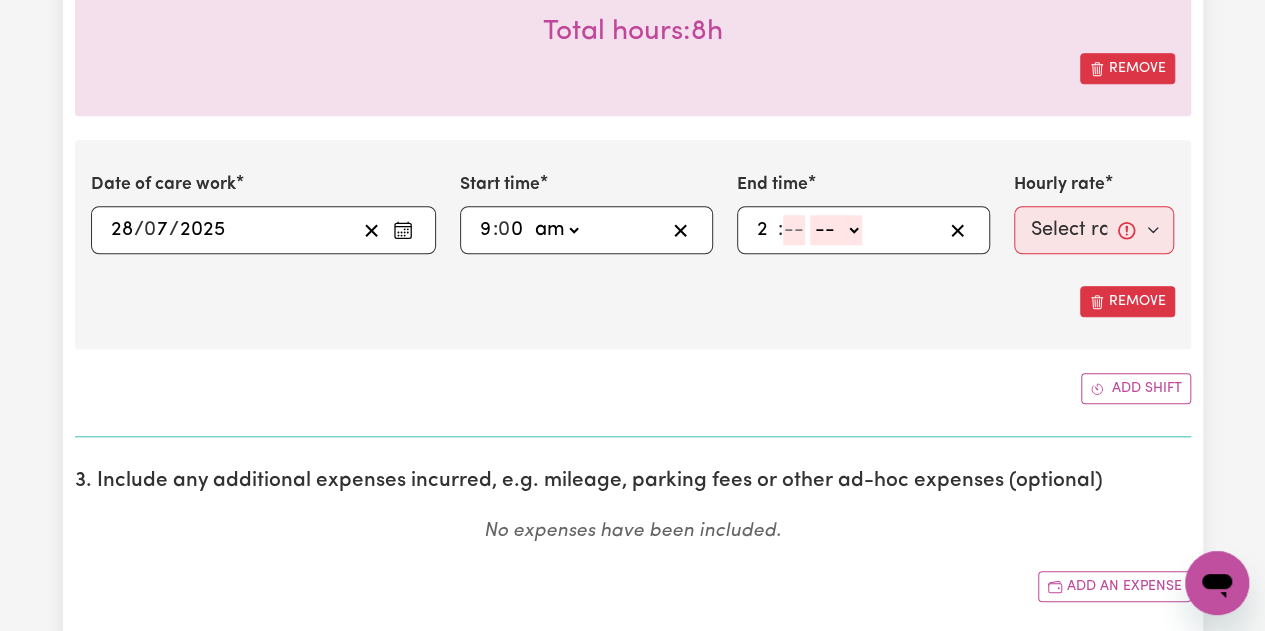 type on "2" 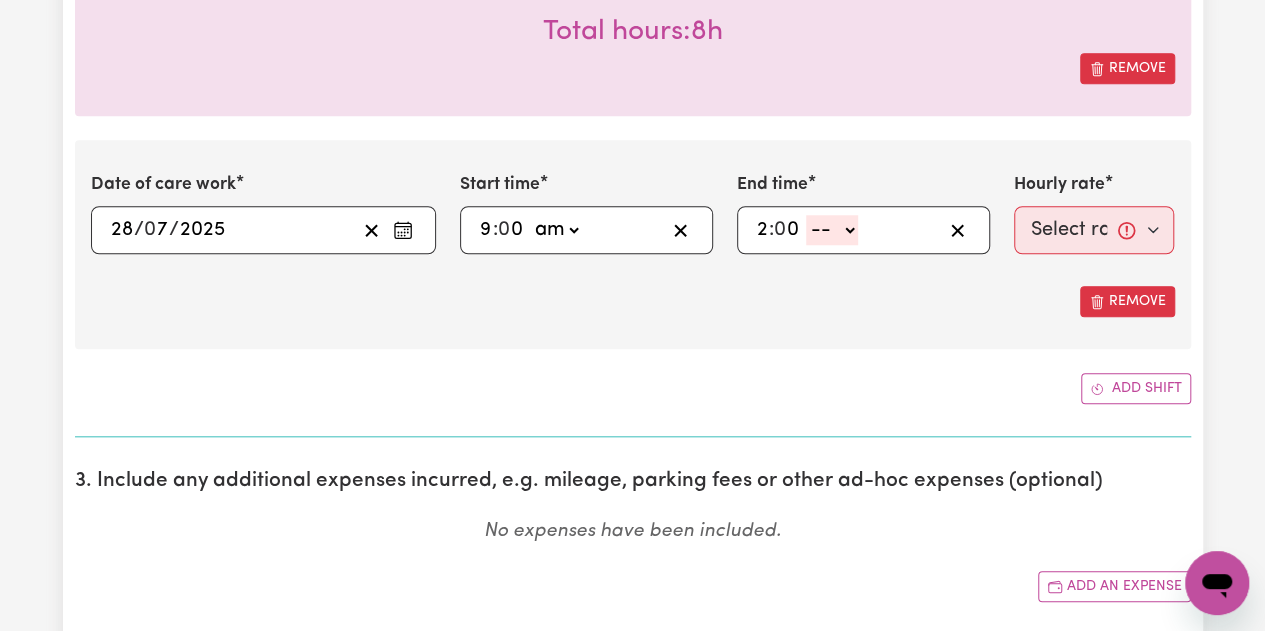 type on "0" 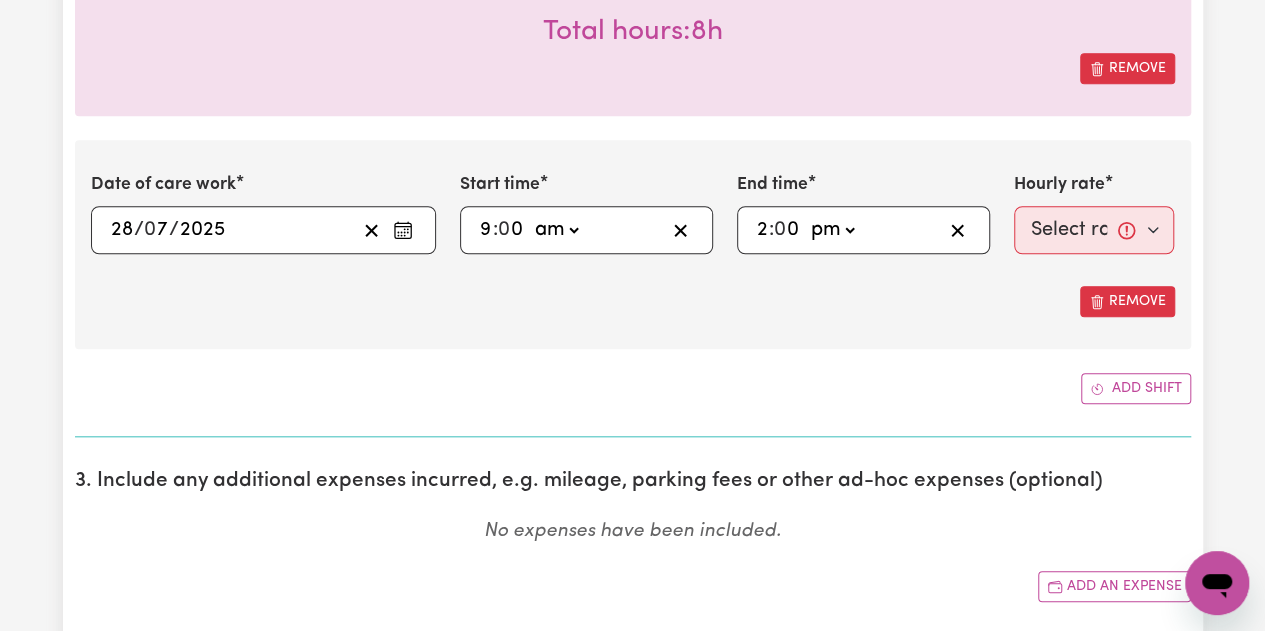 click on "-- am pm" 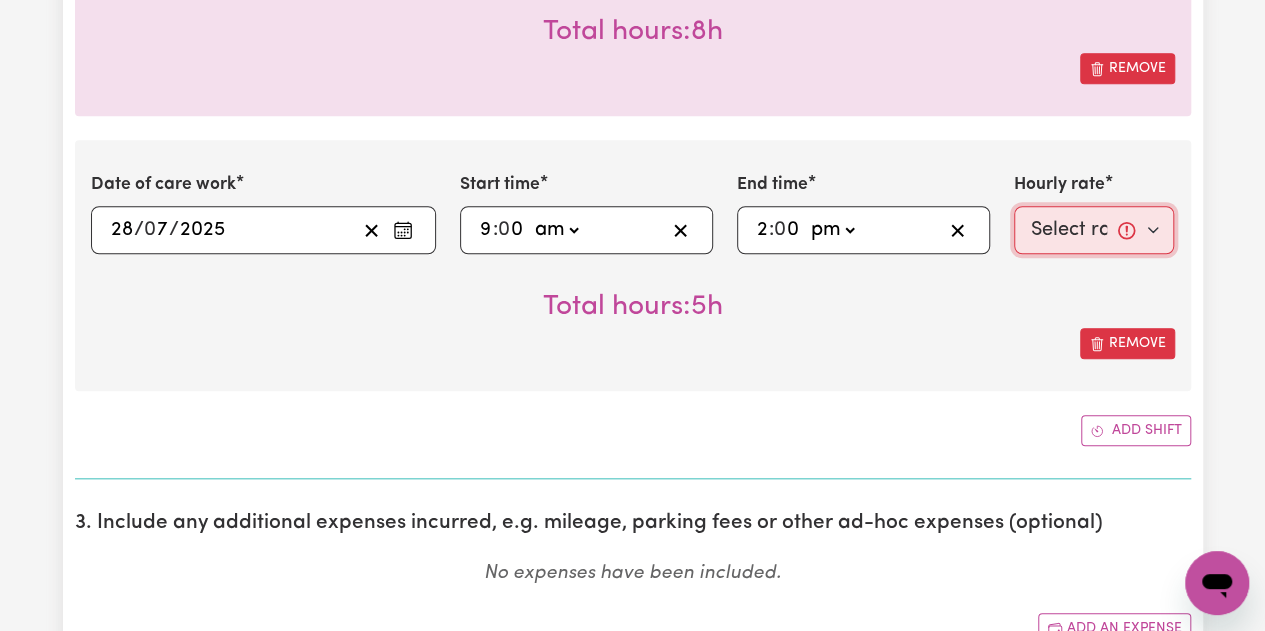 click on "Select rate... $50.00 (Weekday) $70.00 (Sunday)" at bounding box center (1094, 230) 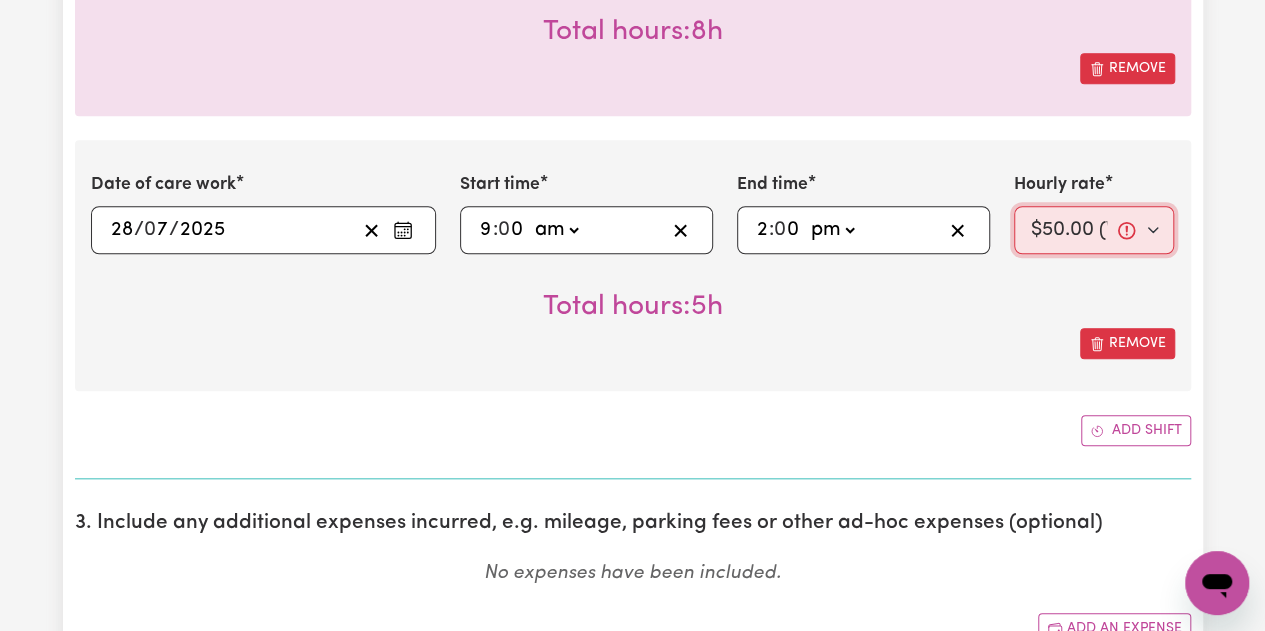 click on "Select rate... $50.00 (Weekday) $70.00 (Sunday)" at bounding box center [1094, 230] 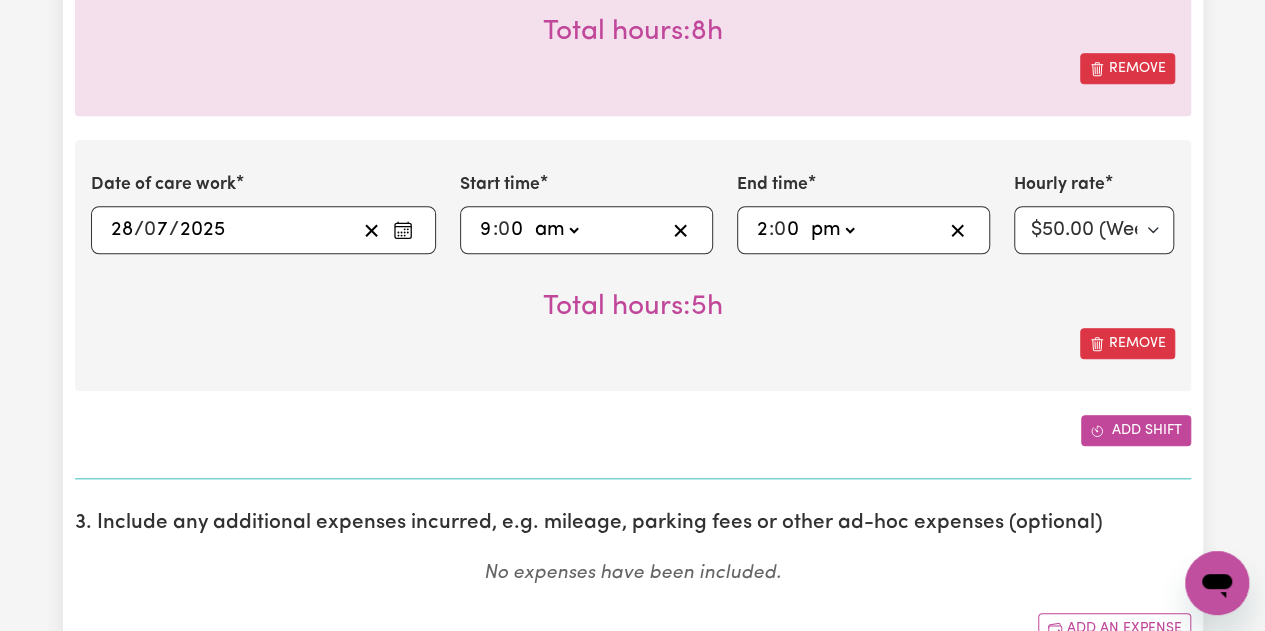 click on "Add shift" at bounding box center (1136, 430) 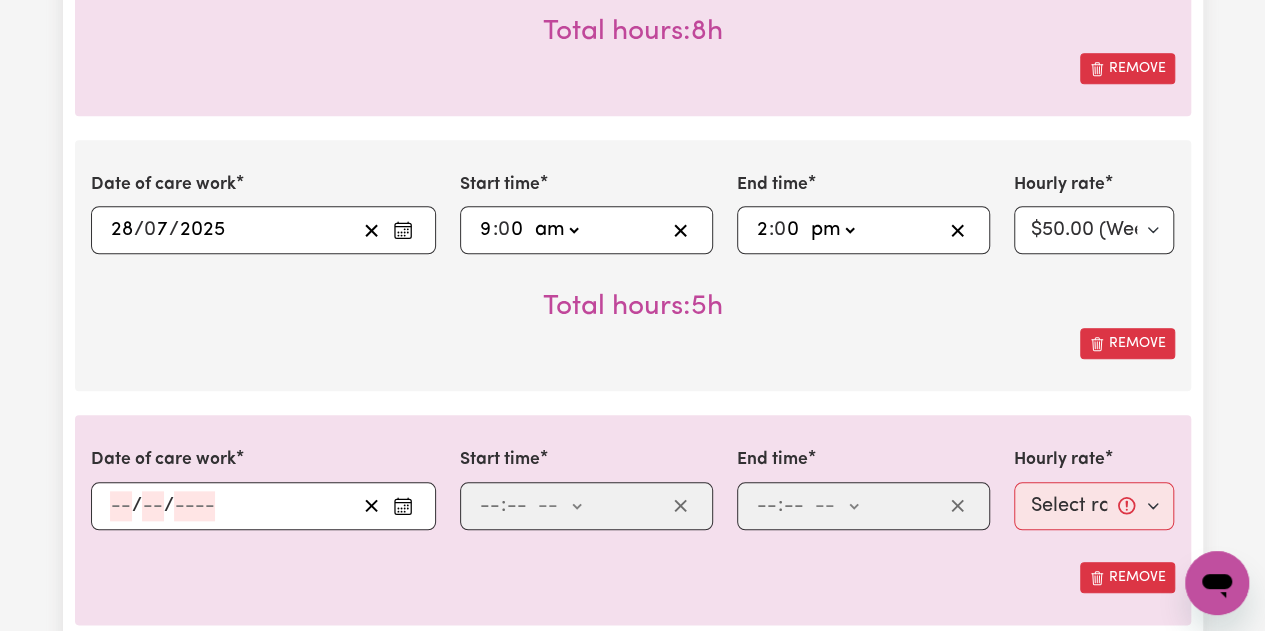 click 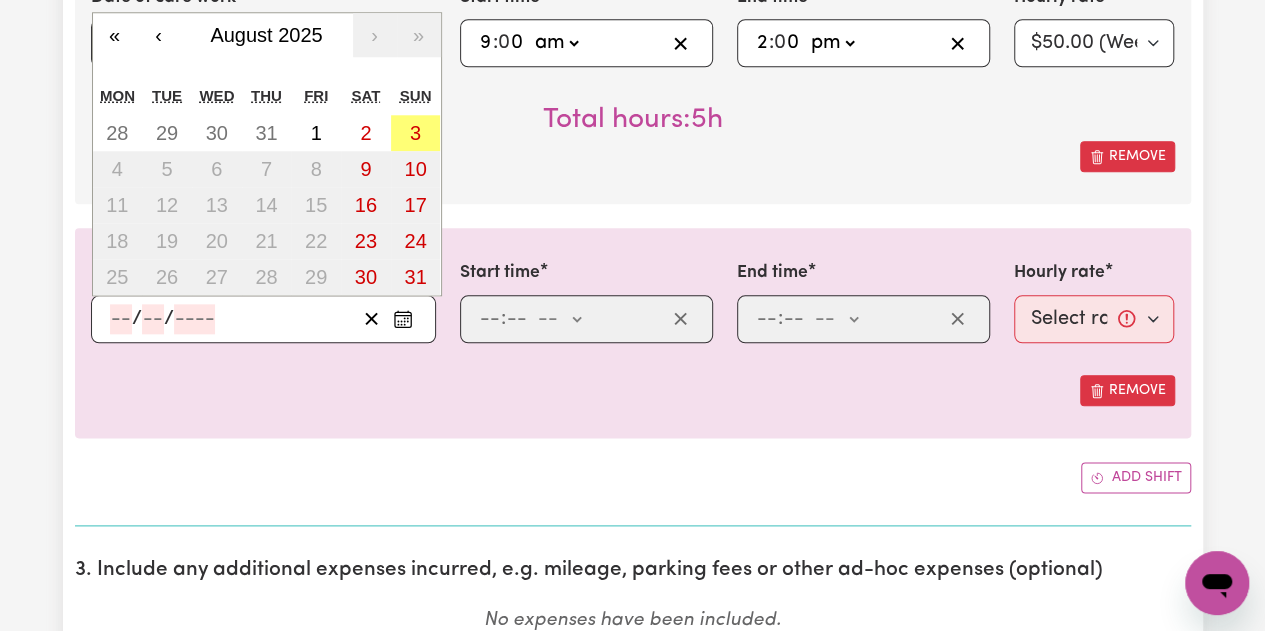 scroll, scrollTop: 1000, scrollLeft: 0, axis: vertical 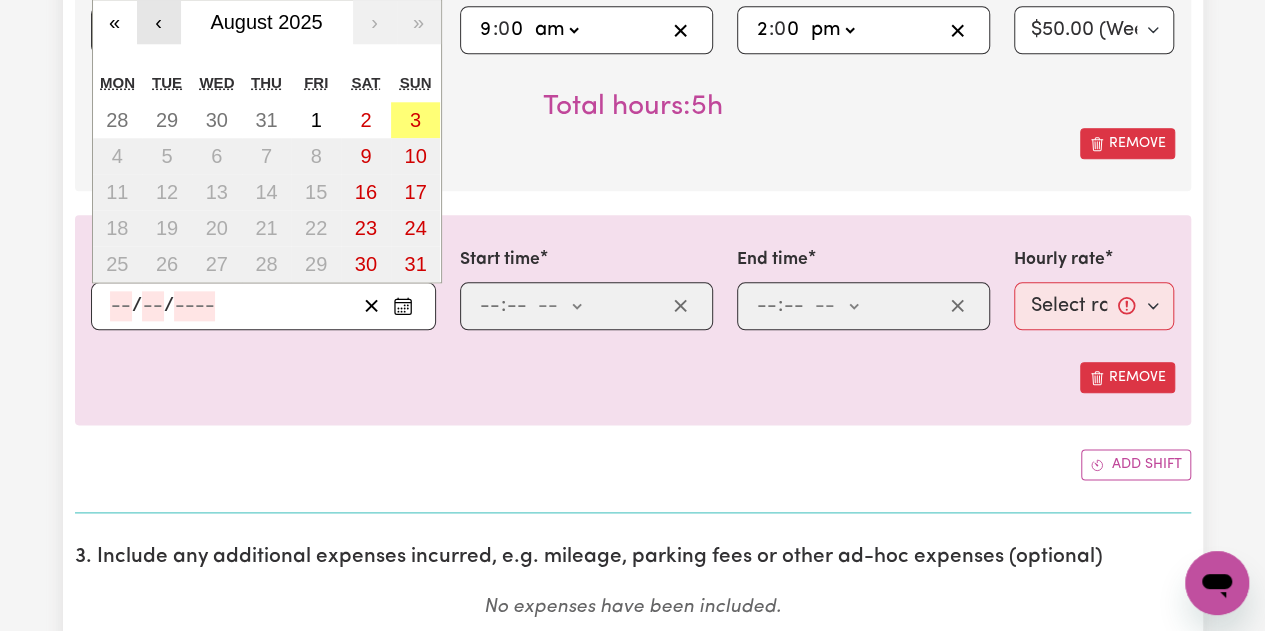 drag, startPoint x: 154, startPoint y: 6, endPoint x: 156, endPoint y: 17, distance: 11.18034 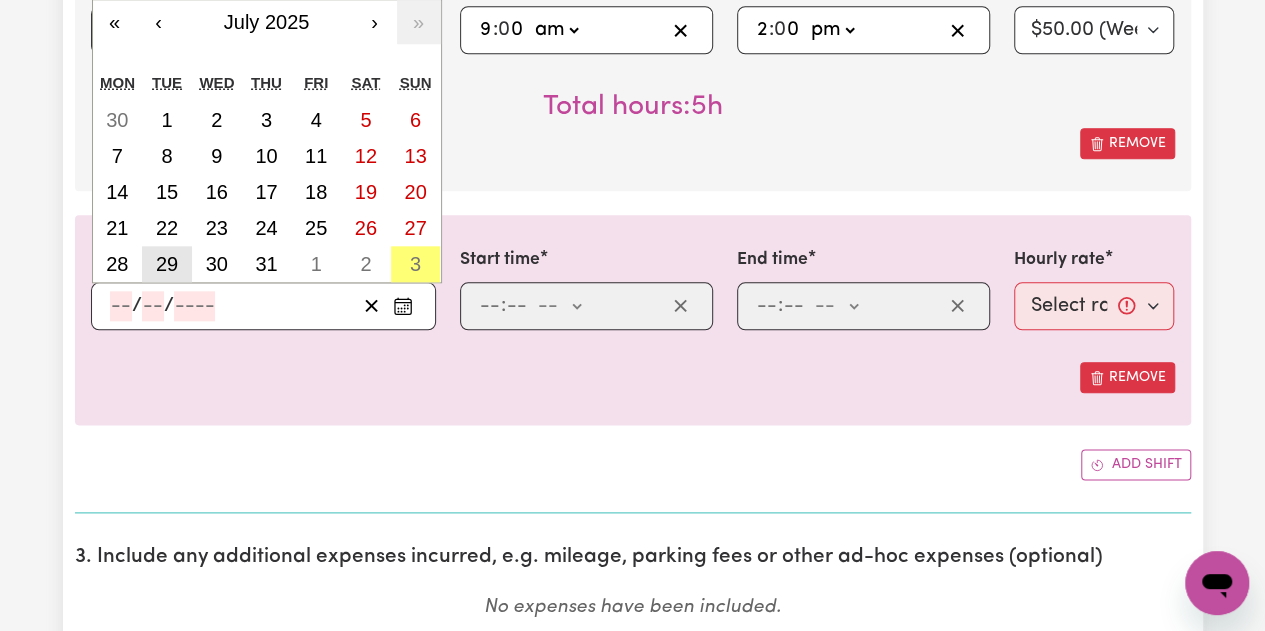 click on "29" at bounding box center (167, 264) 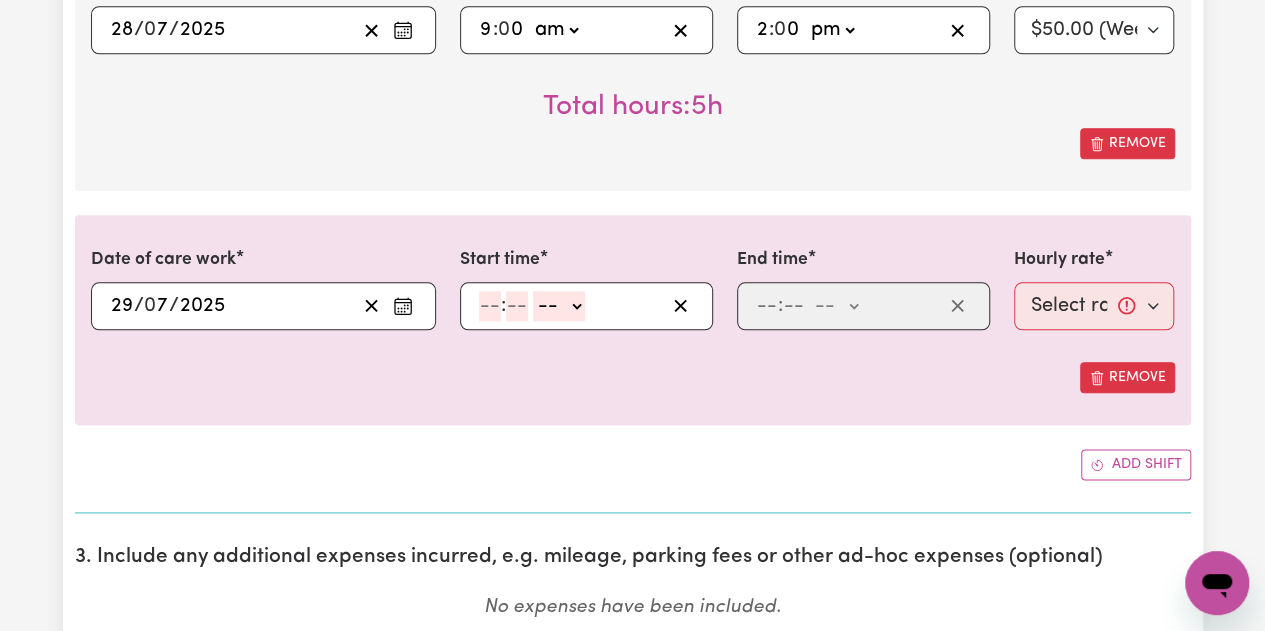 drag, startPoint x: 488, startPoint y: 310, endPoint x: 588, endPoint y: 422, distance: 150.14659 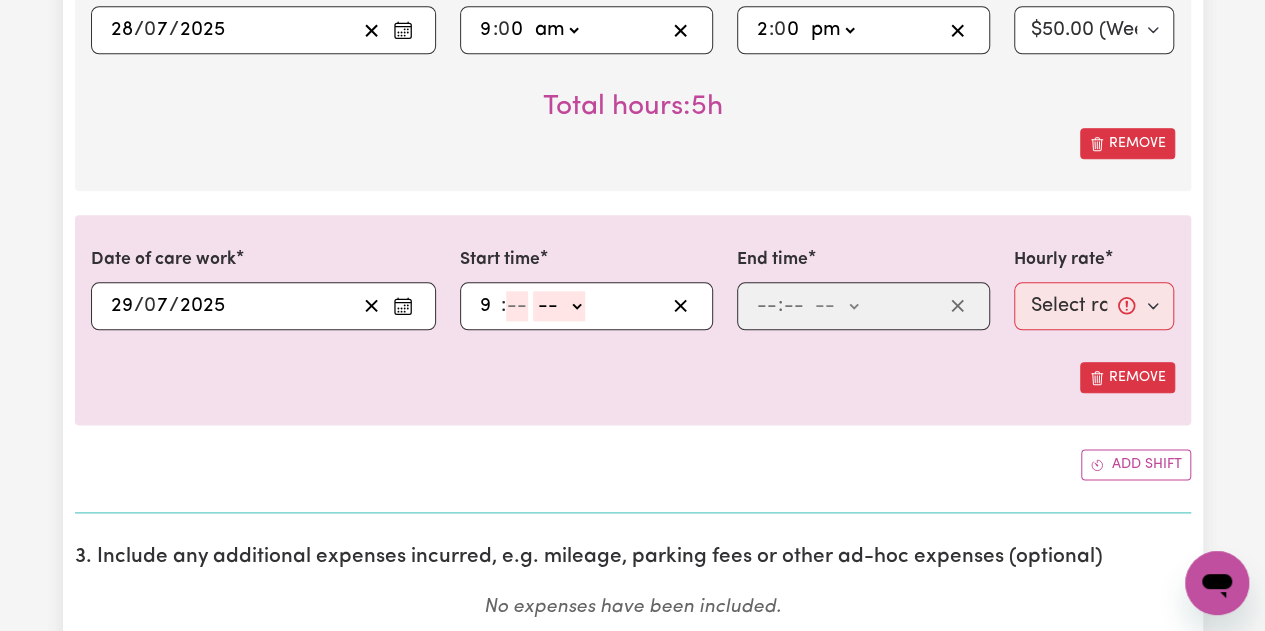 type on "9" 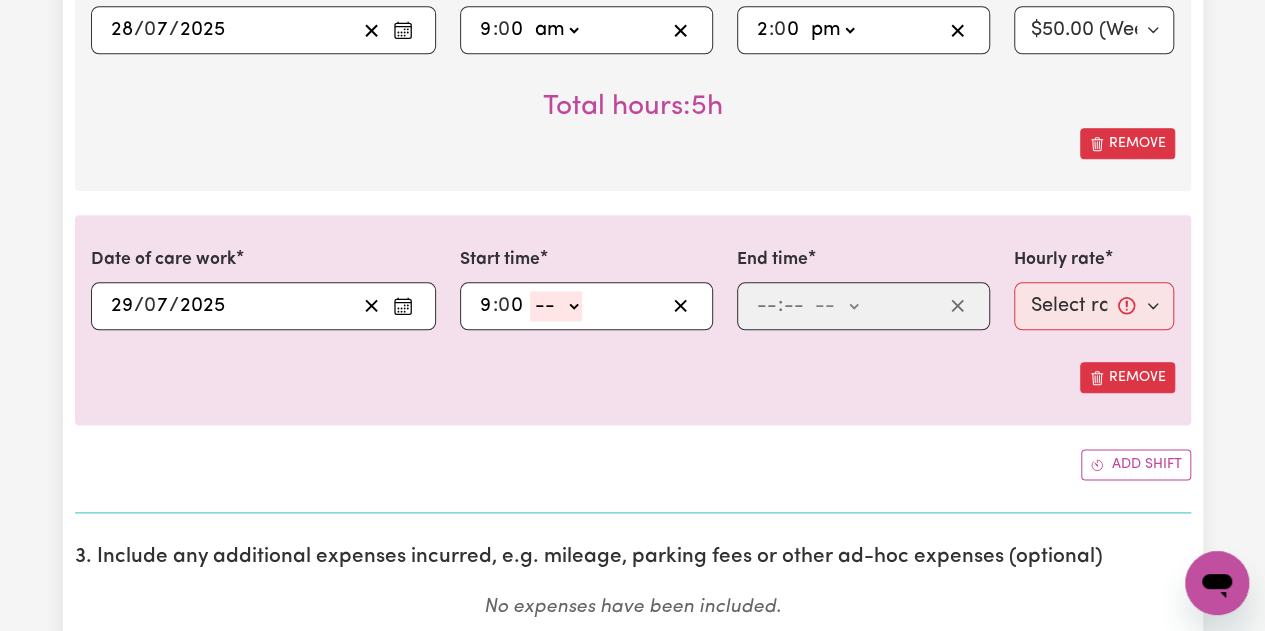 type on "0" 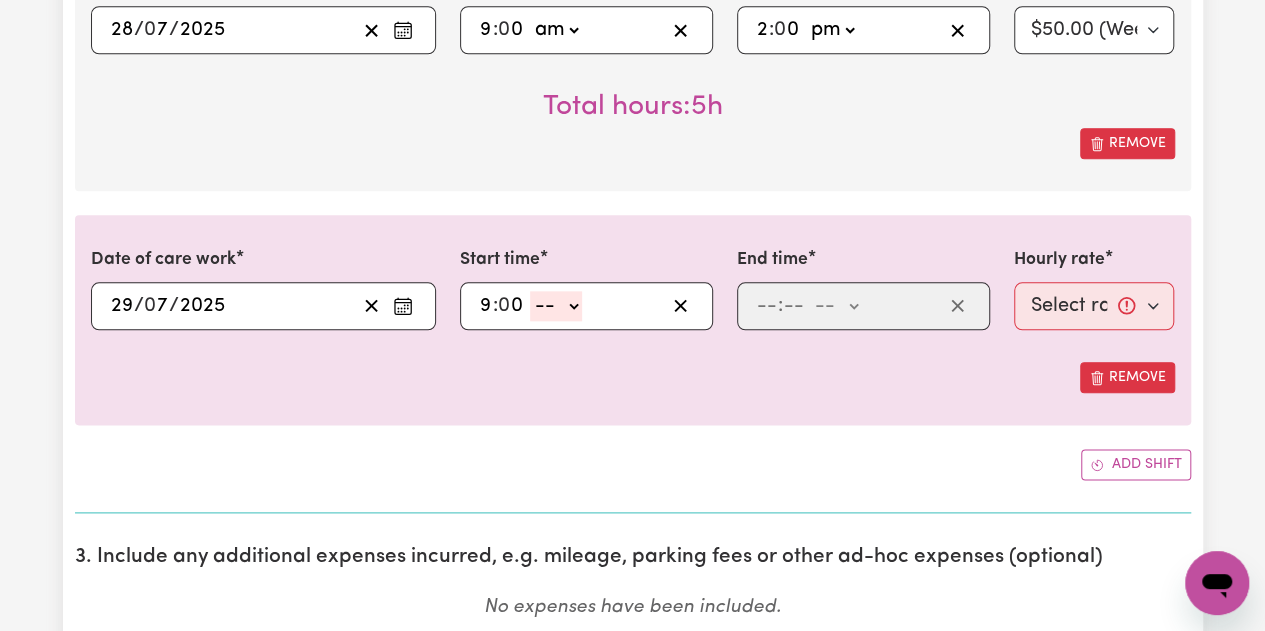 click on "-- am pm" 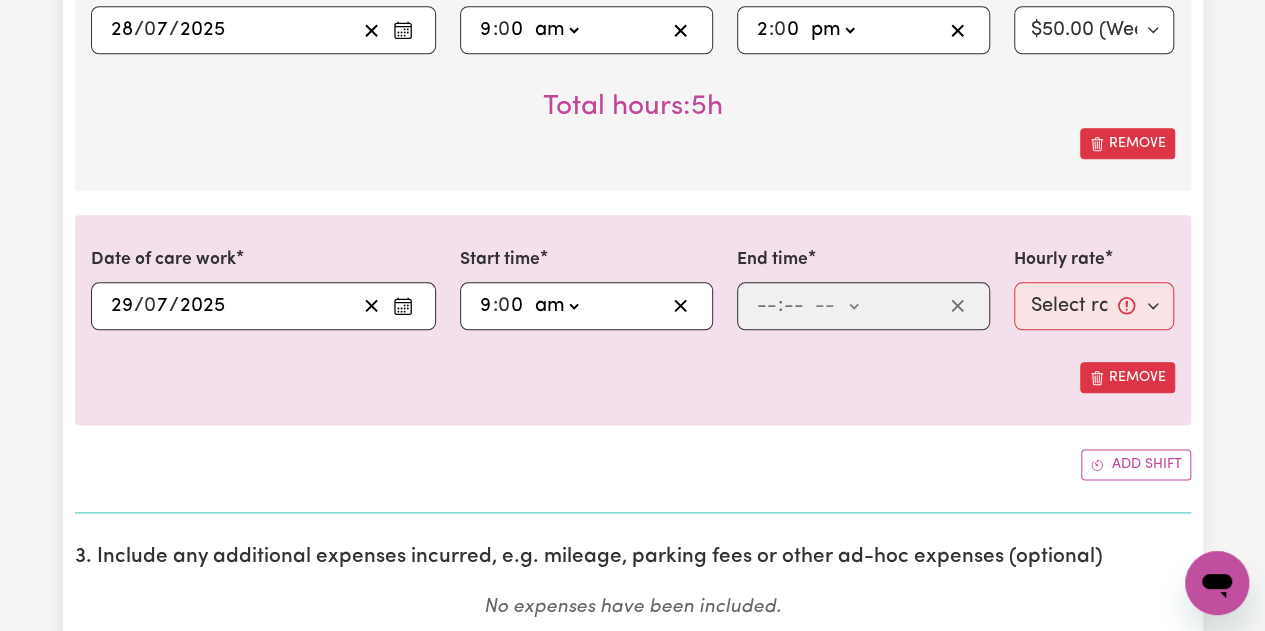 click on "-- am pm" 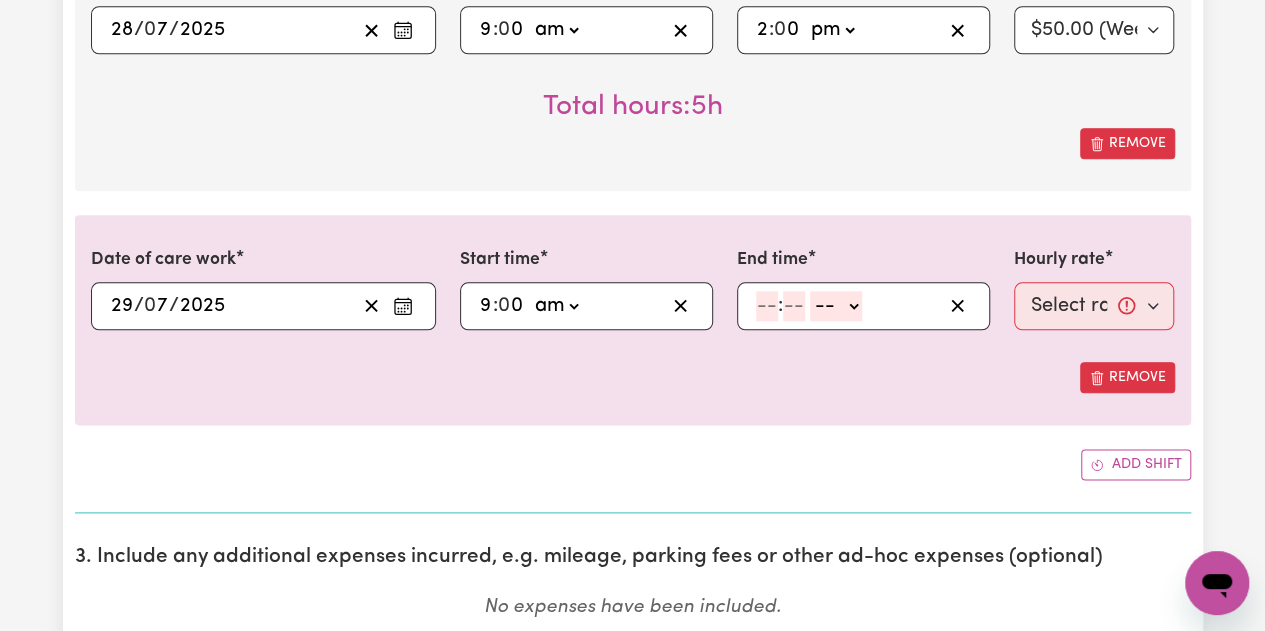 drag, startPoint x: 758, startPoint y: 307, endPoint x: 828, endPoint y: 481, distance: 187.55266 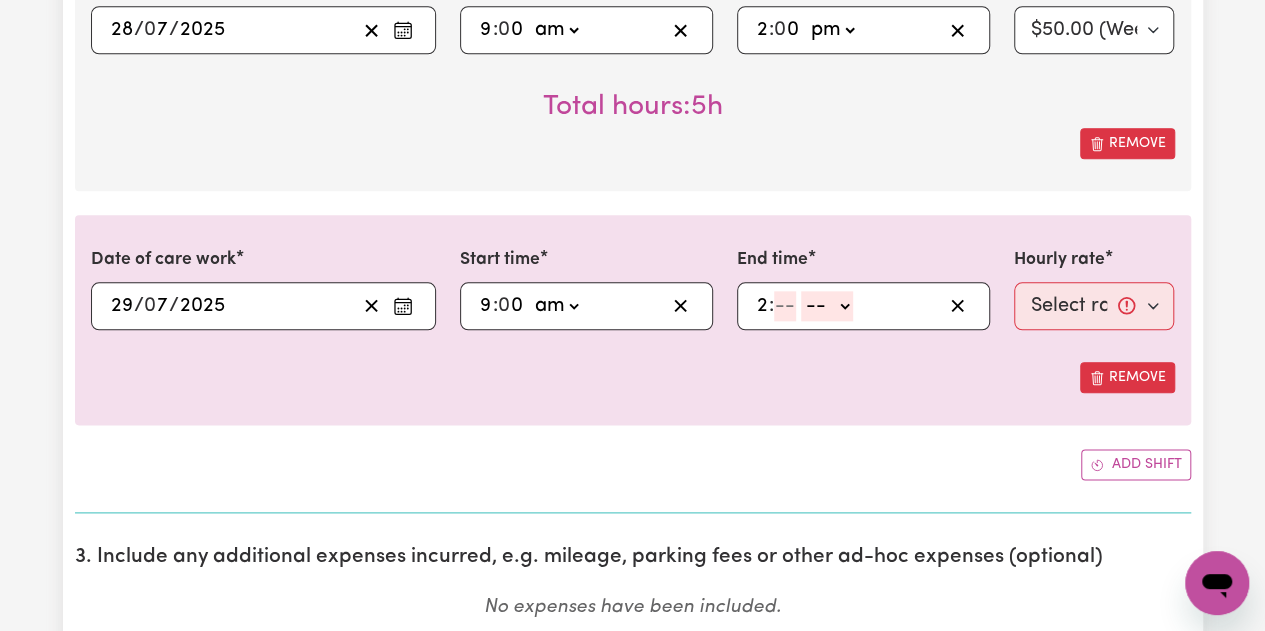 type on "2" 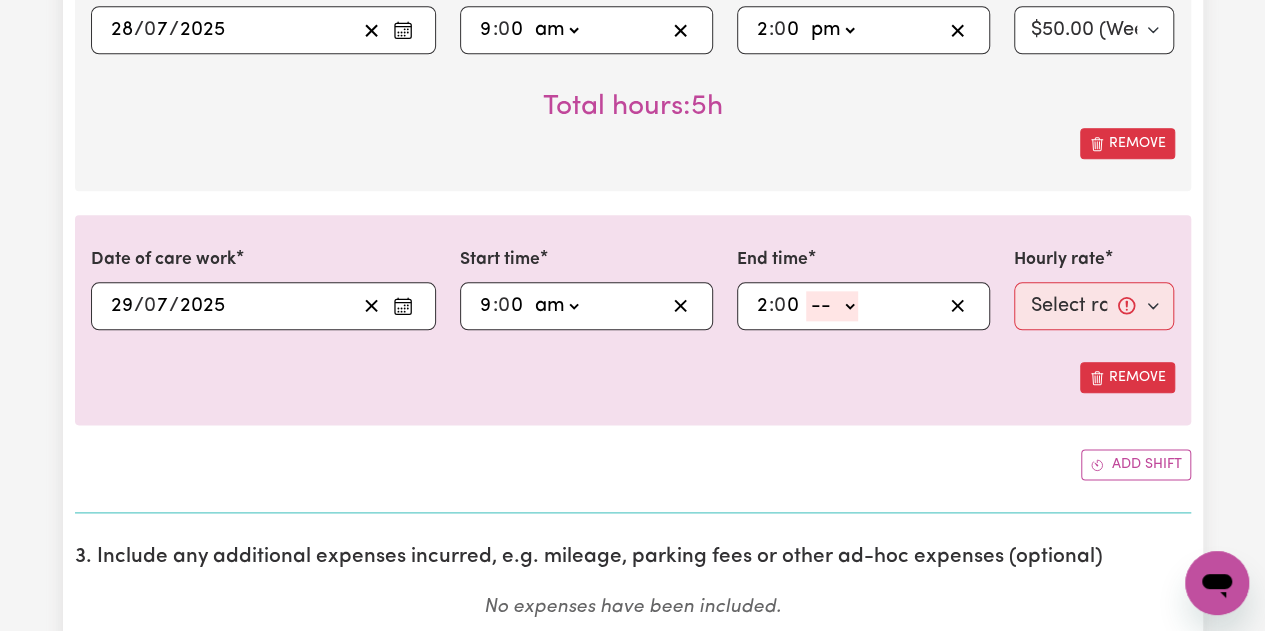 type on "0" 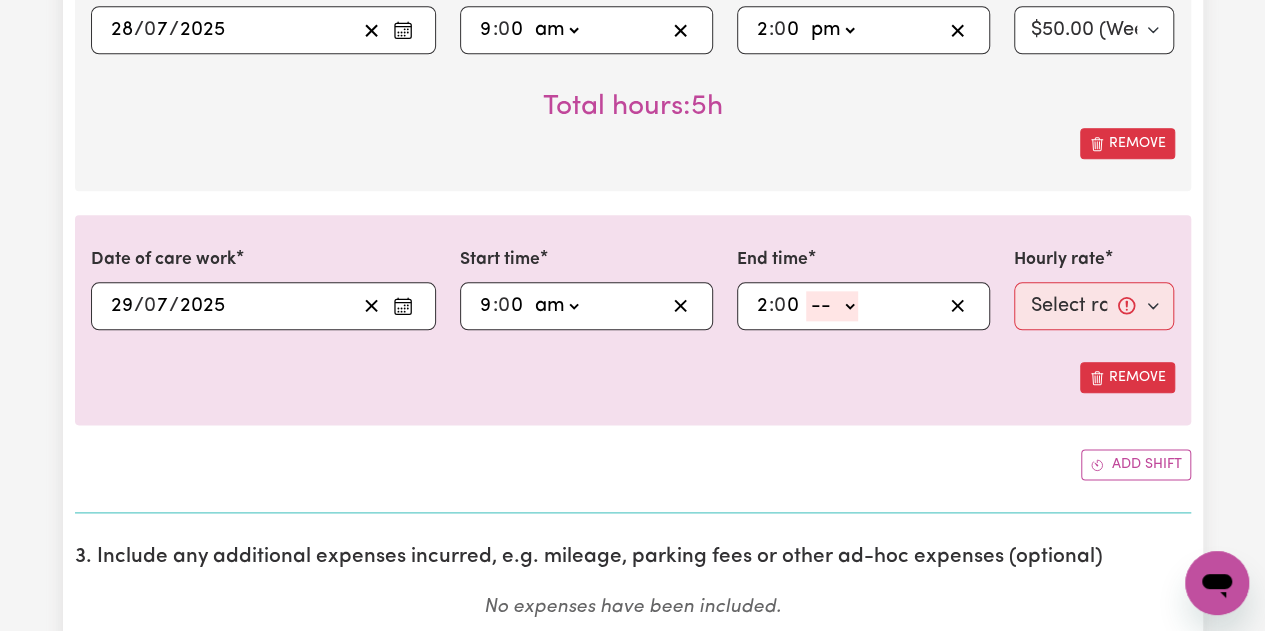 click on "-- am pm" 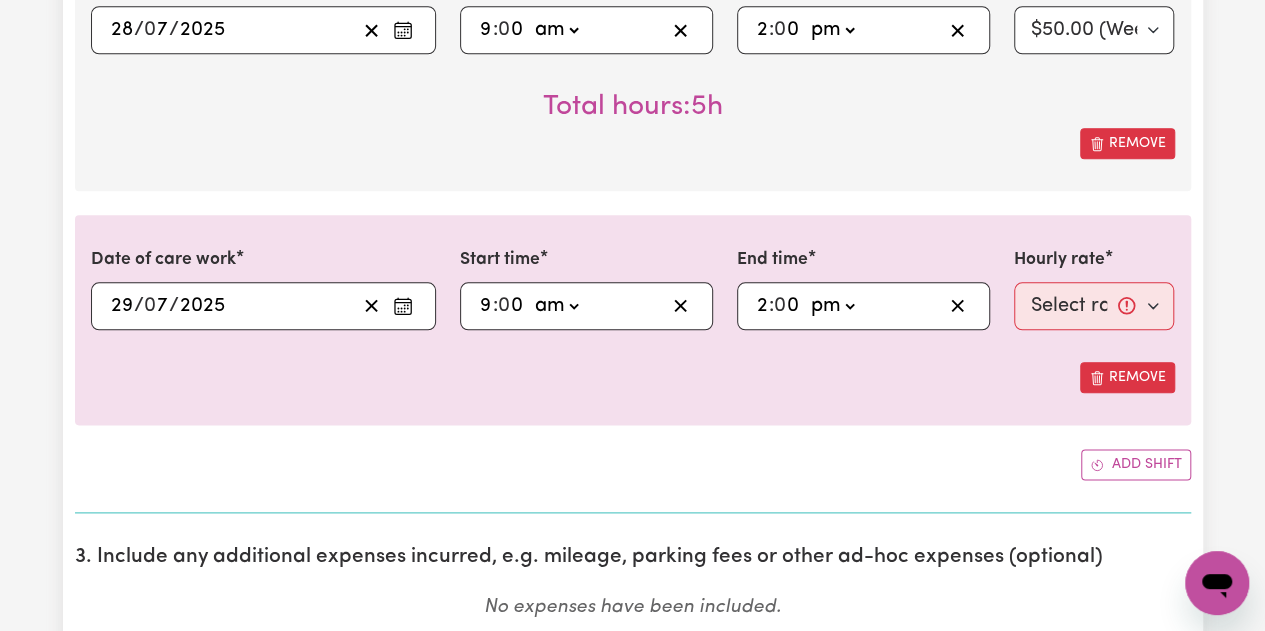 click on "-- am pm" 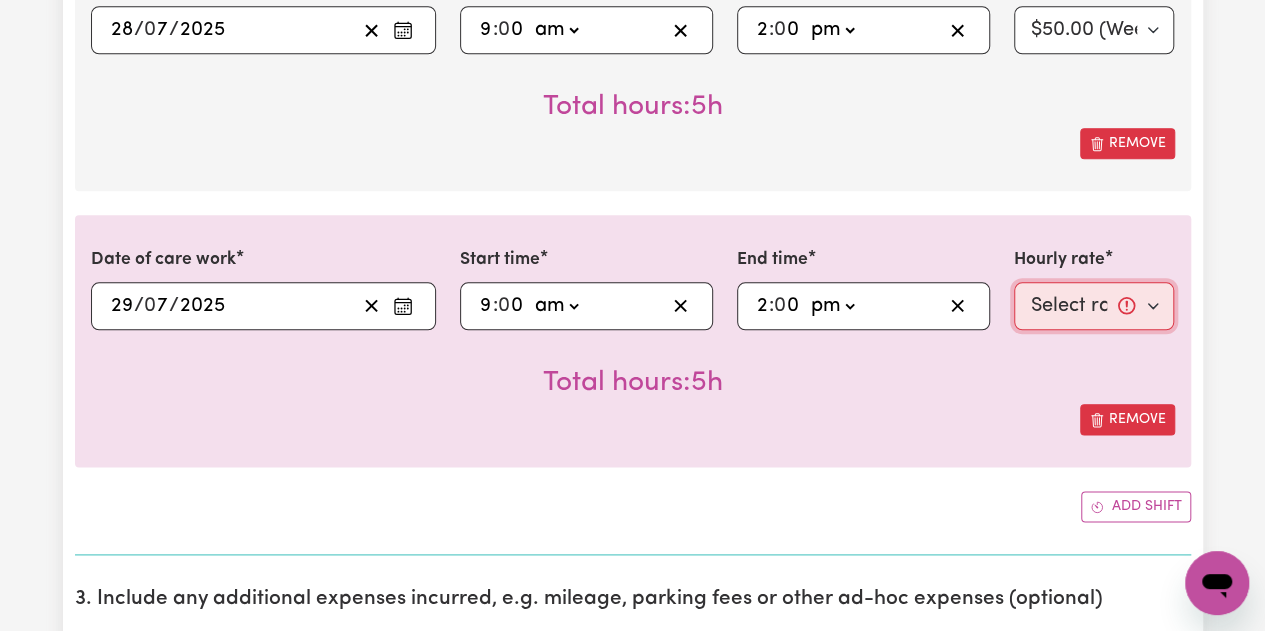click on "Select rate... $50.00 (Weekday) $70.00 (Sunday)" at bounding box center [1094, 306] 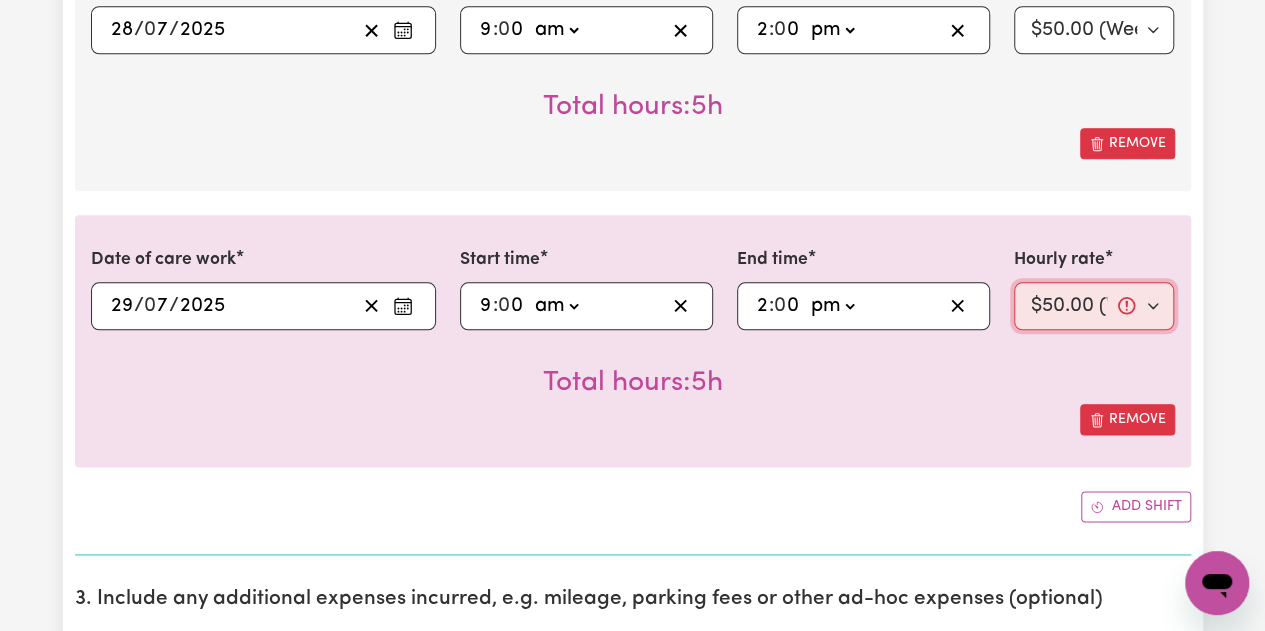 click on "Select rate... $50.00 (Weekday) $70.00 (Sunday)" at bounding box center [1094, 306] 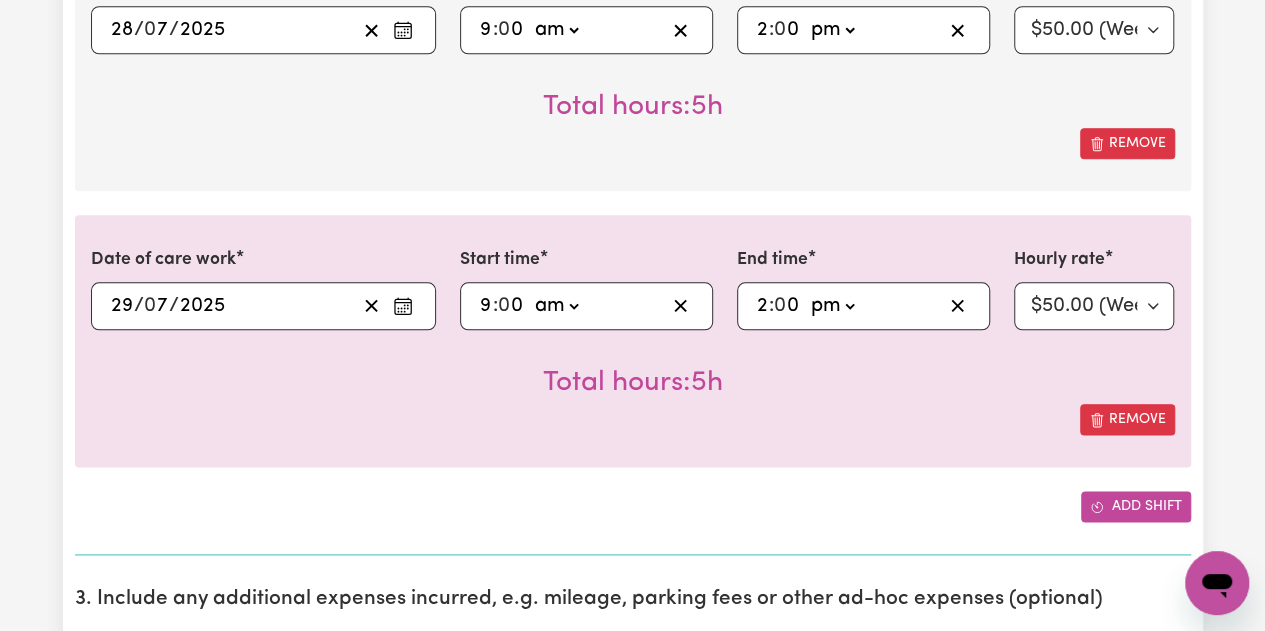 click 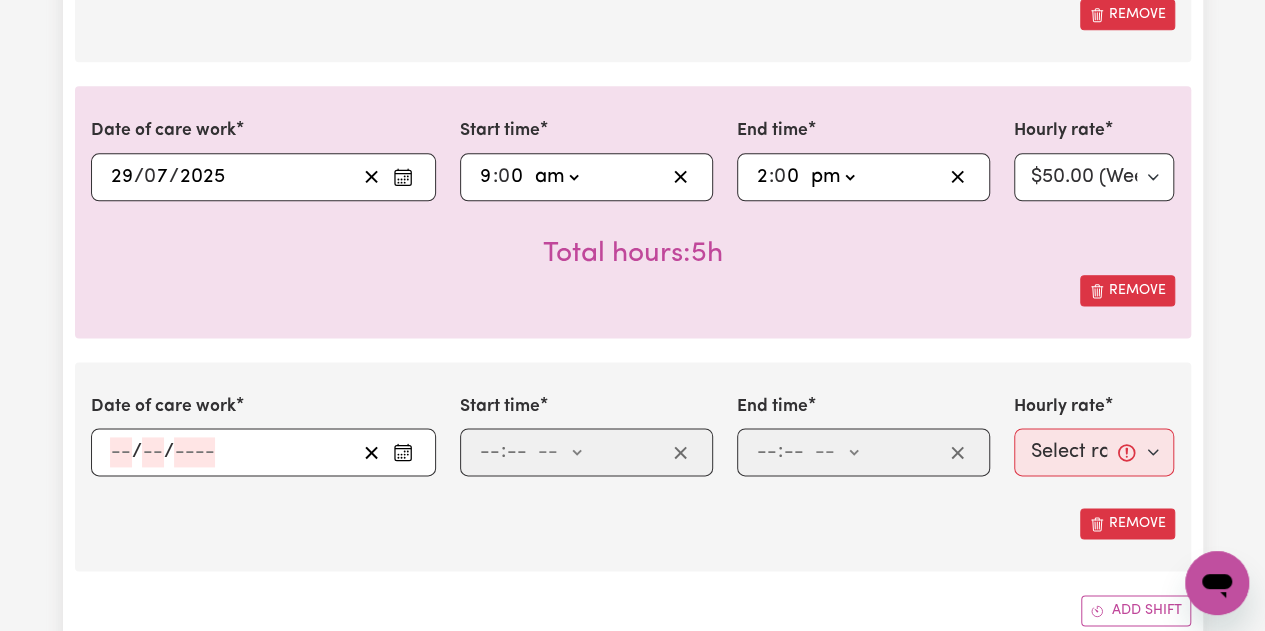 scroll, scrollTop: 1200, scrollLeft: 0, axis: vertical 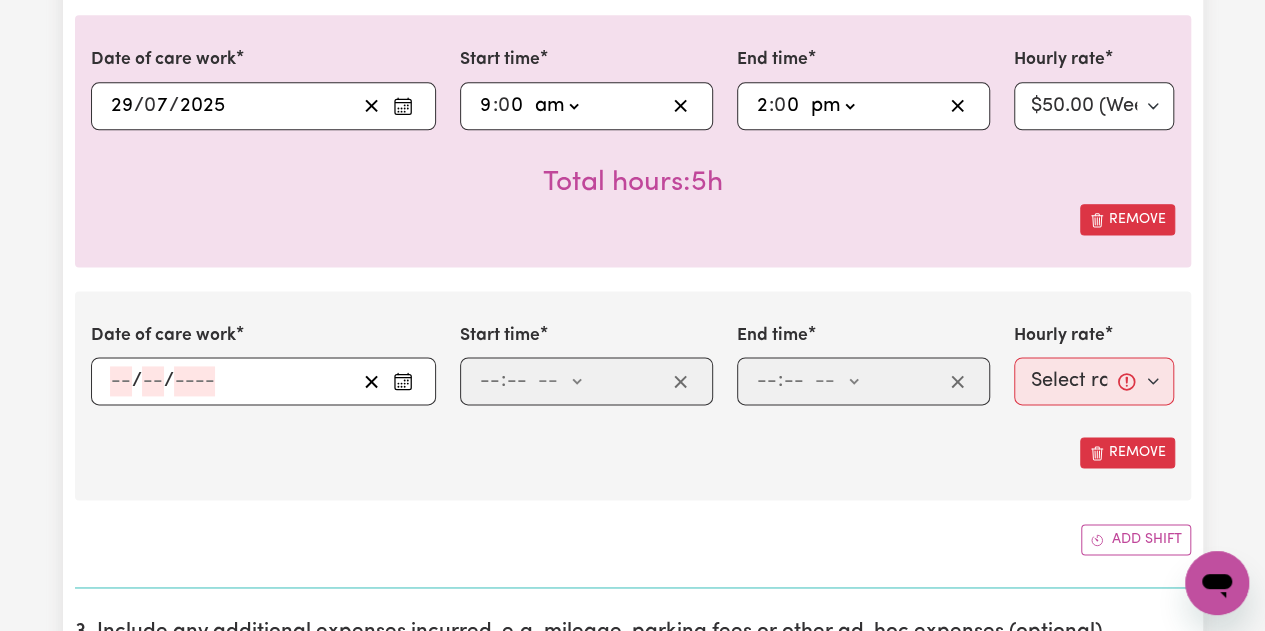 click 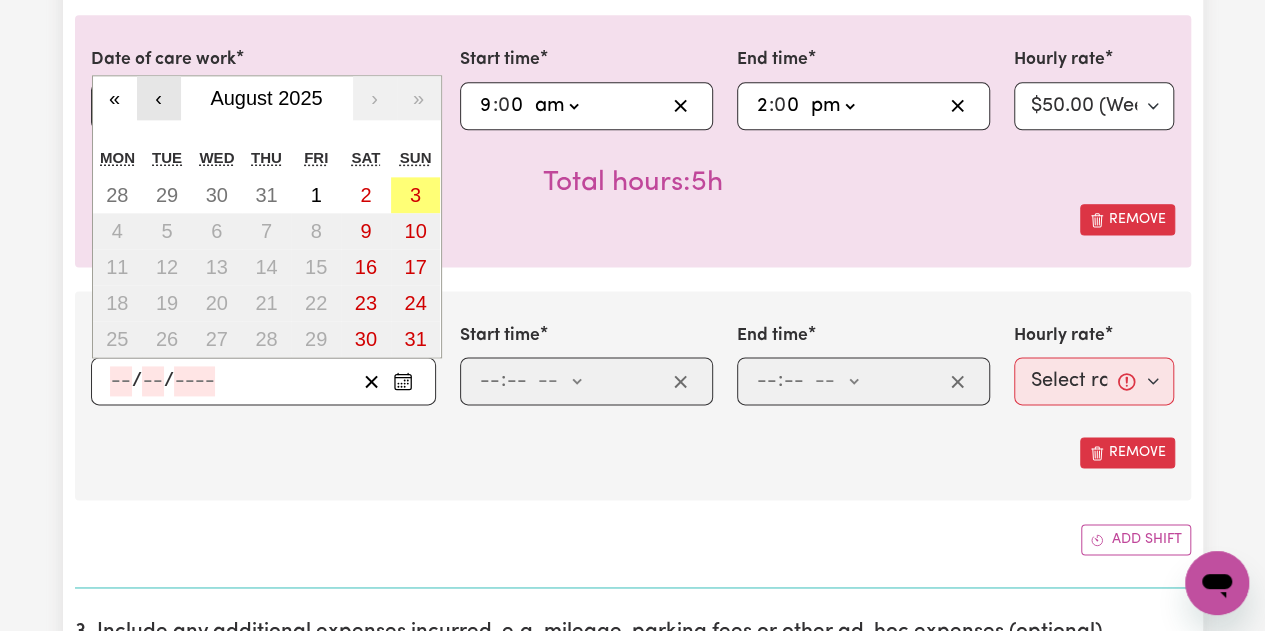 click on "‹" at bounding box center (159, 98) 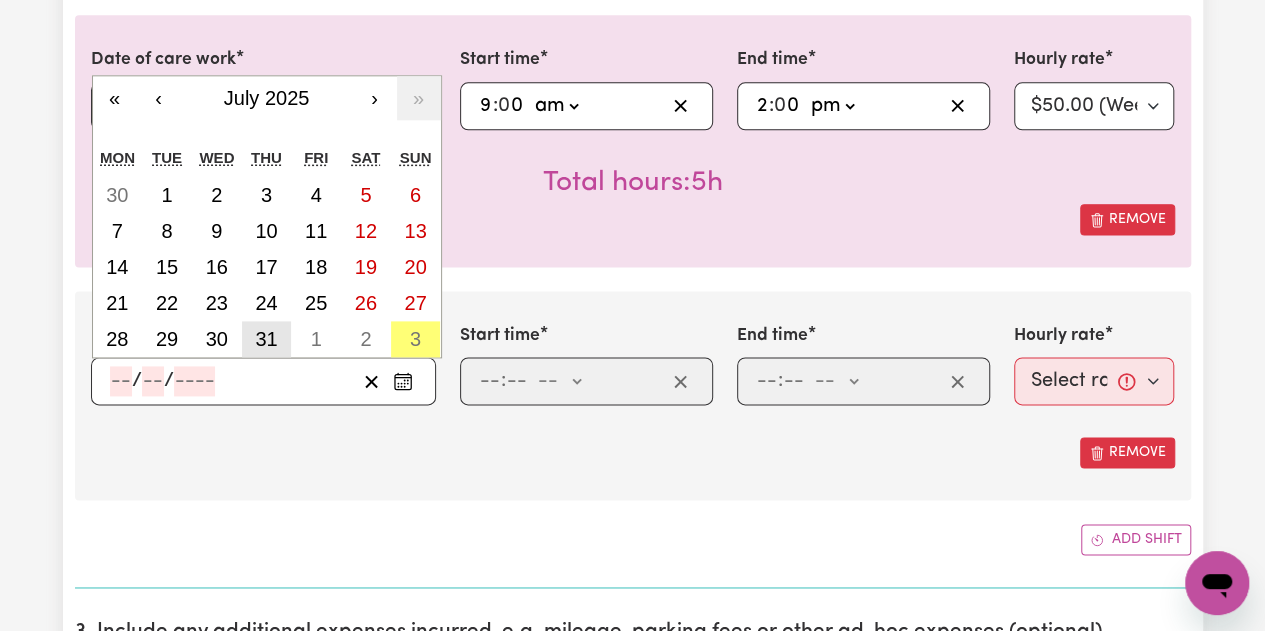 click on "31" at bounding box center (266, 339) 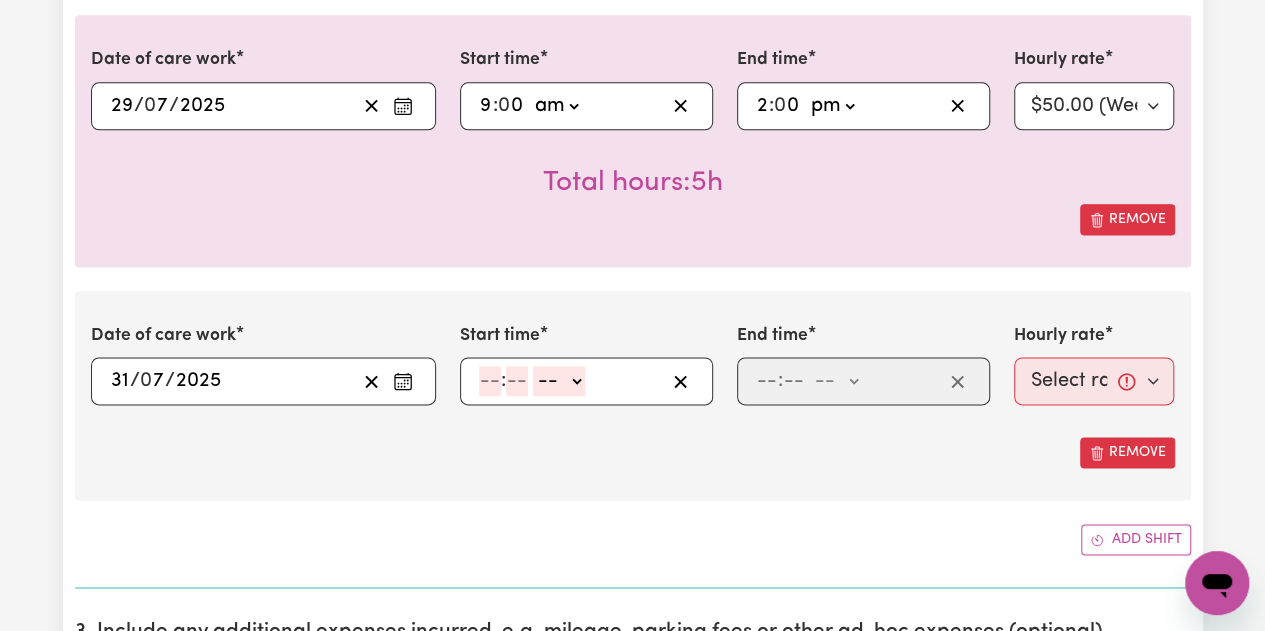 drag, startPoint x: 490, startPoint y: 387, endPoint x: 562, endPoint y: 525, distance: 155.65346 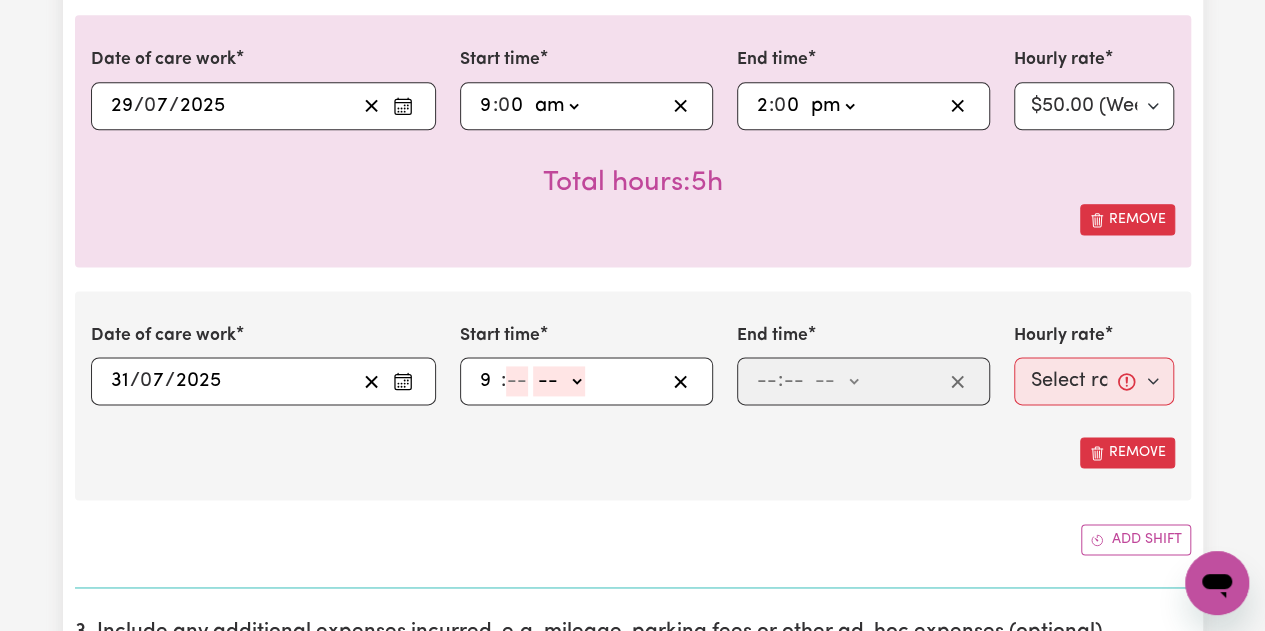type on "9" 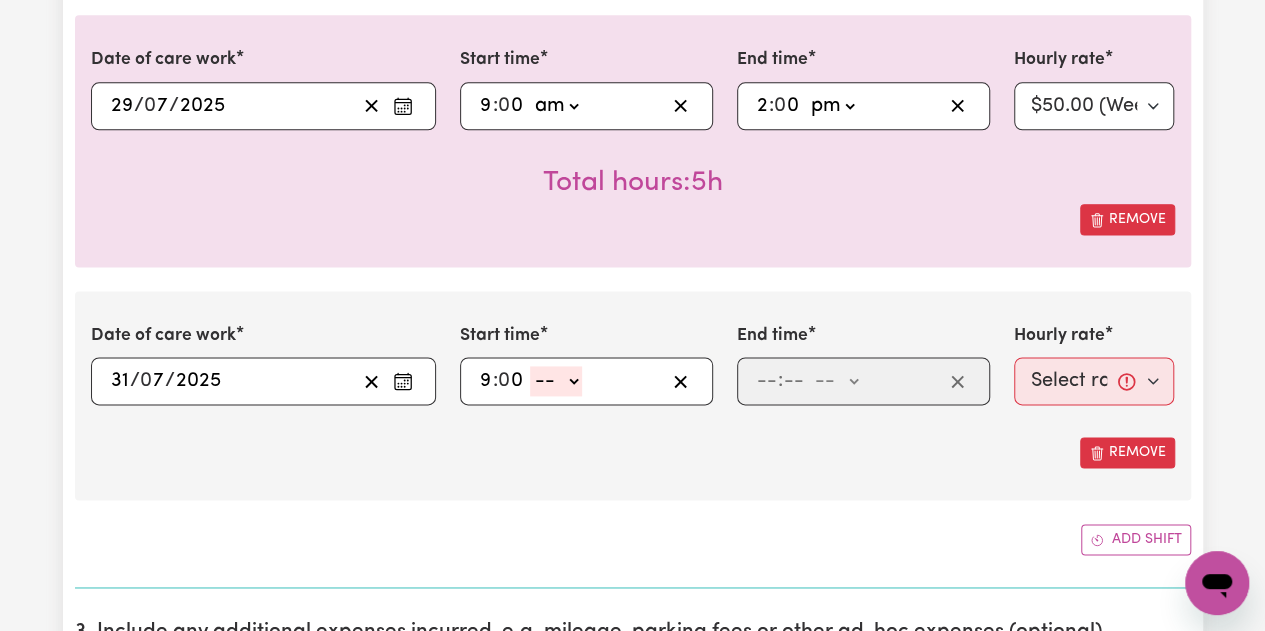 type on "0" 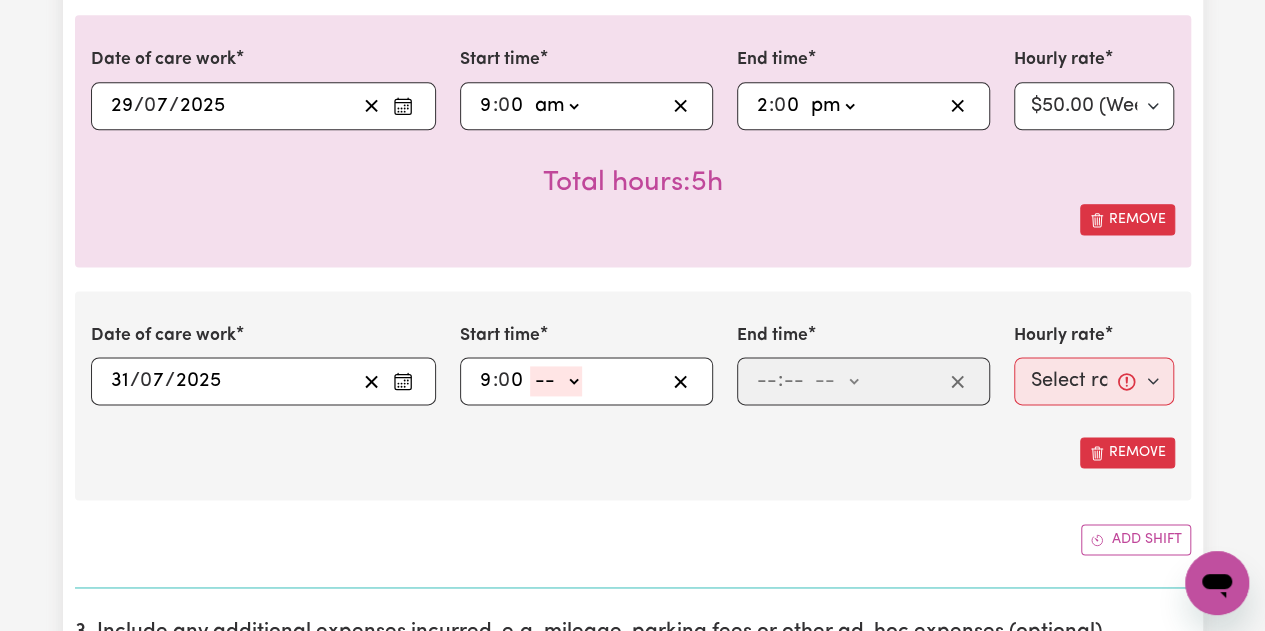 click on "-- am pm" 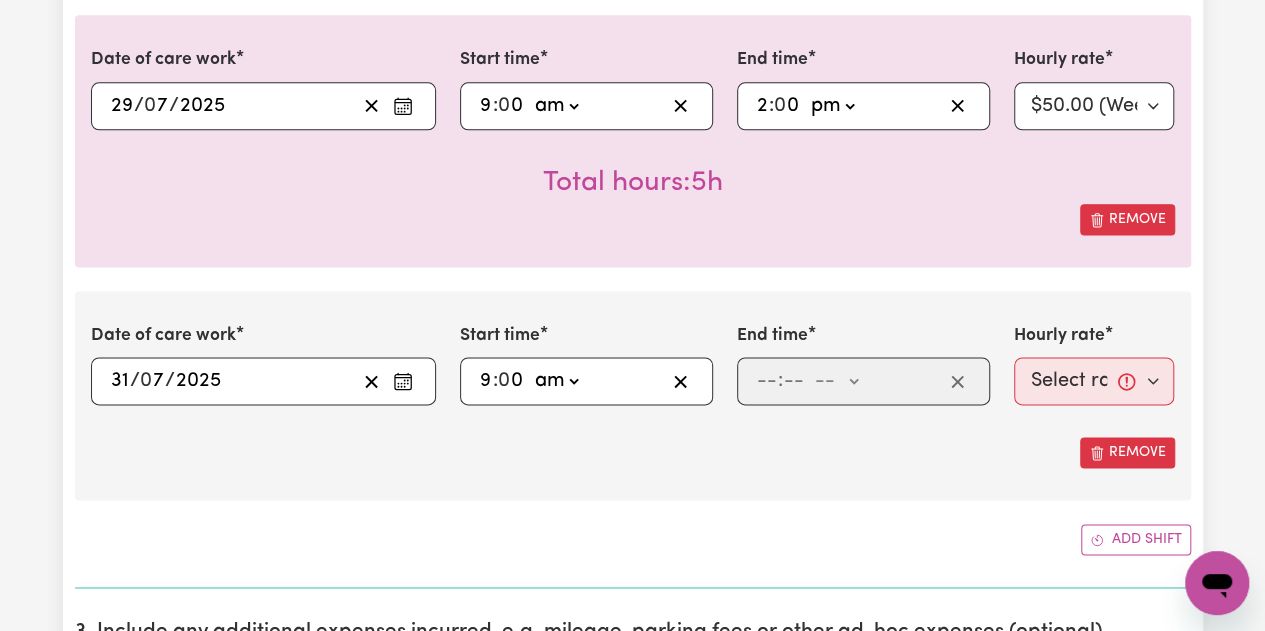 click on "-- am pm" 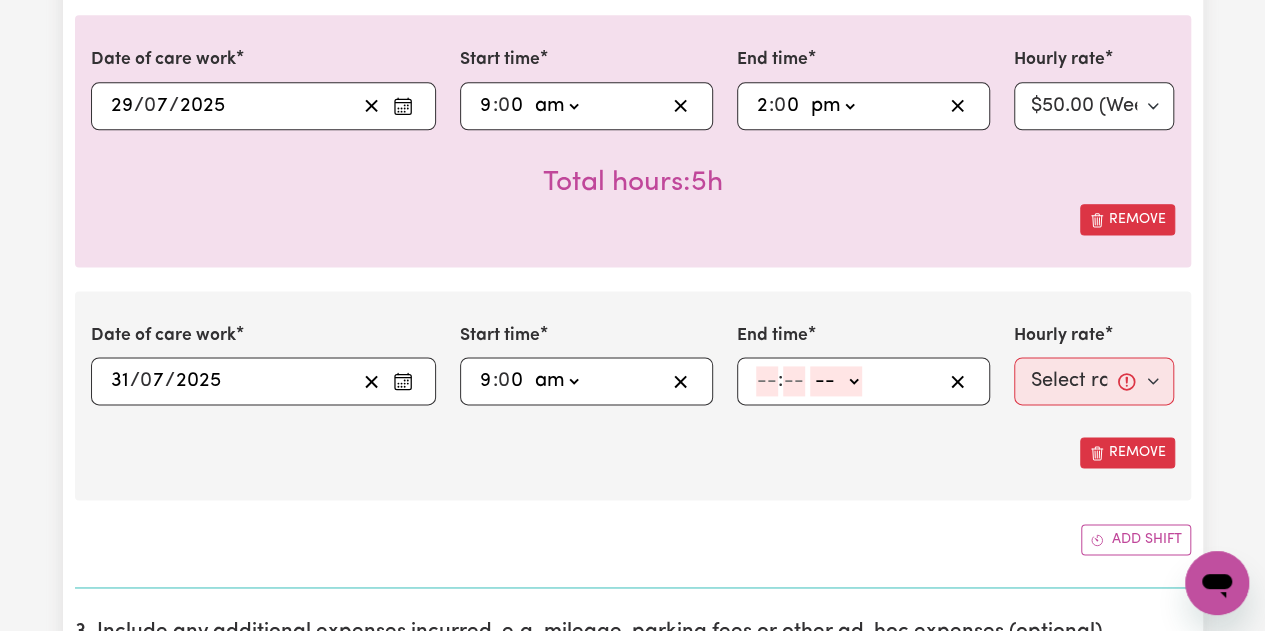 drag, startPoint x: 761, startPoint y: 382, endPoint x: 1002, endPoint y: 613, distance: 333.82928 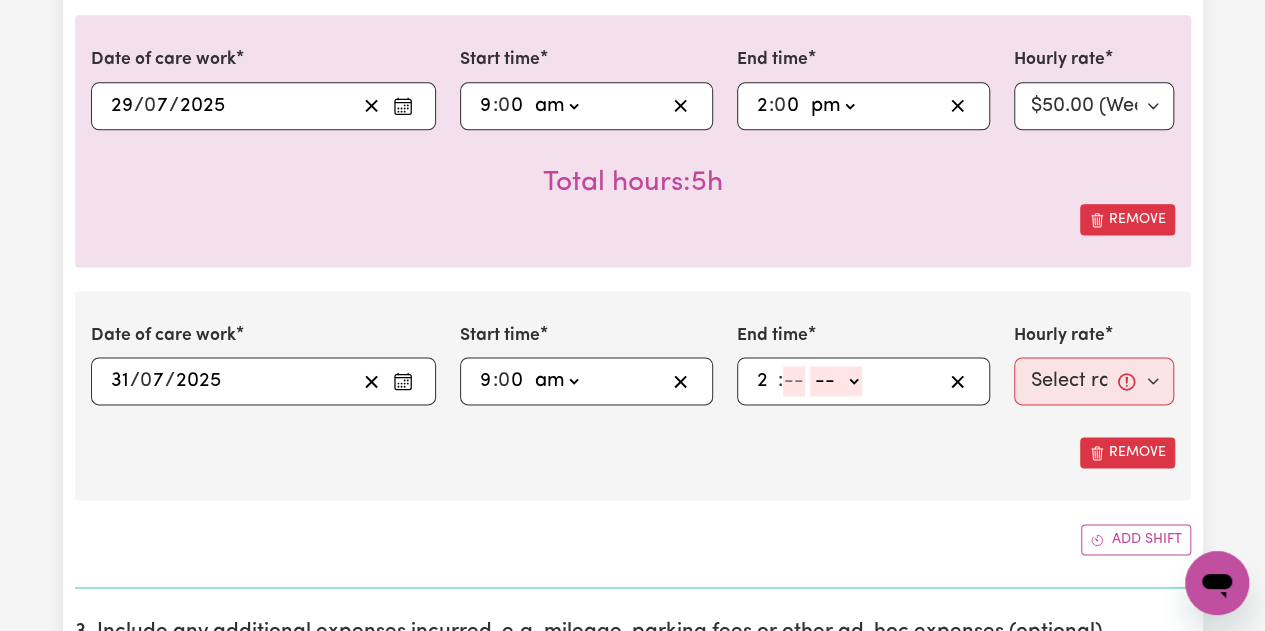 type on "2" 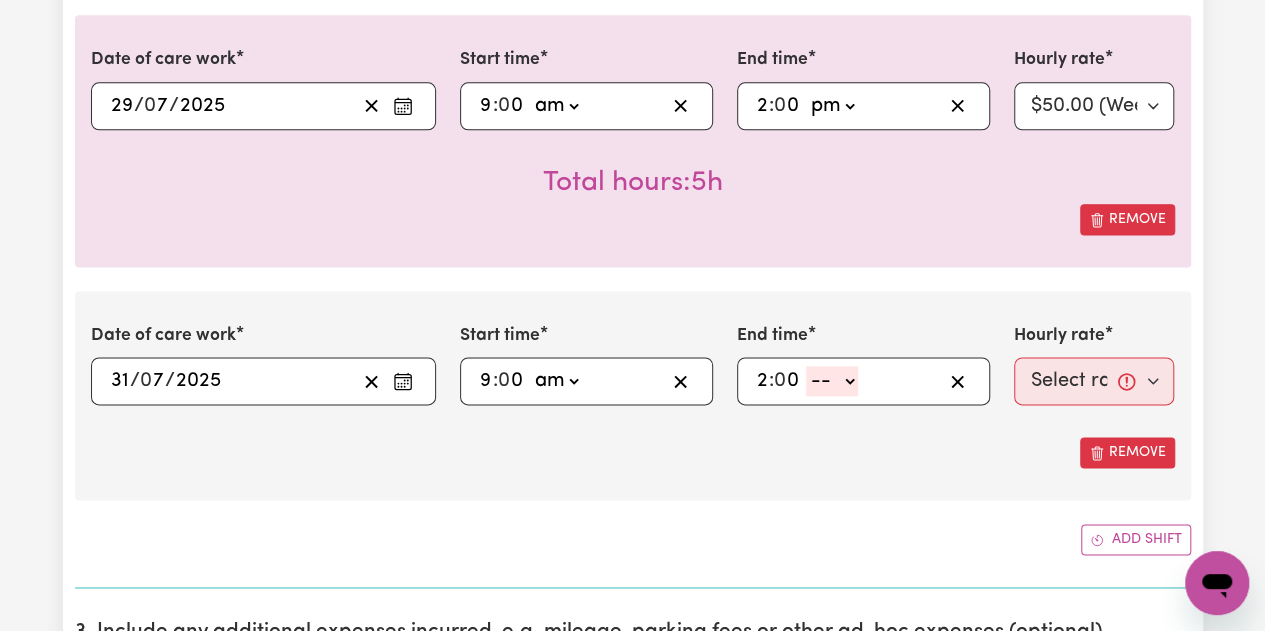 type on "0" 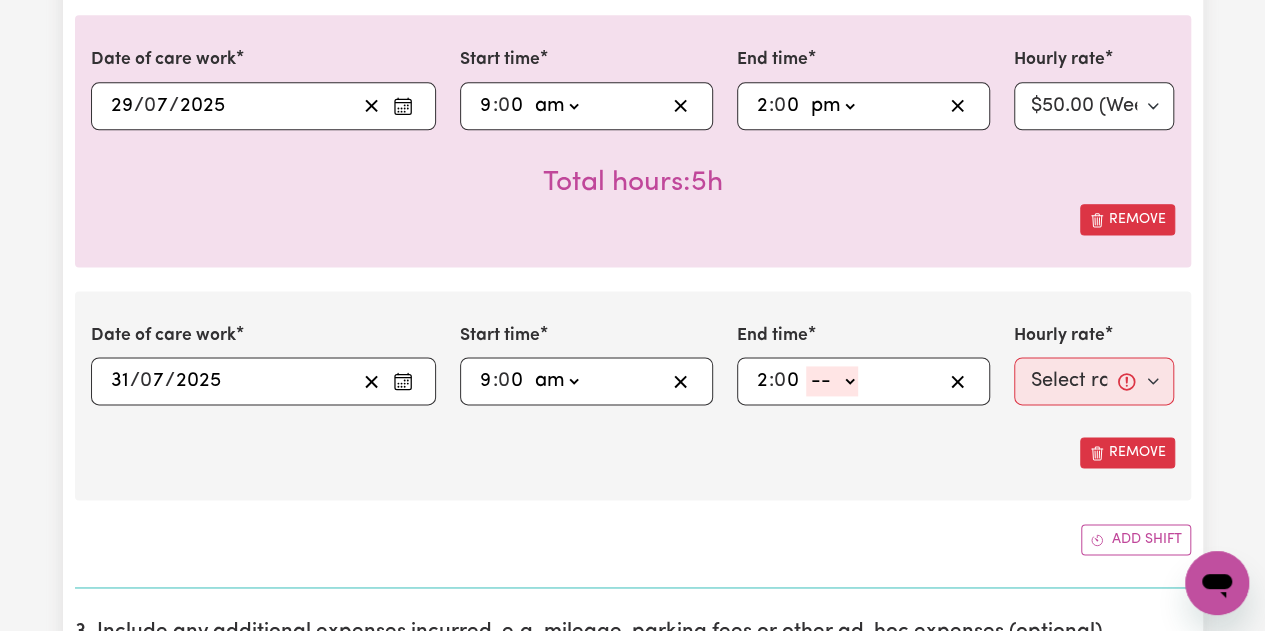 click on "-- am pm" 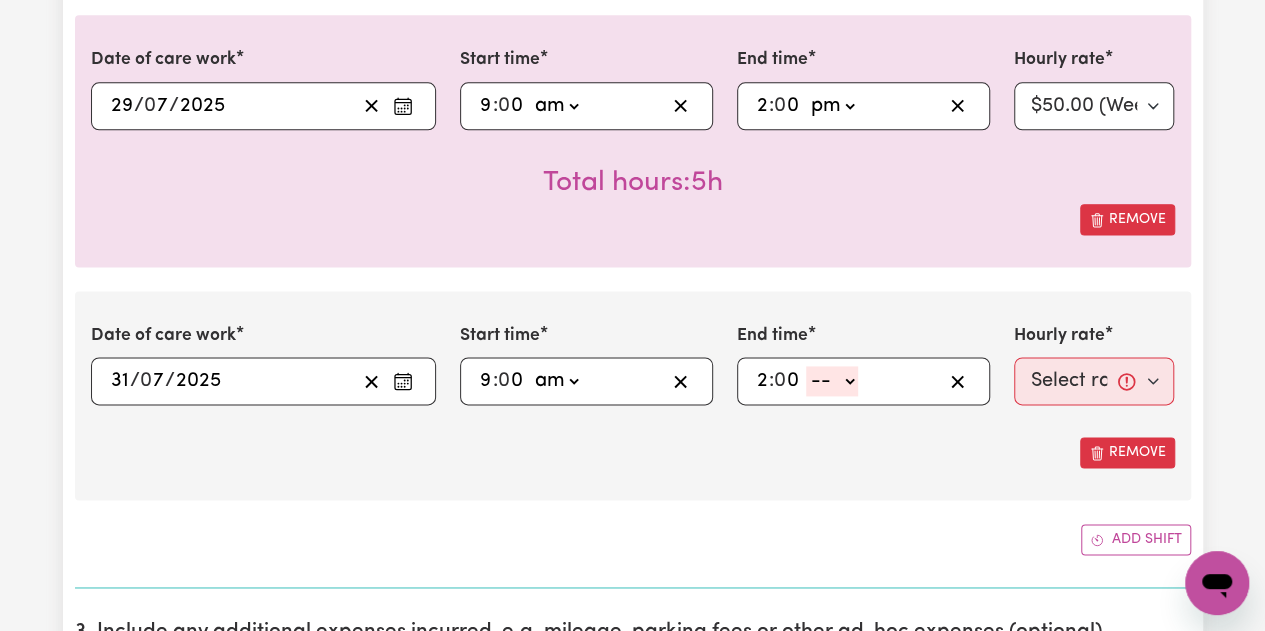 select on "pm" 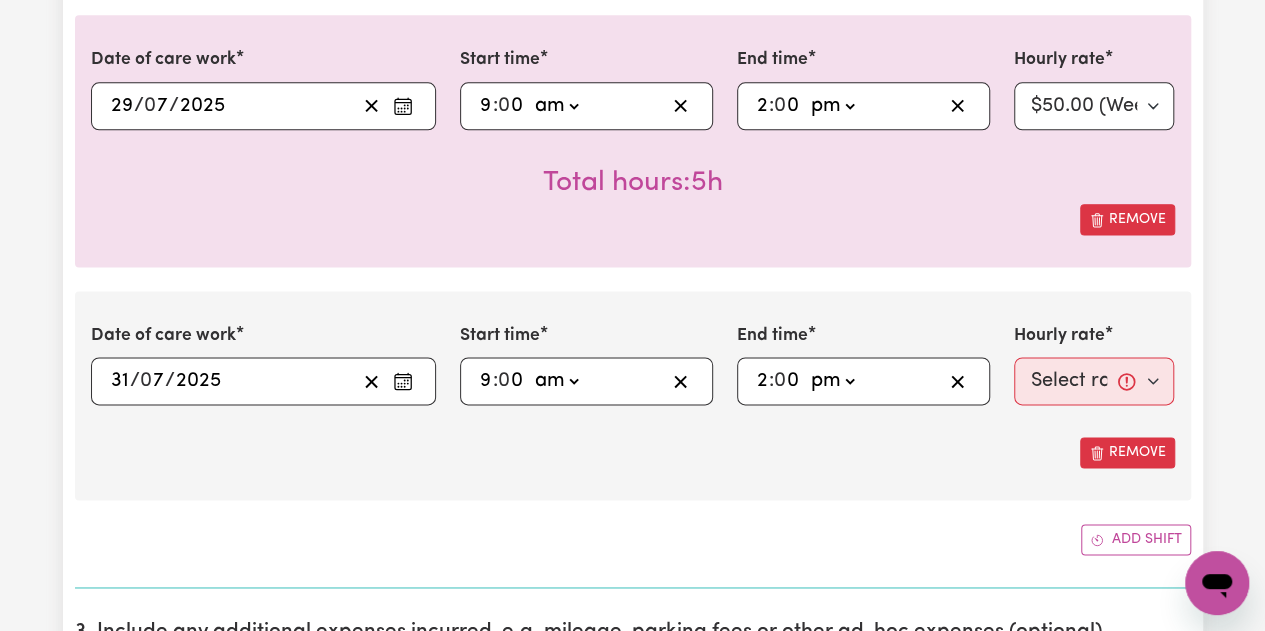 click on "-- am pm" 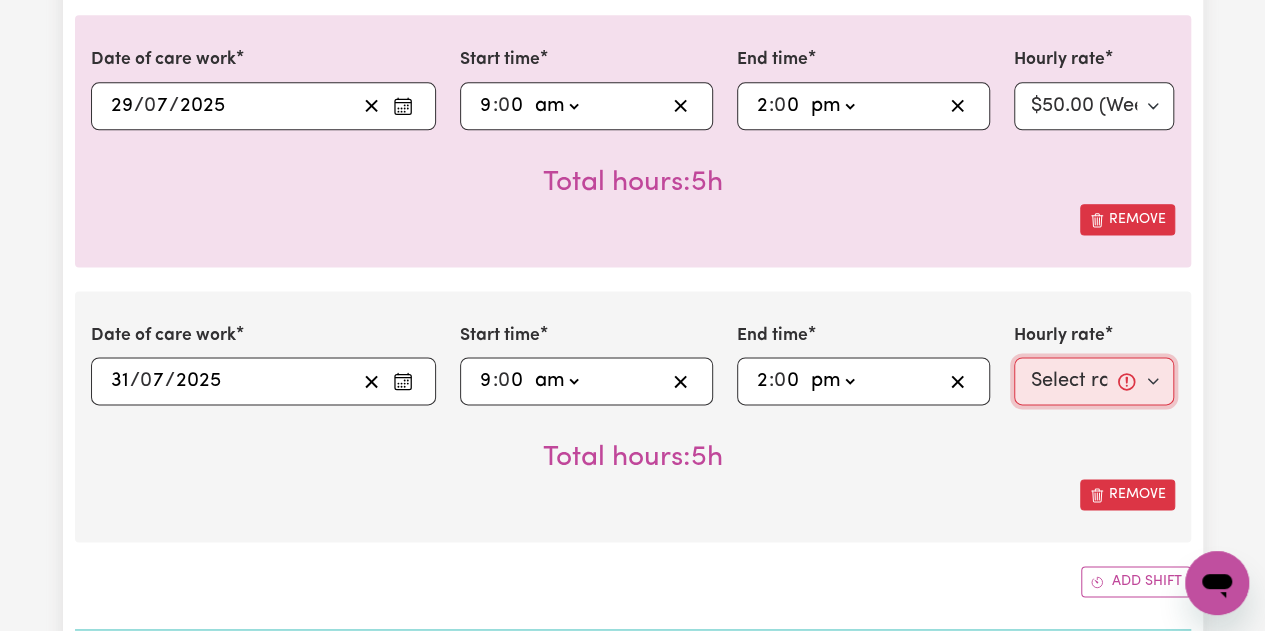 click on "Select rate... $50.00 (Weekday) $70.00 (Sunday)" at bounding box center [1094, 381] 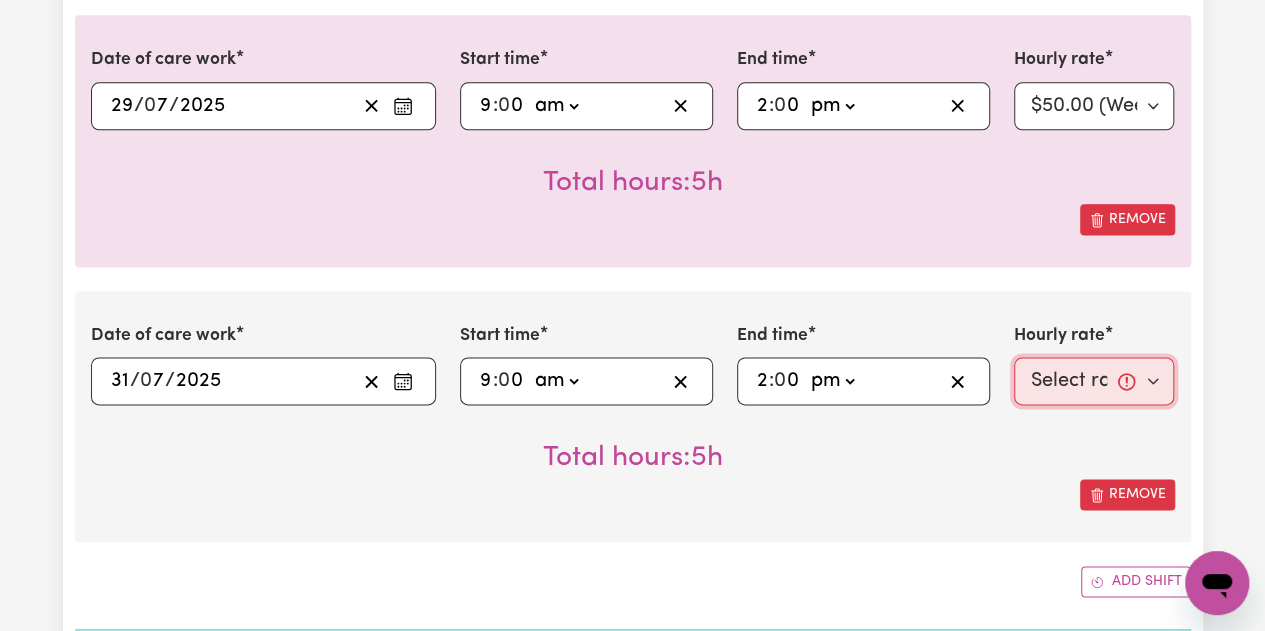 select on "50-Weekday" 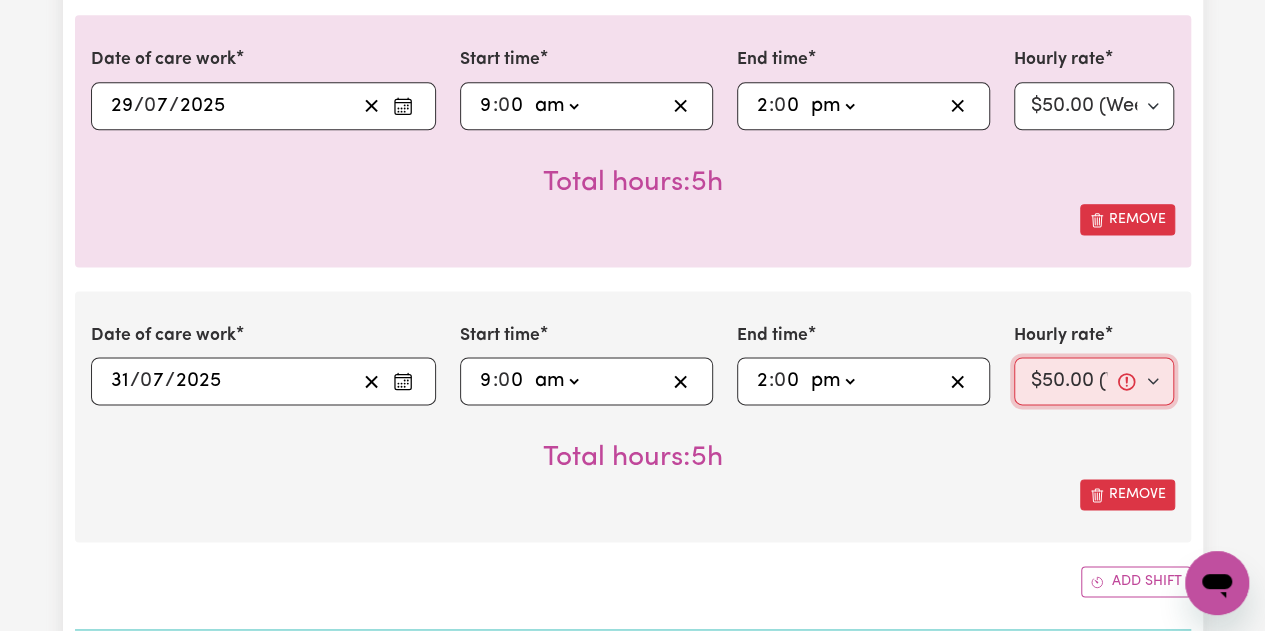 click on "Select rate... $50.00 (Weekday) $70.00 (Sunday)" at bounding box center (1094, 381) 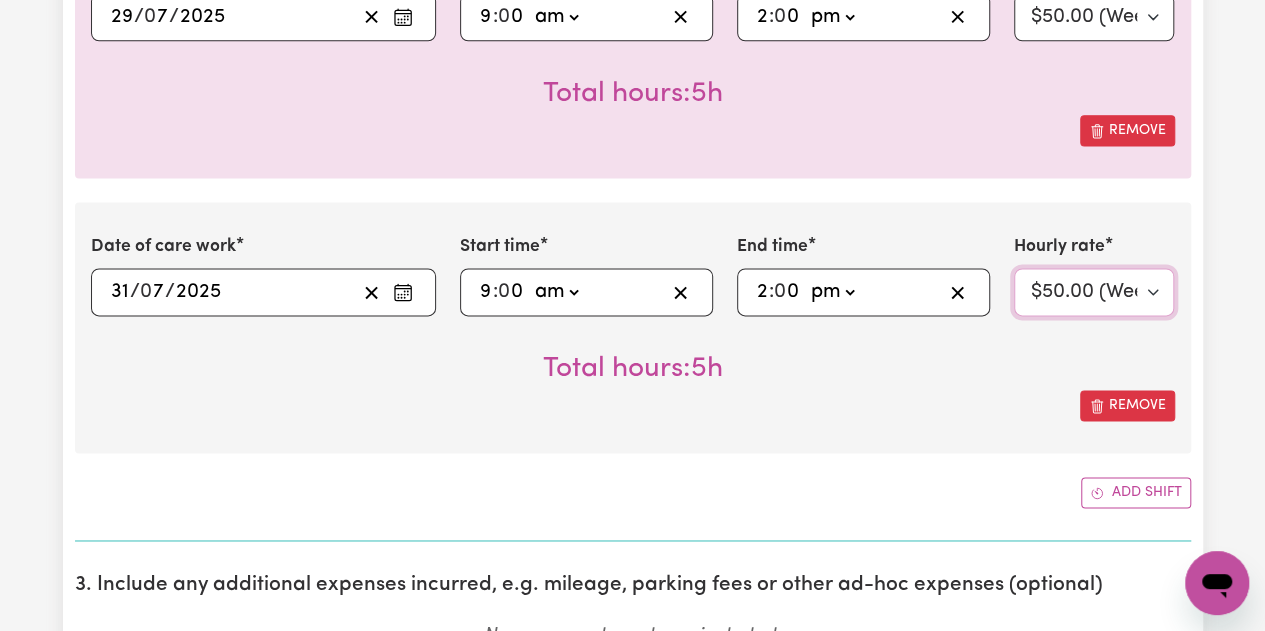 scroll, scrollTop: 1400, scrollLeft: 0, axis: vertical 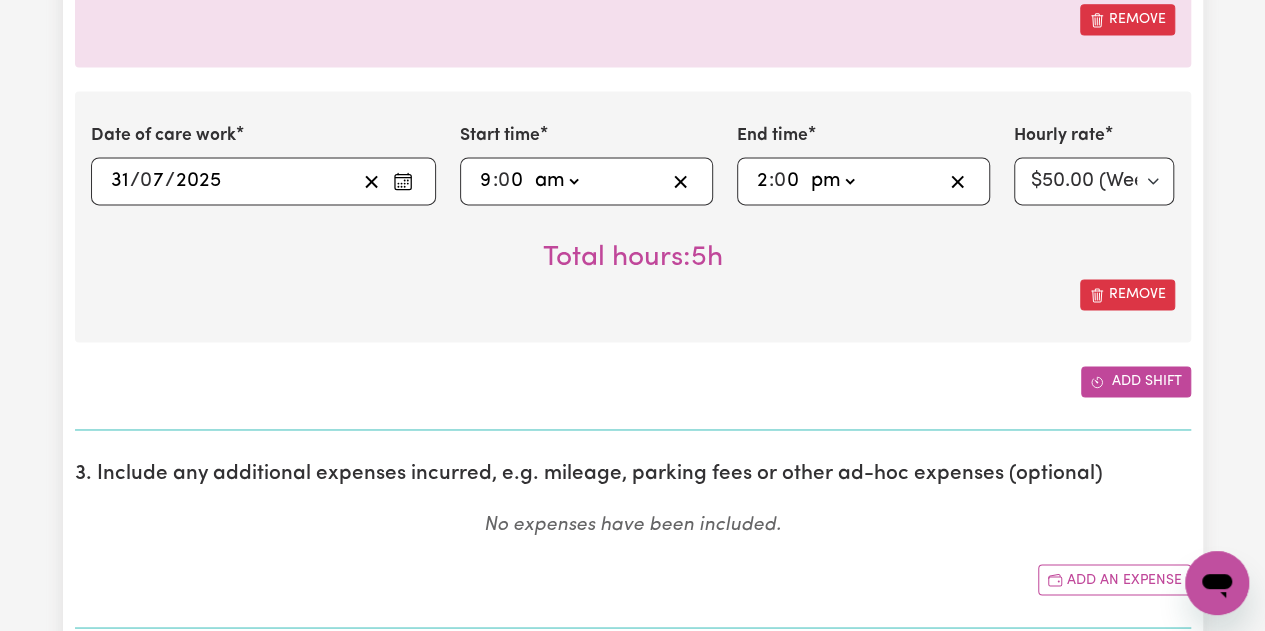 click on "Add shift" at bounding box center (1136, 381) 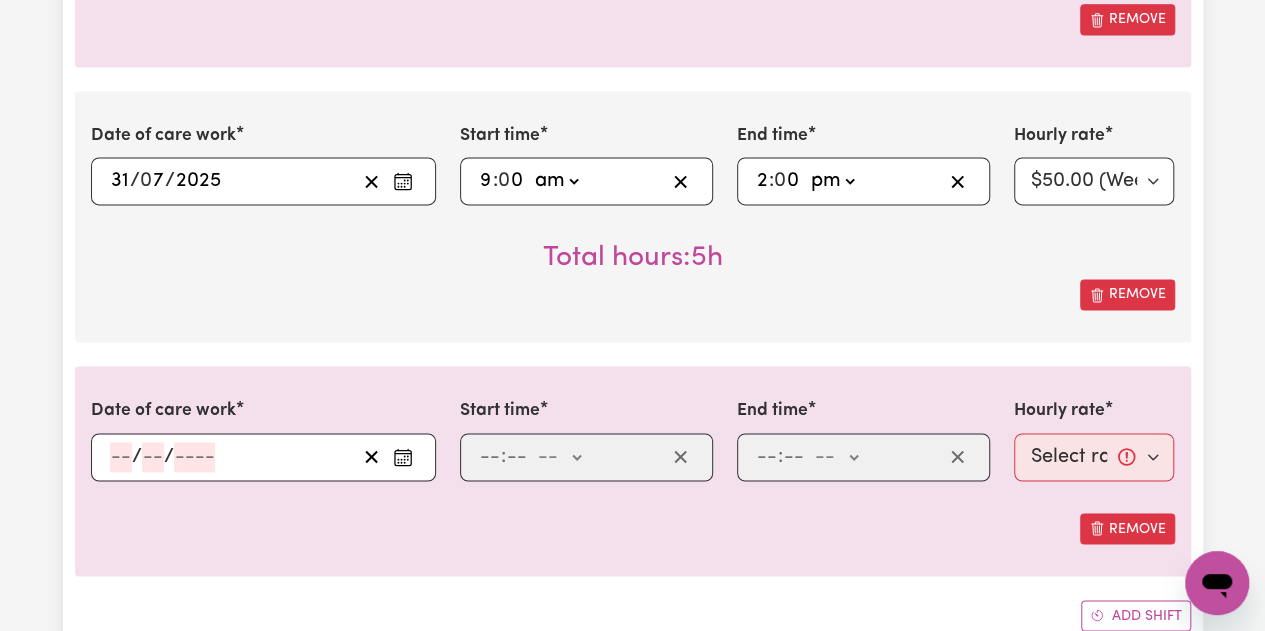 click 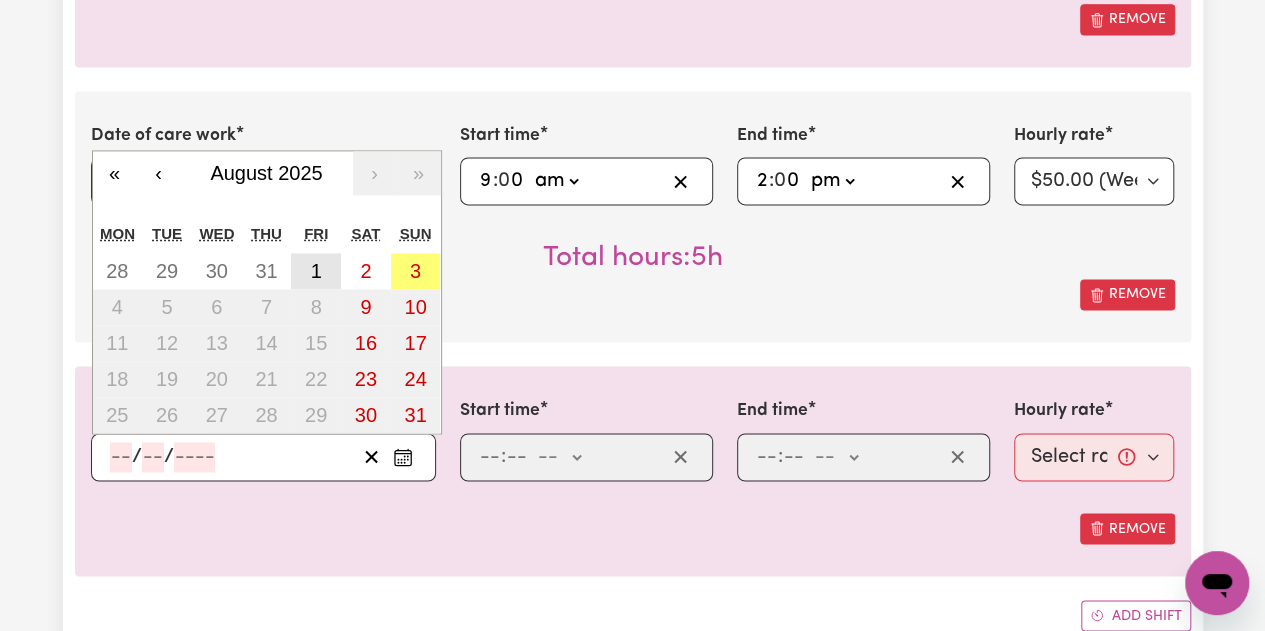 click on "1" at bounding box center (316, 271) 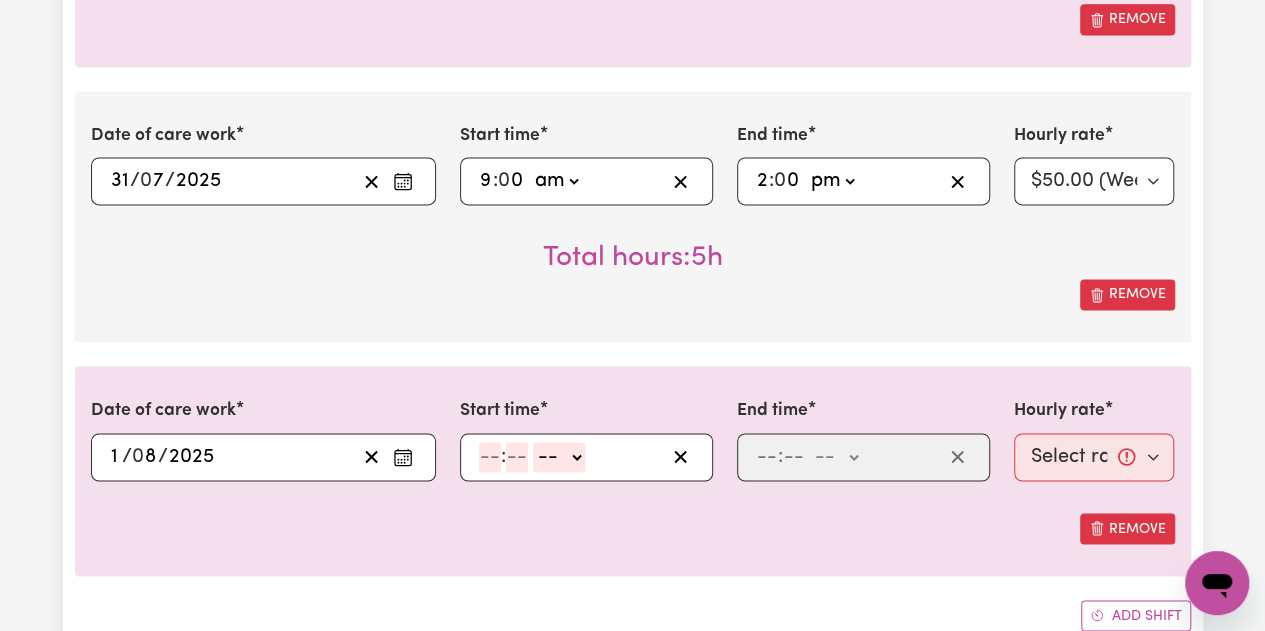 click 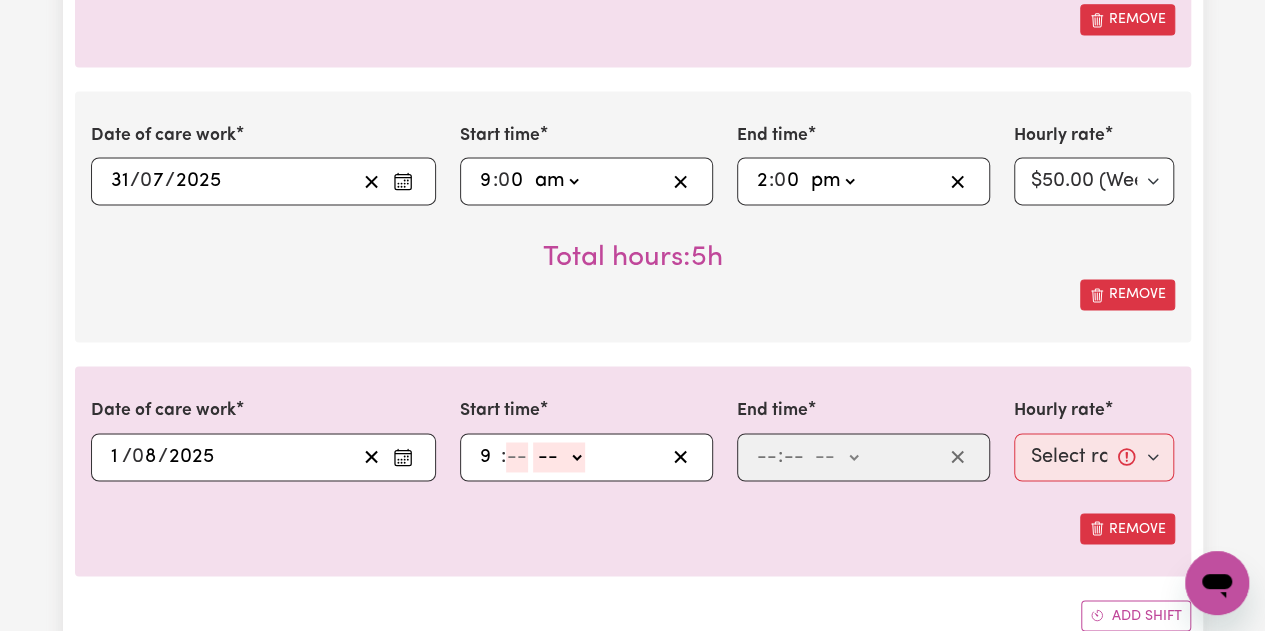 type on "9" 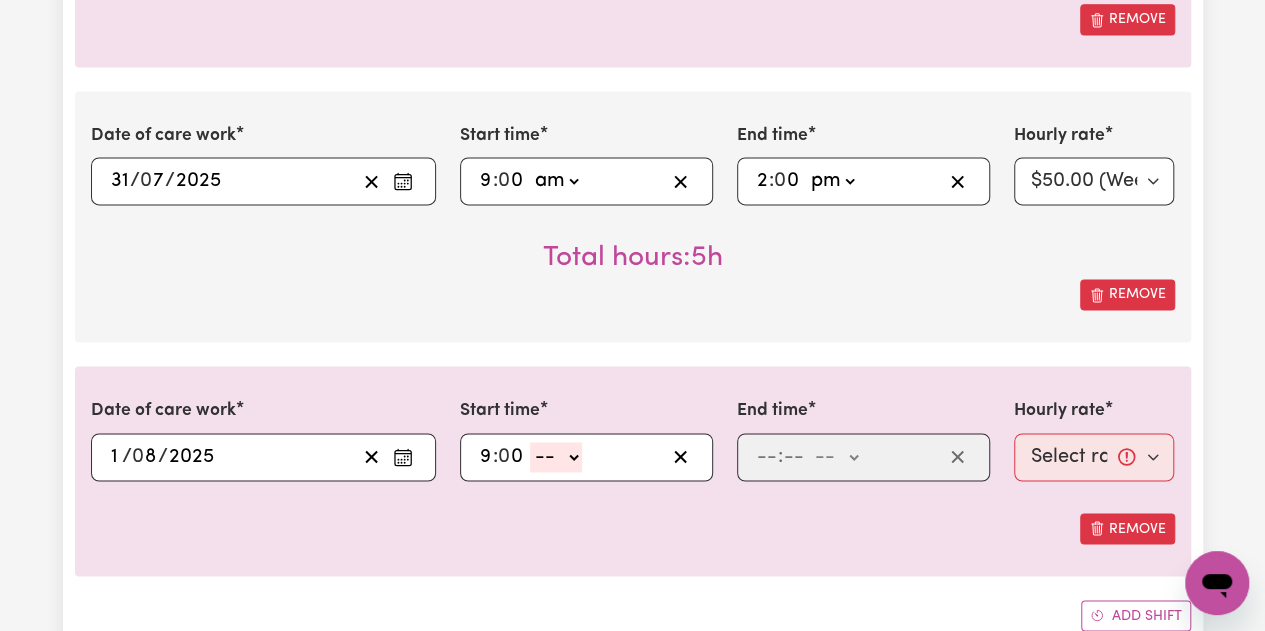 type on "0" 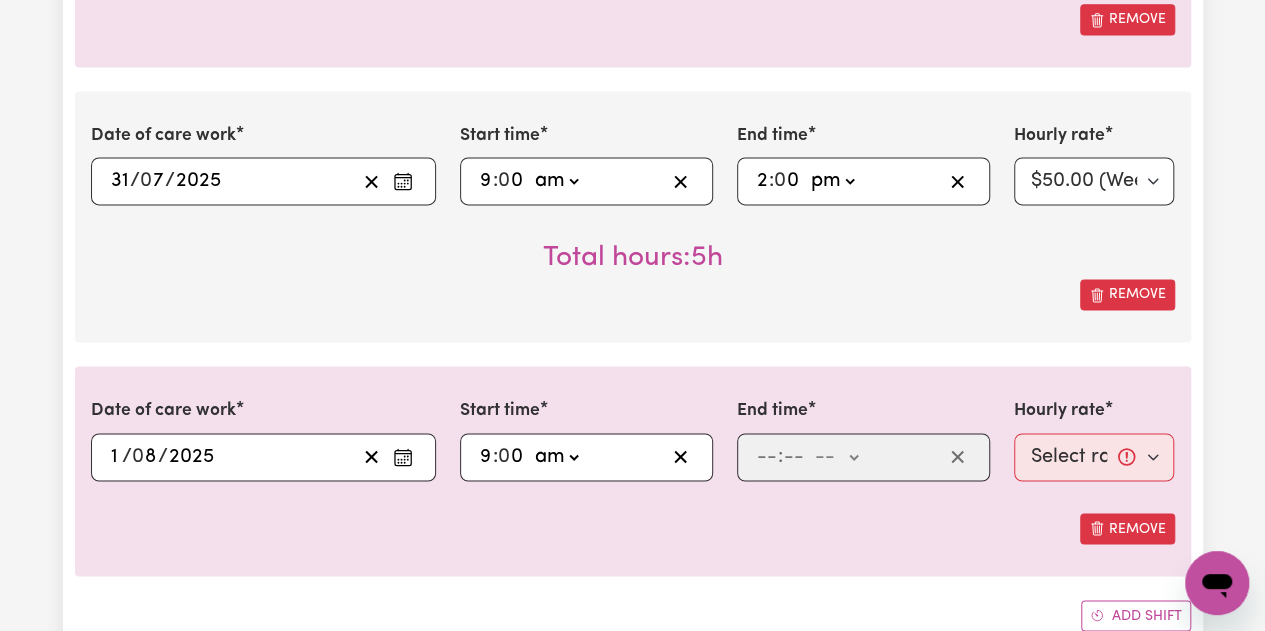 click on "-- am pm" 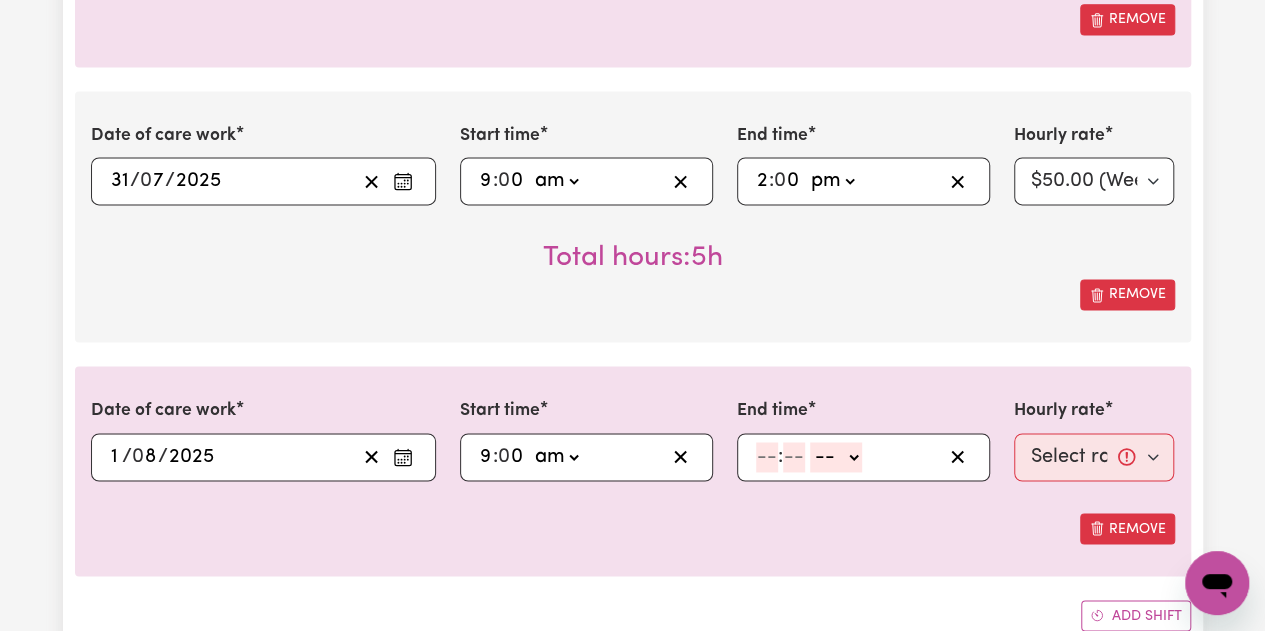 click 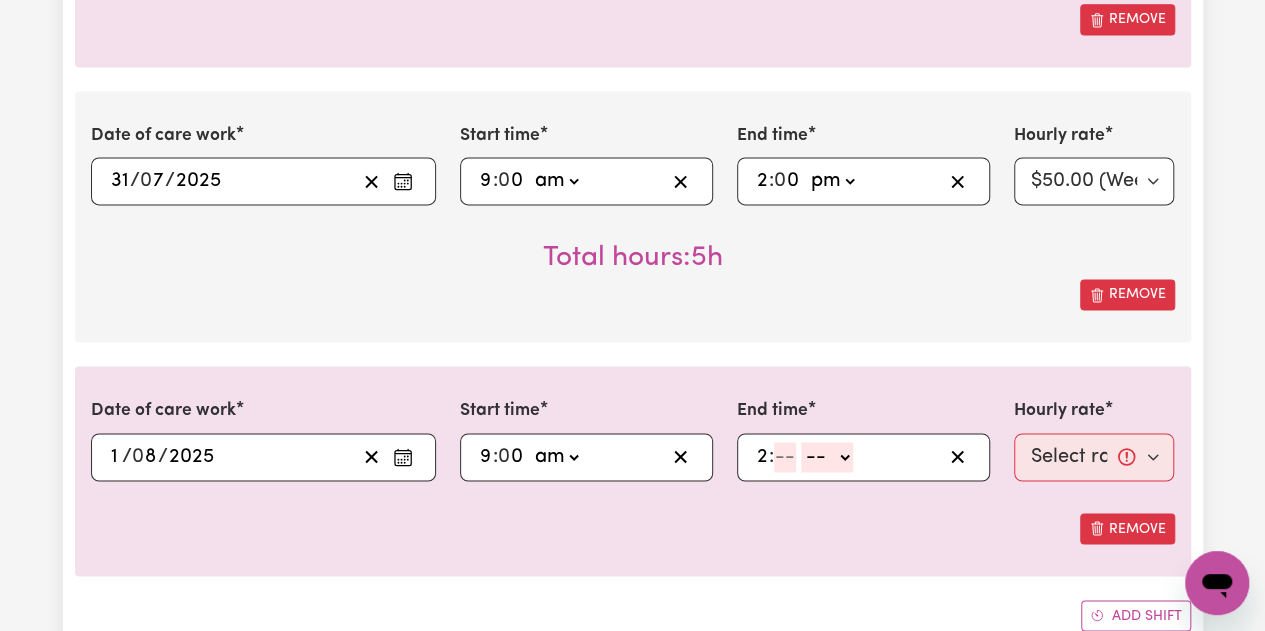 type on "2" 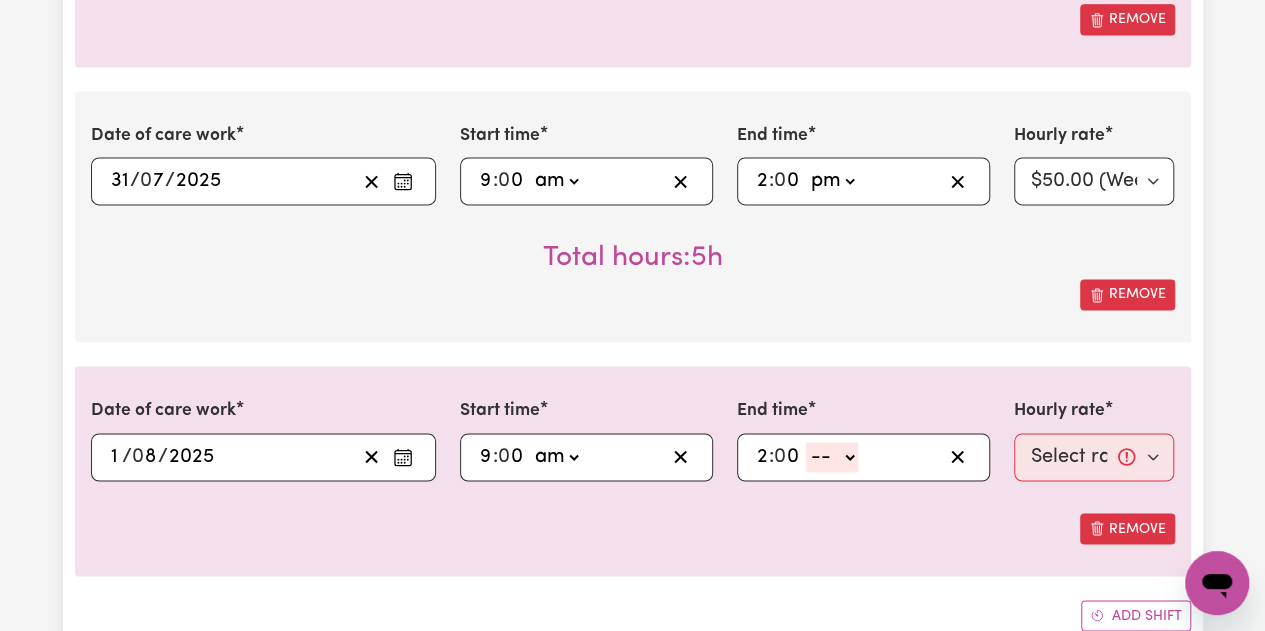 type on "0" 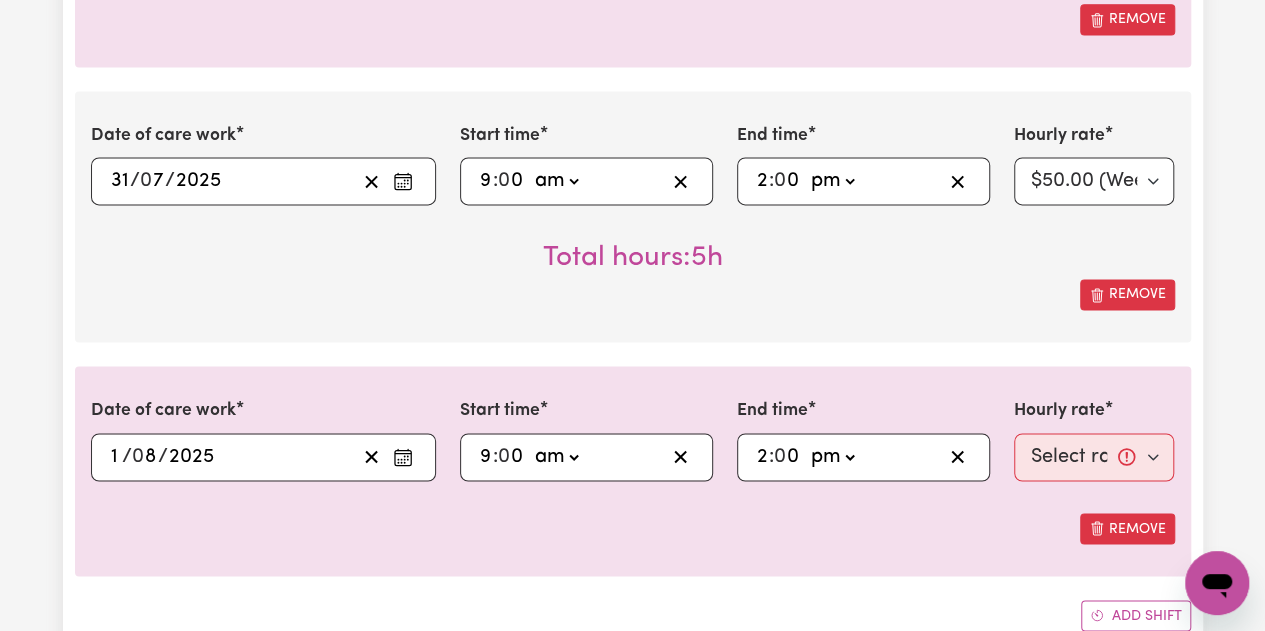click on "-- am pm" 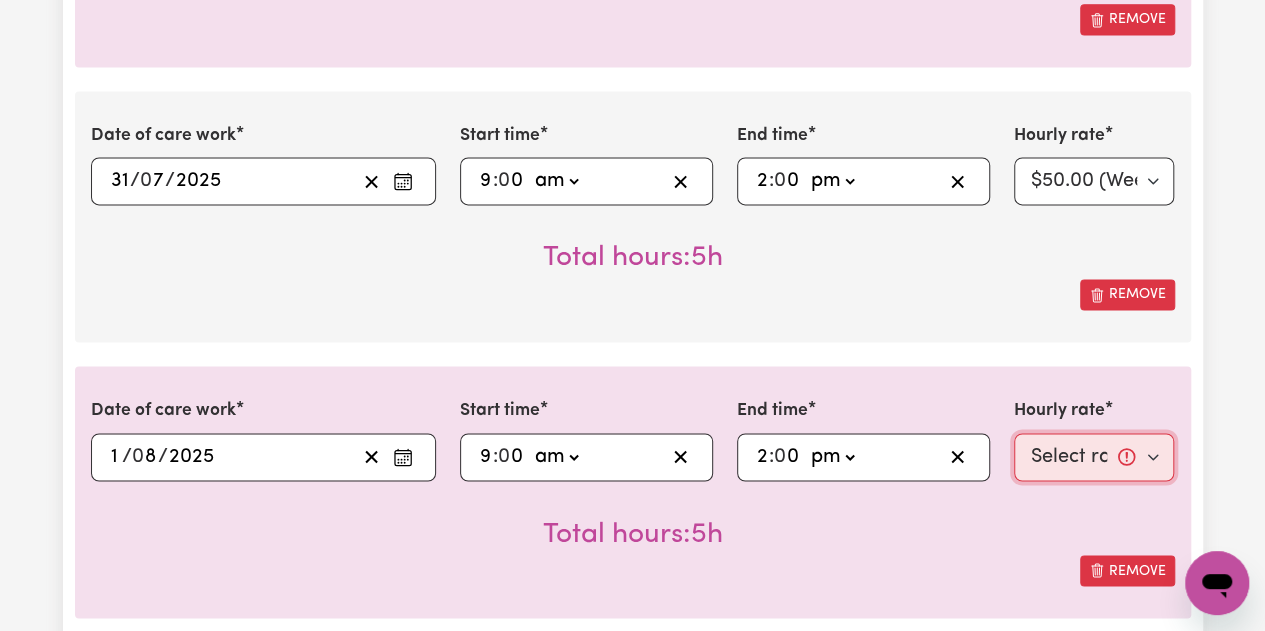 click on "Select rate... $50.00 (Weekday) $70.00 (Sunday)" at bounding box center (1094, 457) 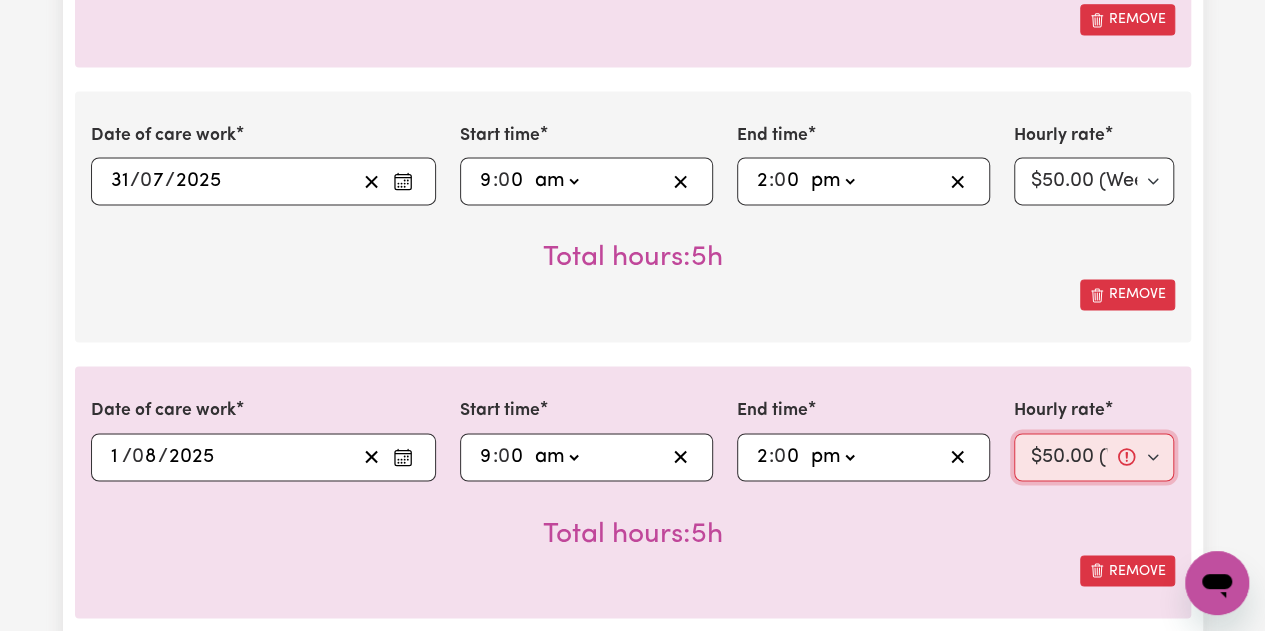 click on "Select rate... $50.00 (Weekday) $70.00 (Sunday)" at bounding box center (1094, 457) 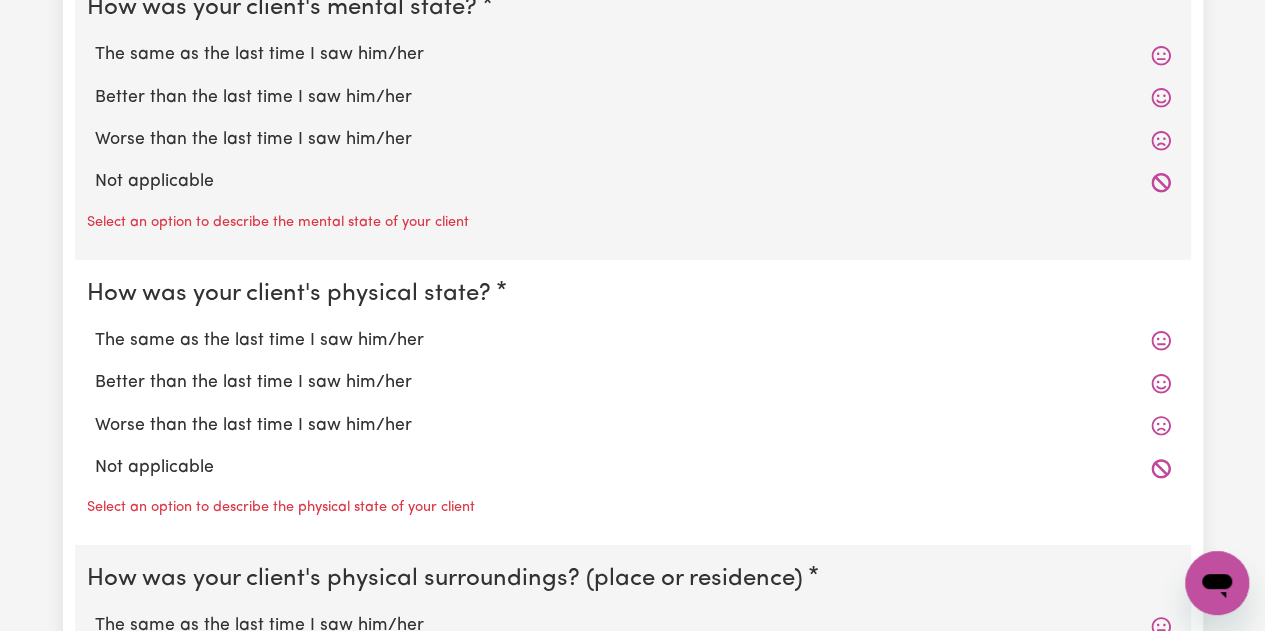 scroll, scrollTop: 2700, scrollLeft: 0, axis: vertical 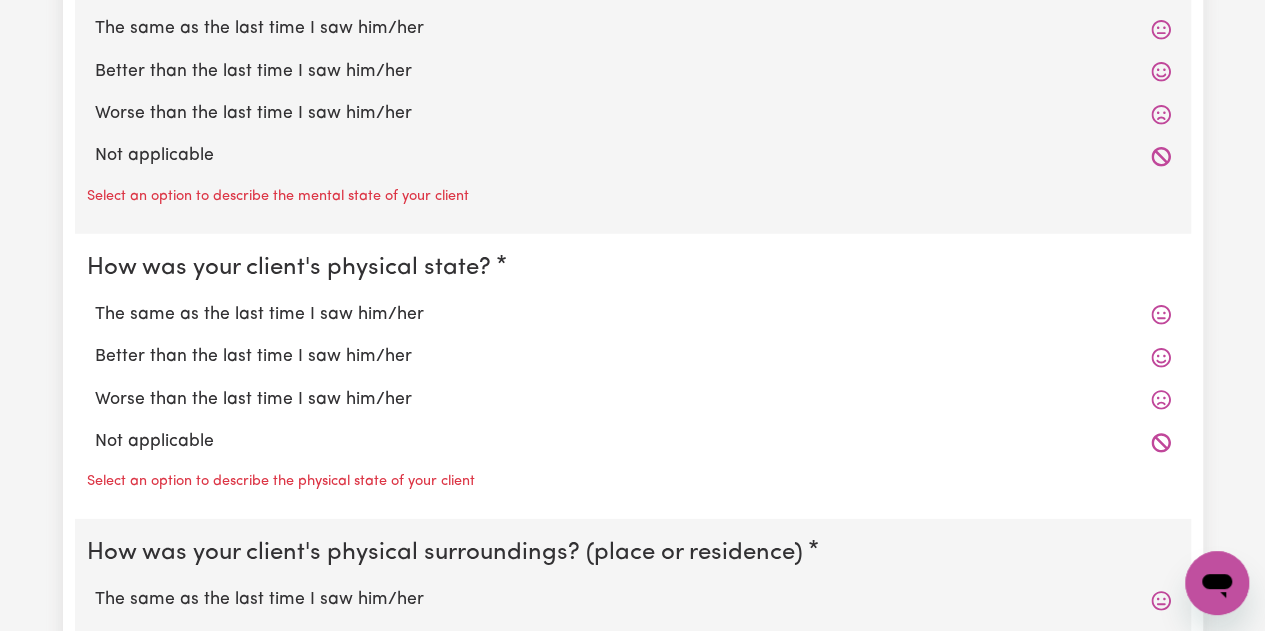 click on "The same as the last time I saw him/her" at bounding box center (633, 29) 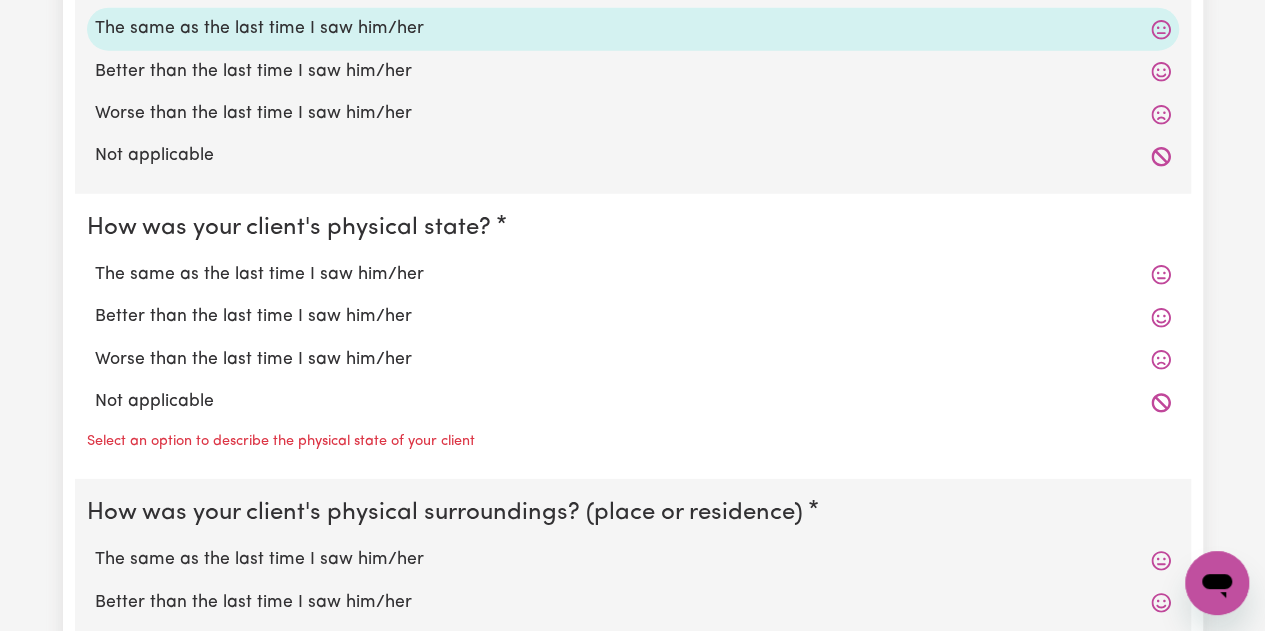 click on "The same as the last time I saw him/her" at bounding box center (633, 275) 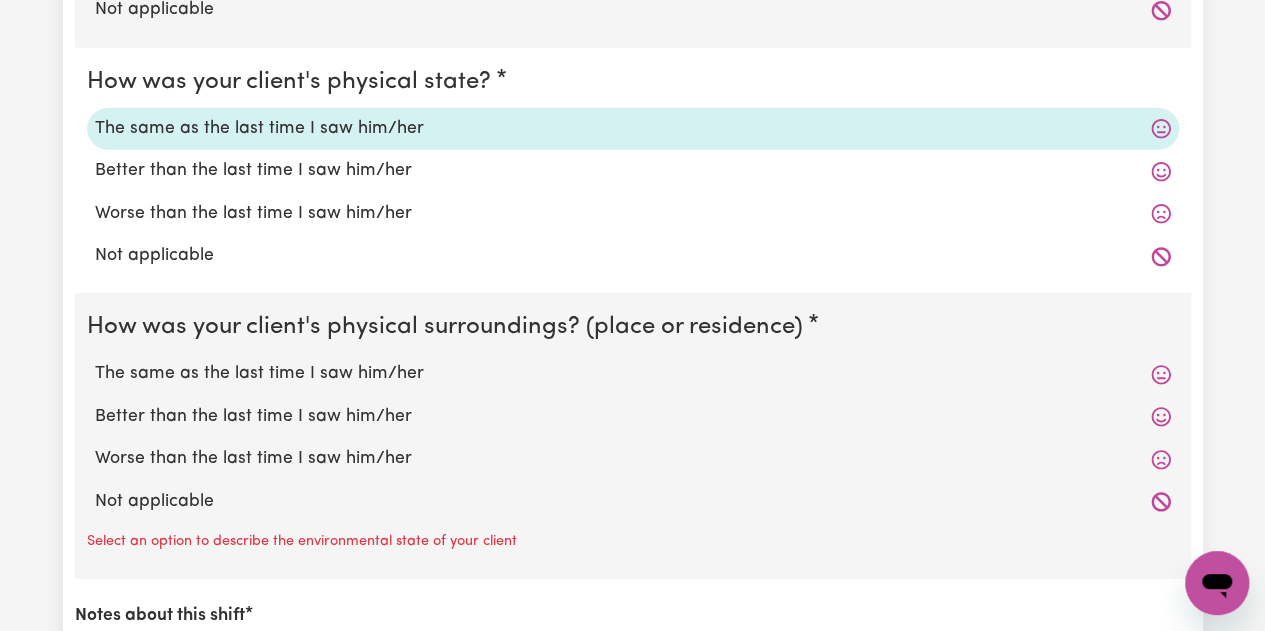 scroll, scrollTop: 3000, scrollLeft: 0, axis: vertical 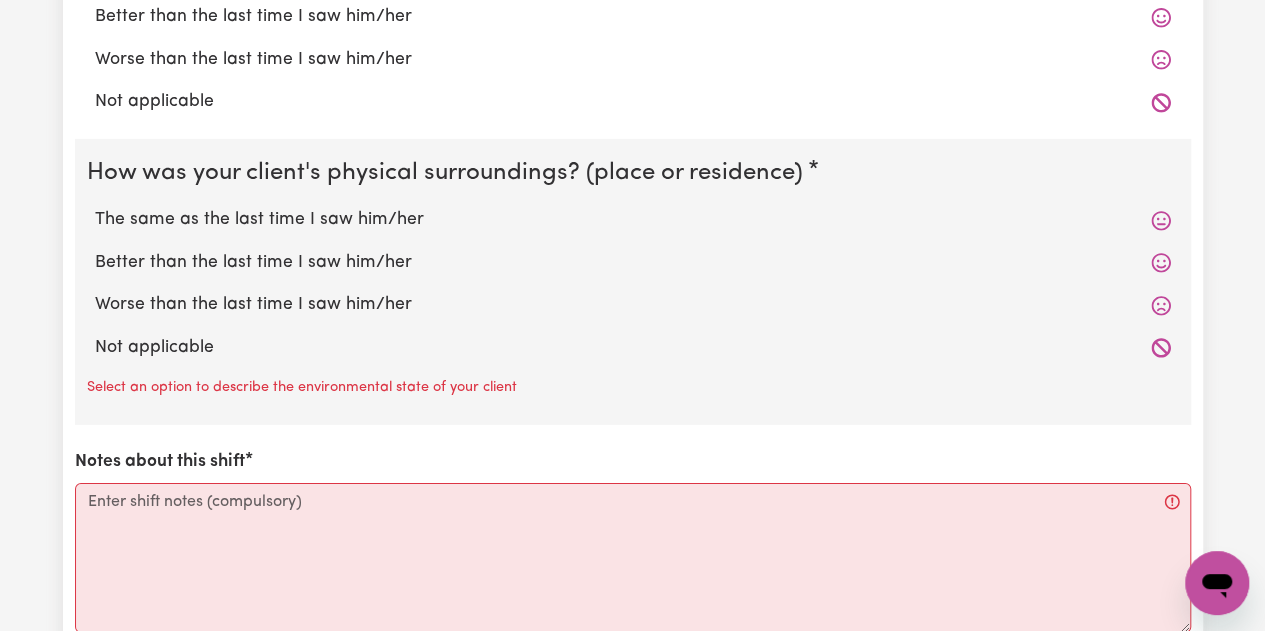 click on "The same as the last time I saw him/her" at bounding box center [633, 220] 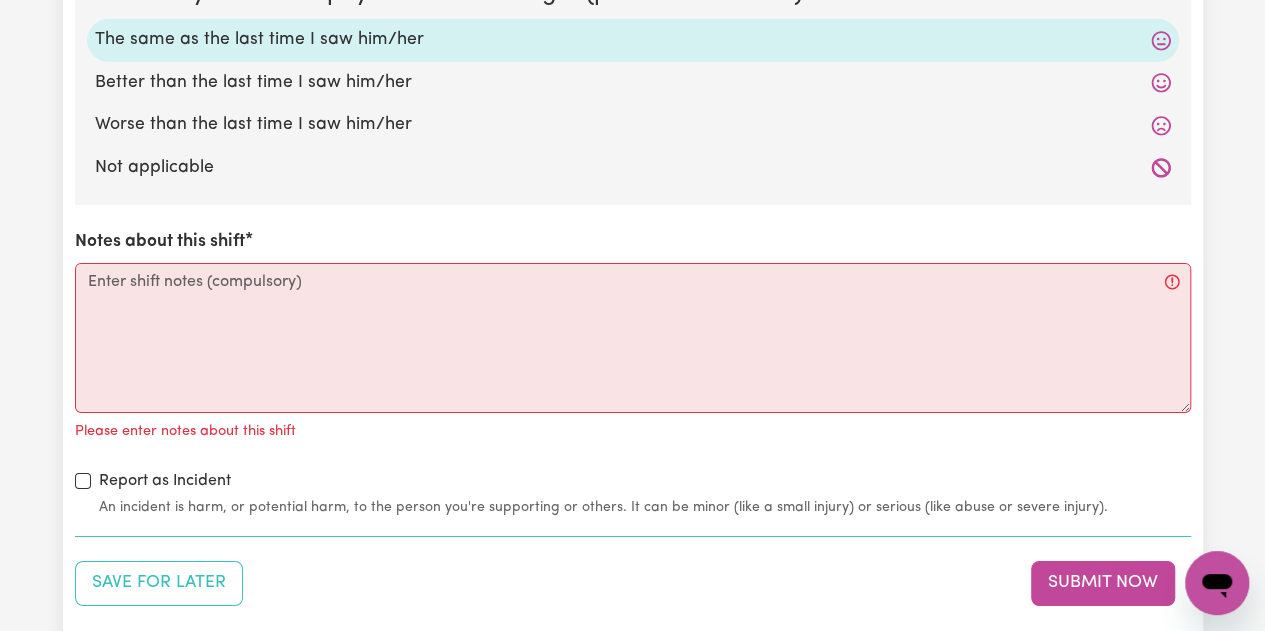 scroll, scrollTop: 3300, scrollLeft: 0, axis: vertical 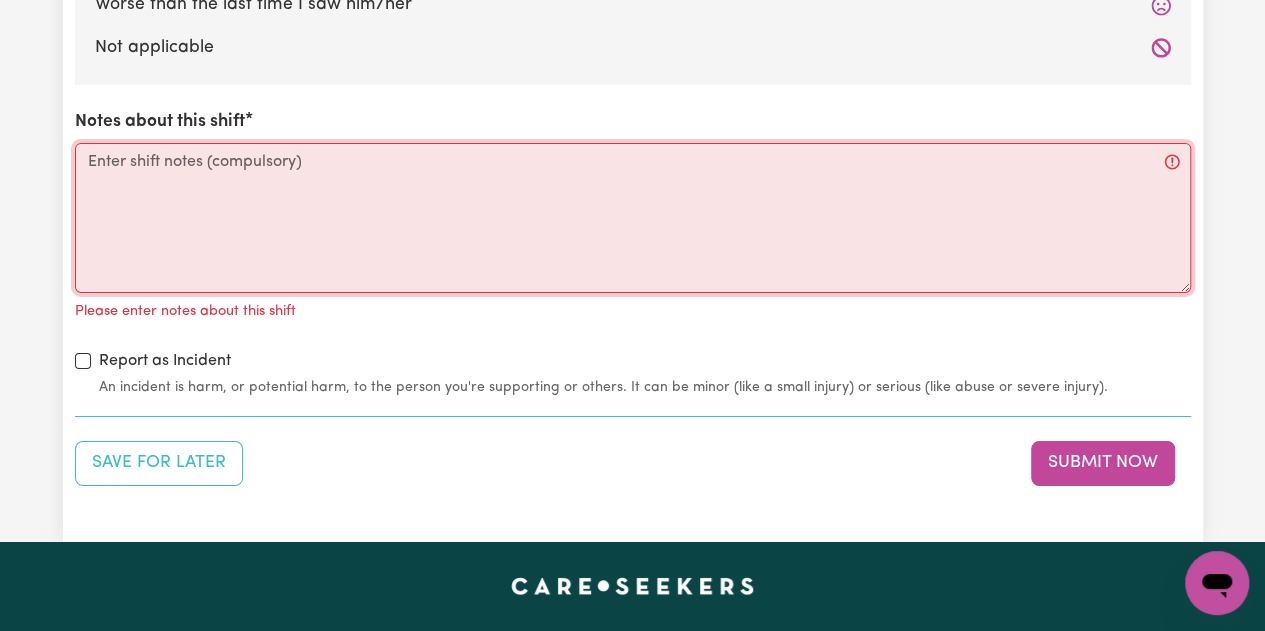 click on "Notes about this shift" at bounding box center [633, 218] 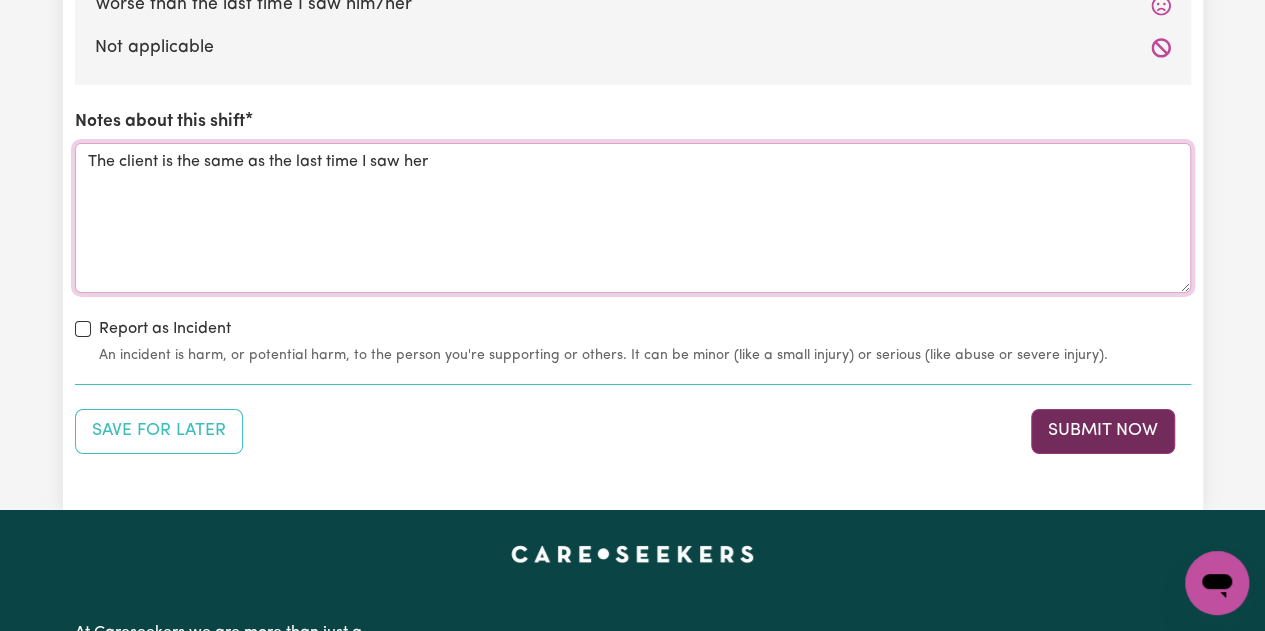 type on "The client is the same as the last time I saw her" 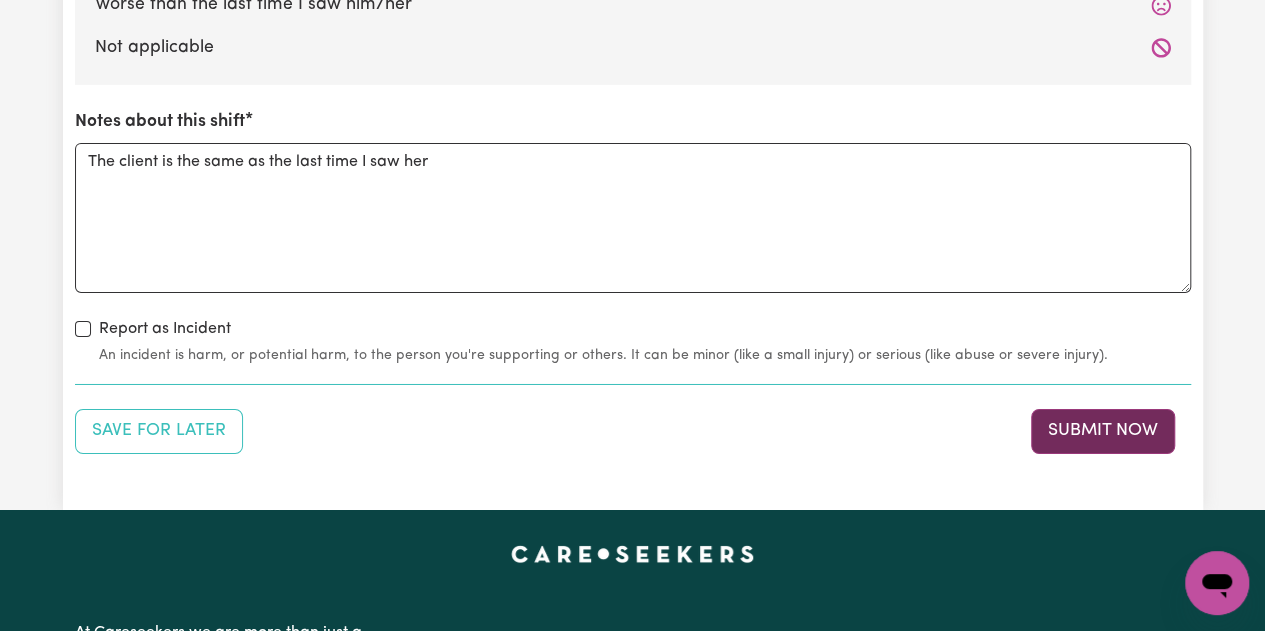 click on "Submit Now" at bounding box center [1103, 431] 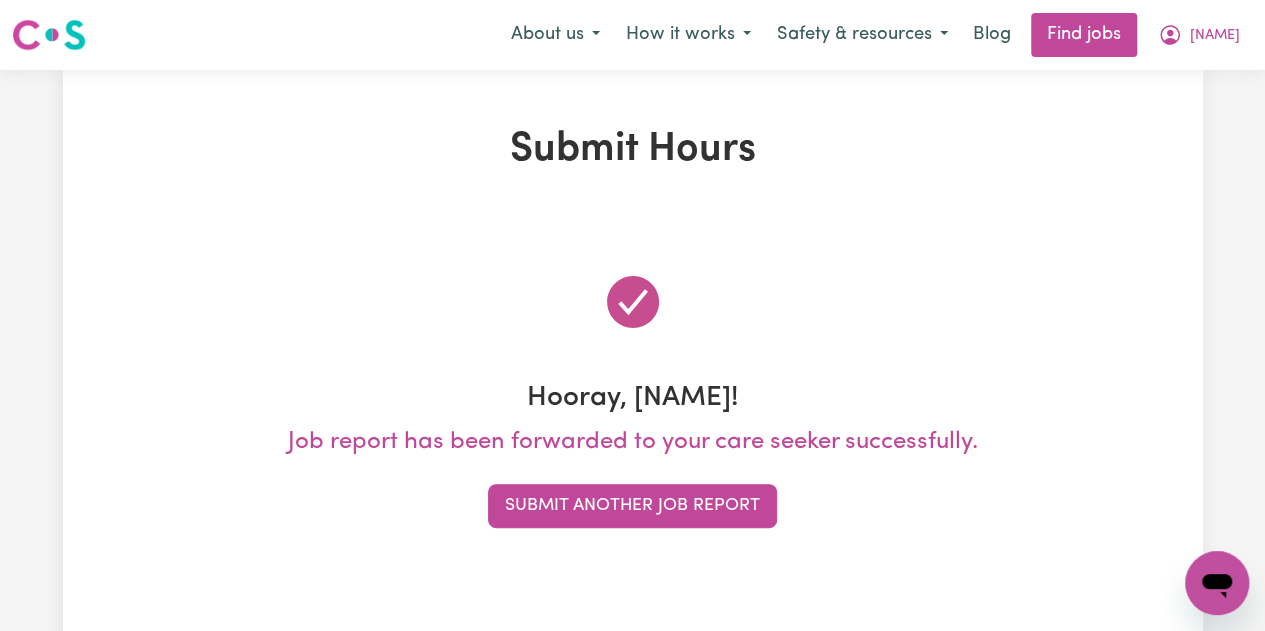 scroll, scrollTop: 0, scrollLeft: 0, axis: both 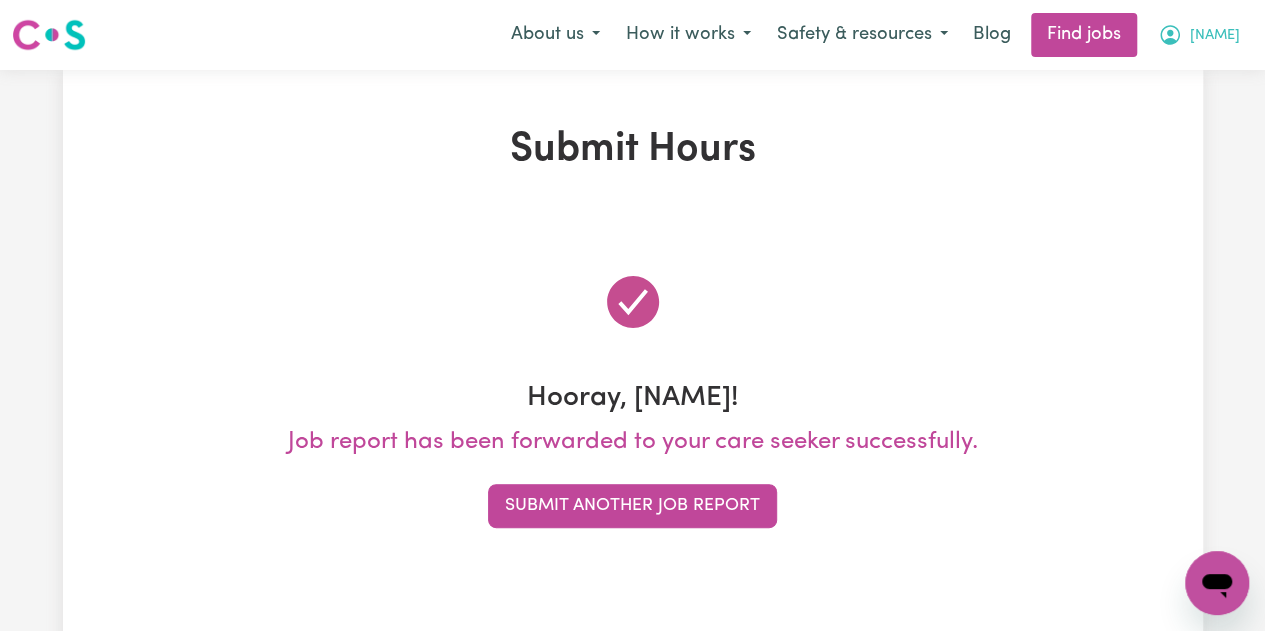 click on "[NAME]" at bounding box center (1215, 36) 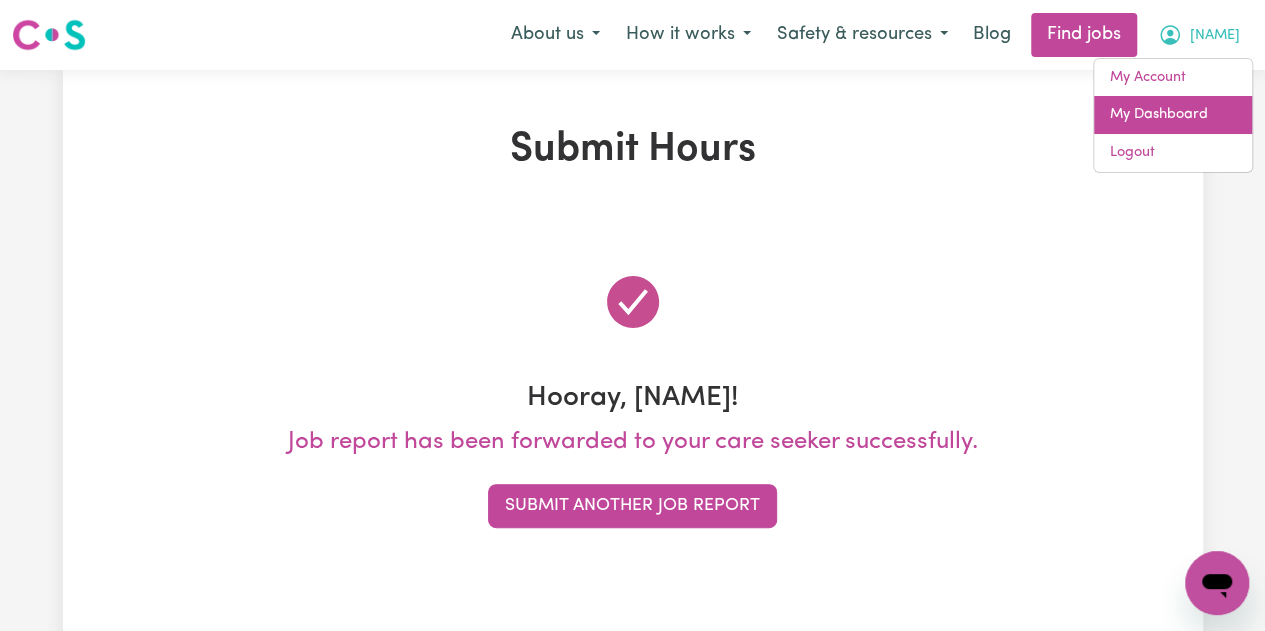 click on "My Dashboard" at bounding box center [1173, 115] 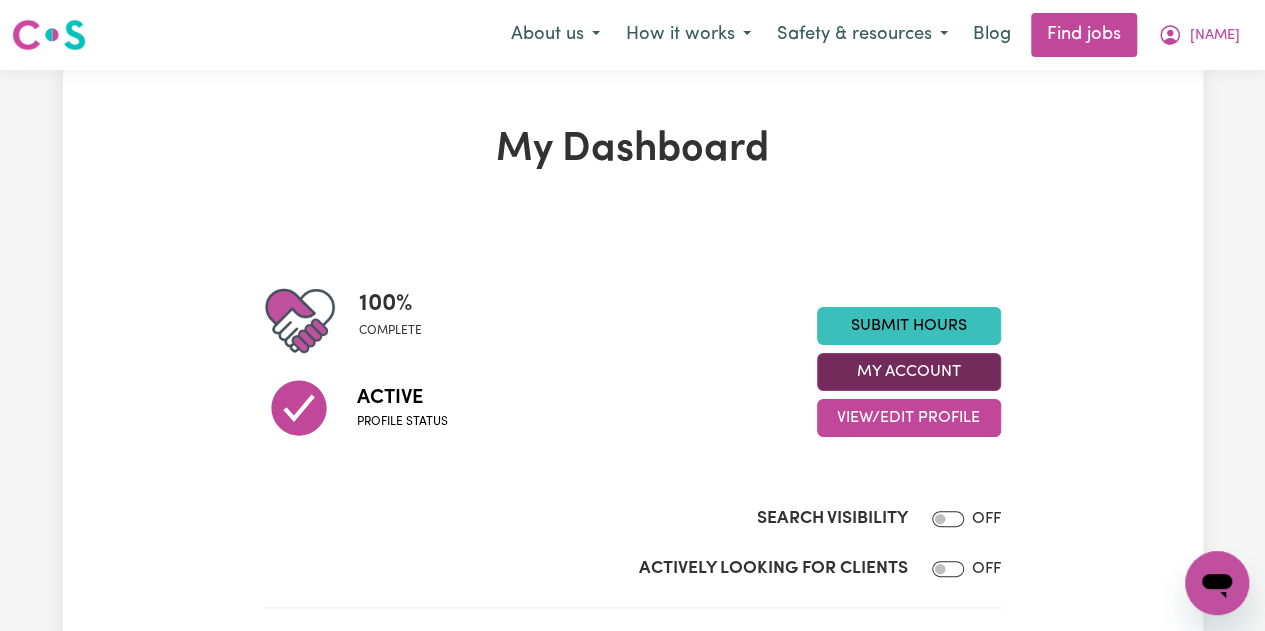 click on "My Account" at bounding box center (909, 372) 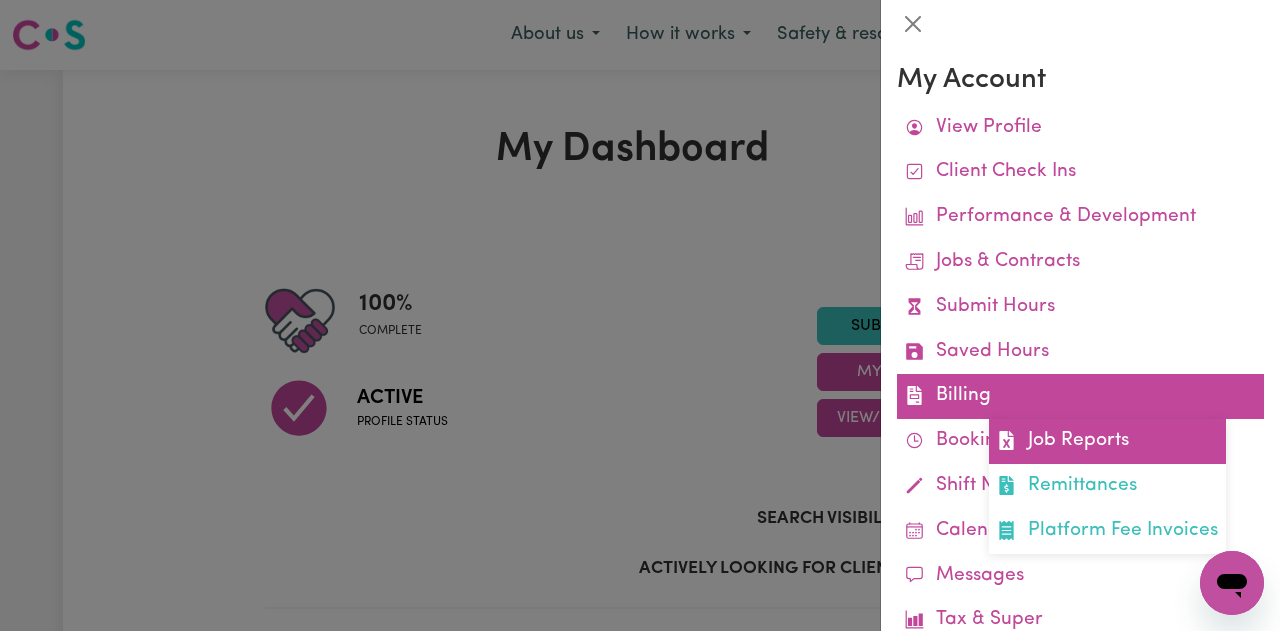 click on "Job Reports" at bounding box center [1107, 441] 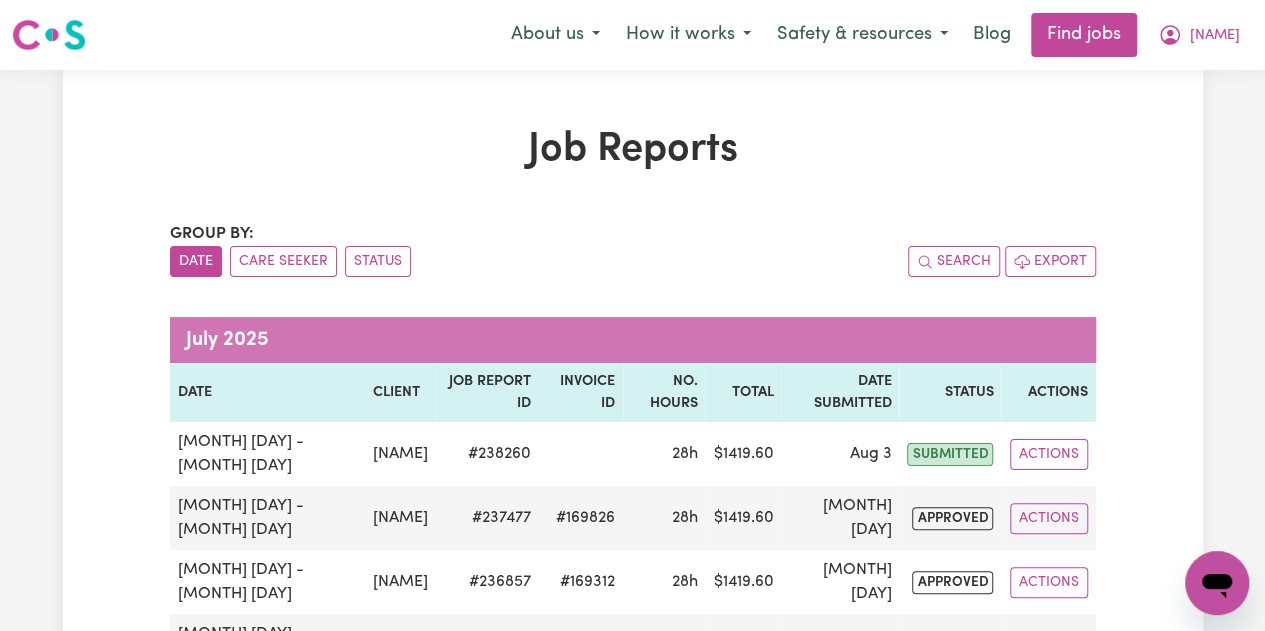 drag, startPoint x: 1220, startPoint y: 39, endPoint x: 1220, endPoint y: 56, distance: 17 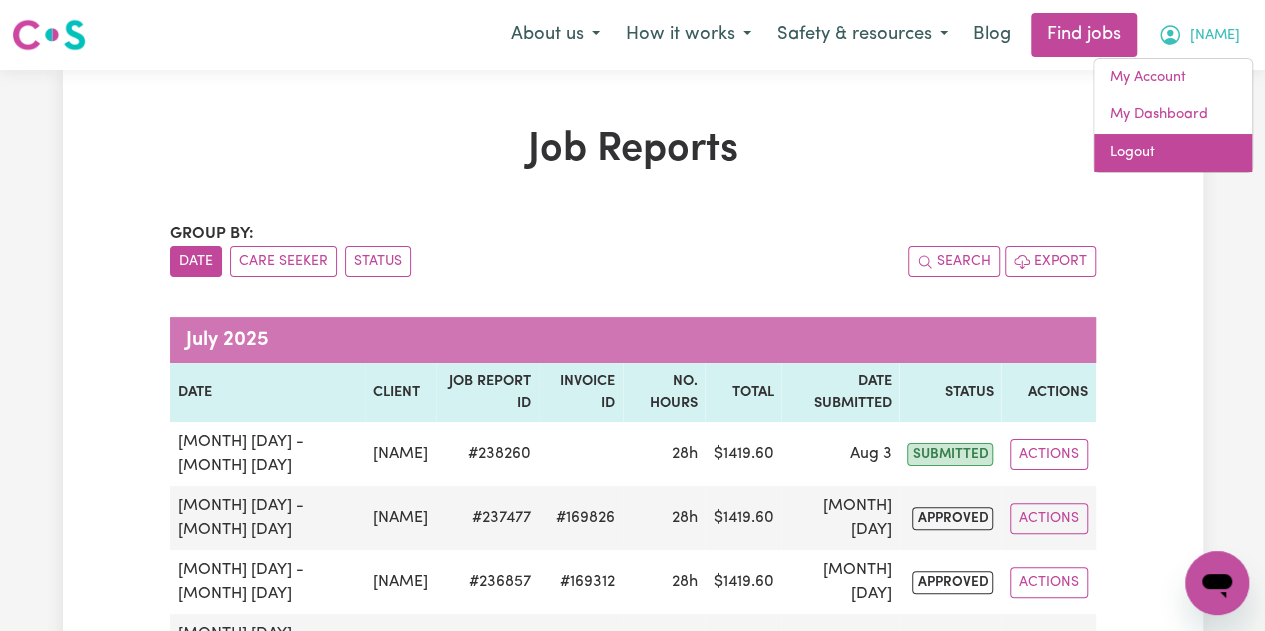 click on "Logout" at bounding box center (1173, 153) 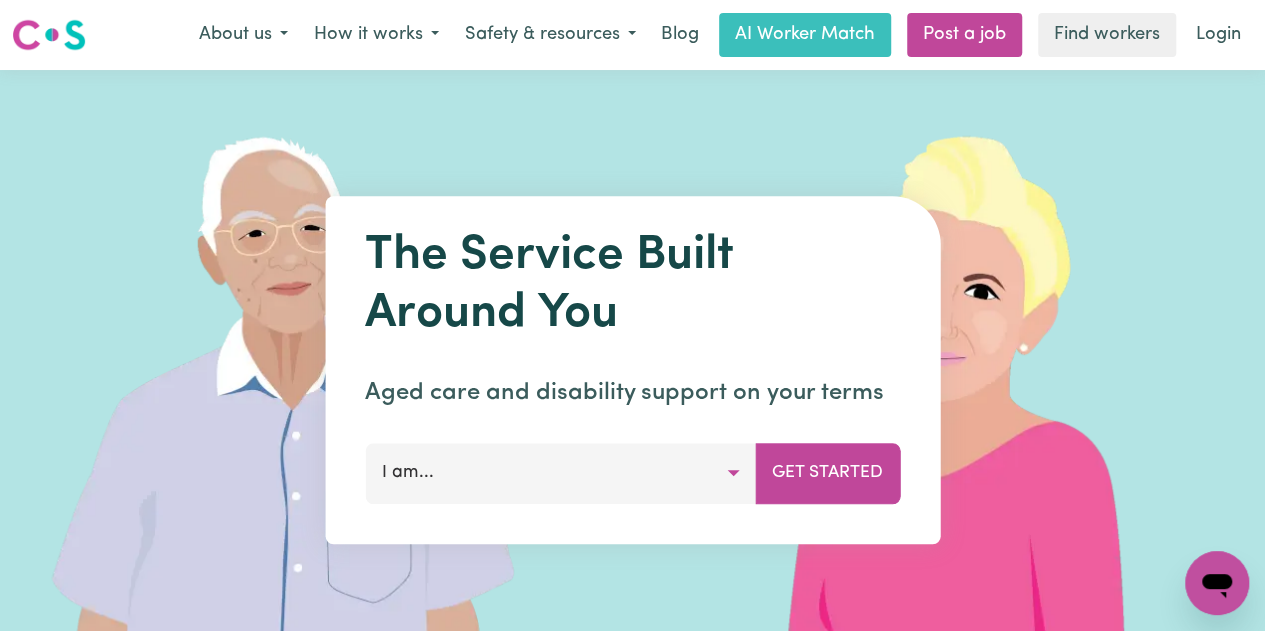 click at bounding box center (967, 370) 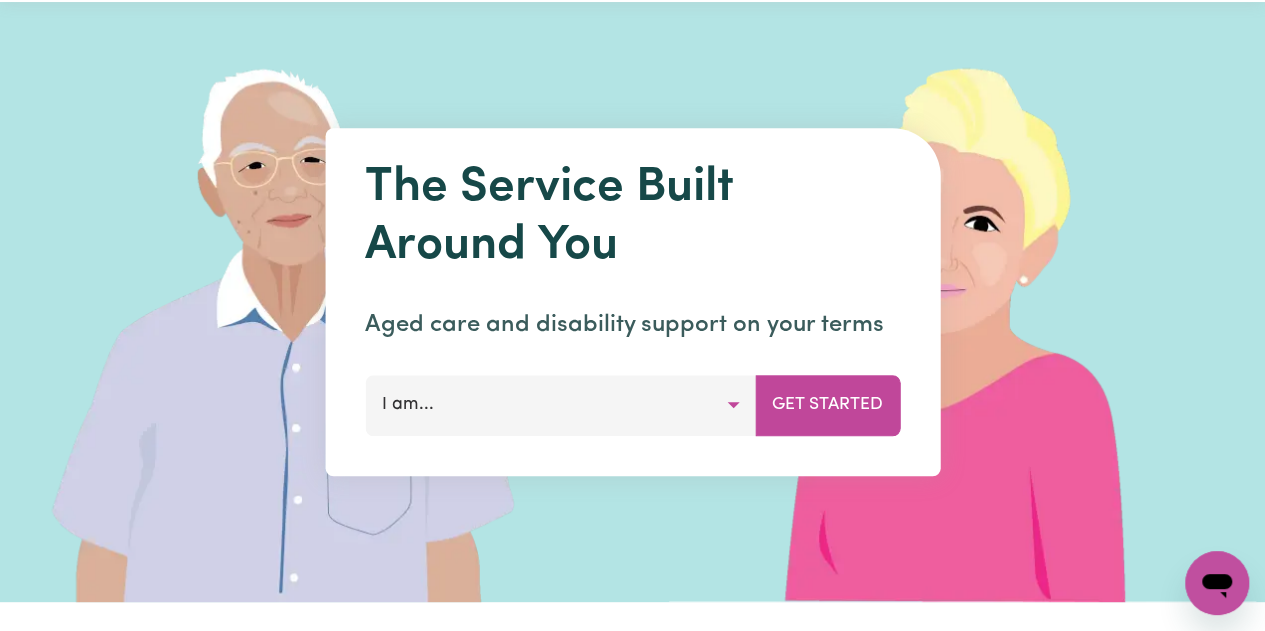scroll, scrollTop: 100, scrollLeft: 0, axis: vertical 